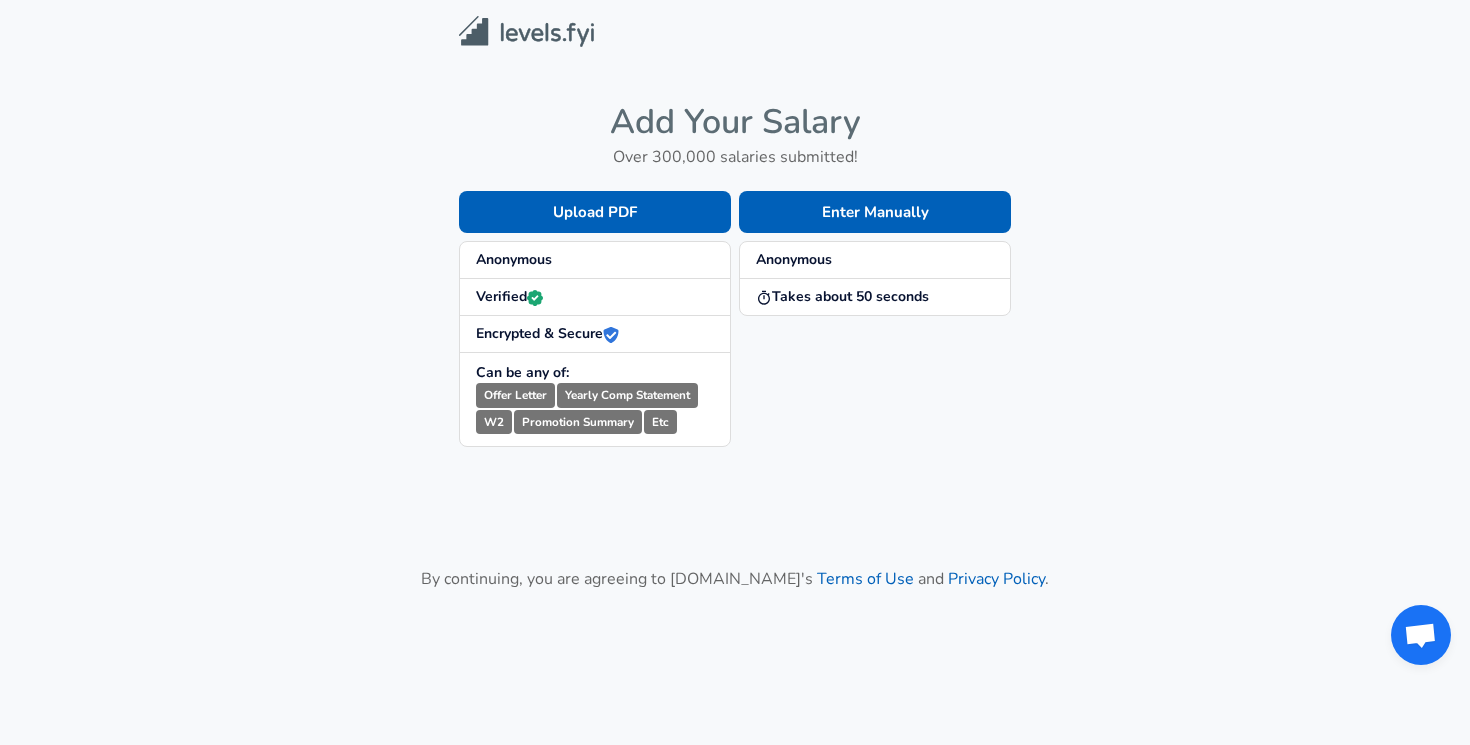 scroll, scrollTop: 0, scrollLeft: 0, axis: both 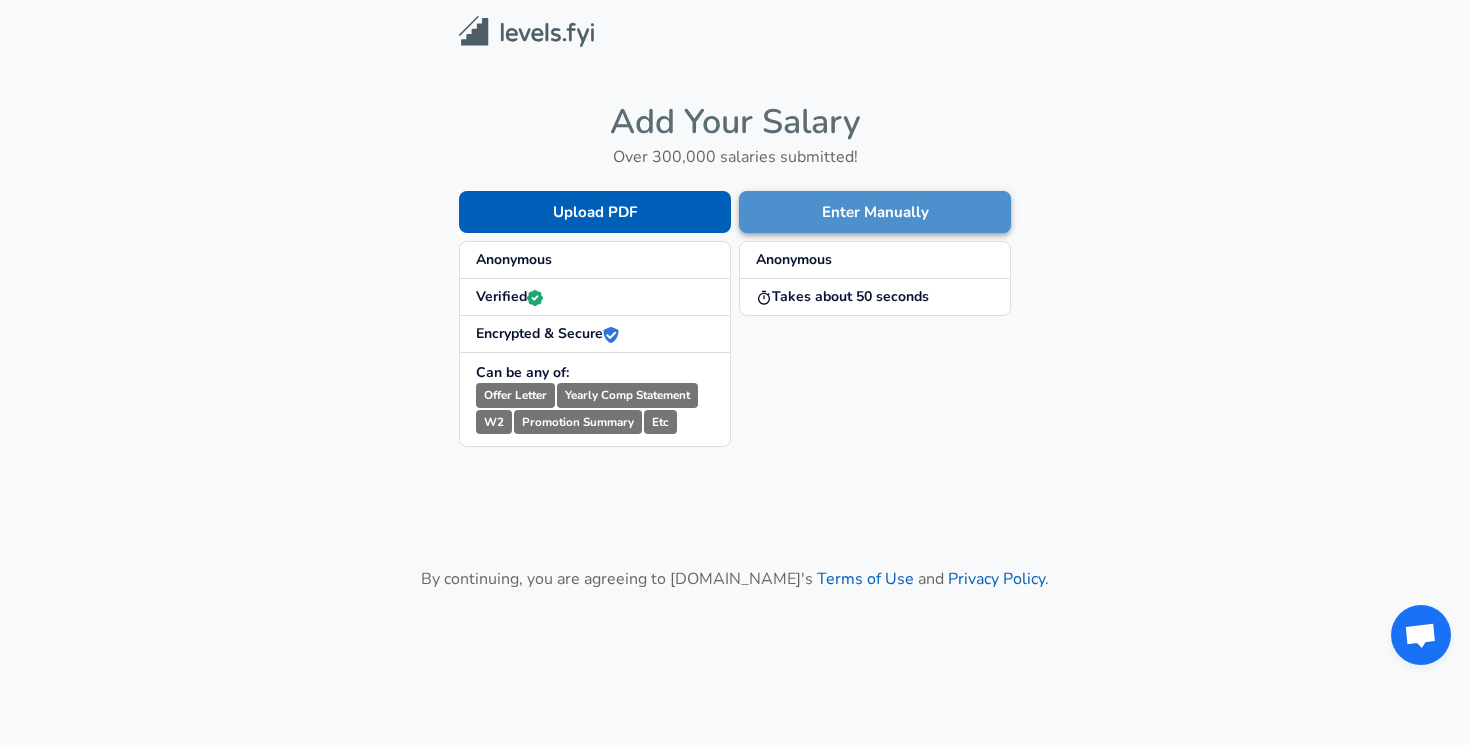 click on "Enter Manually" at bounding box center [875, 212] 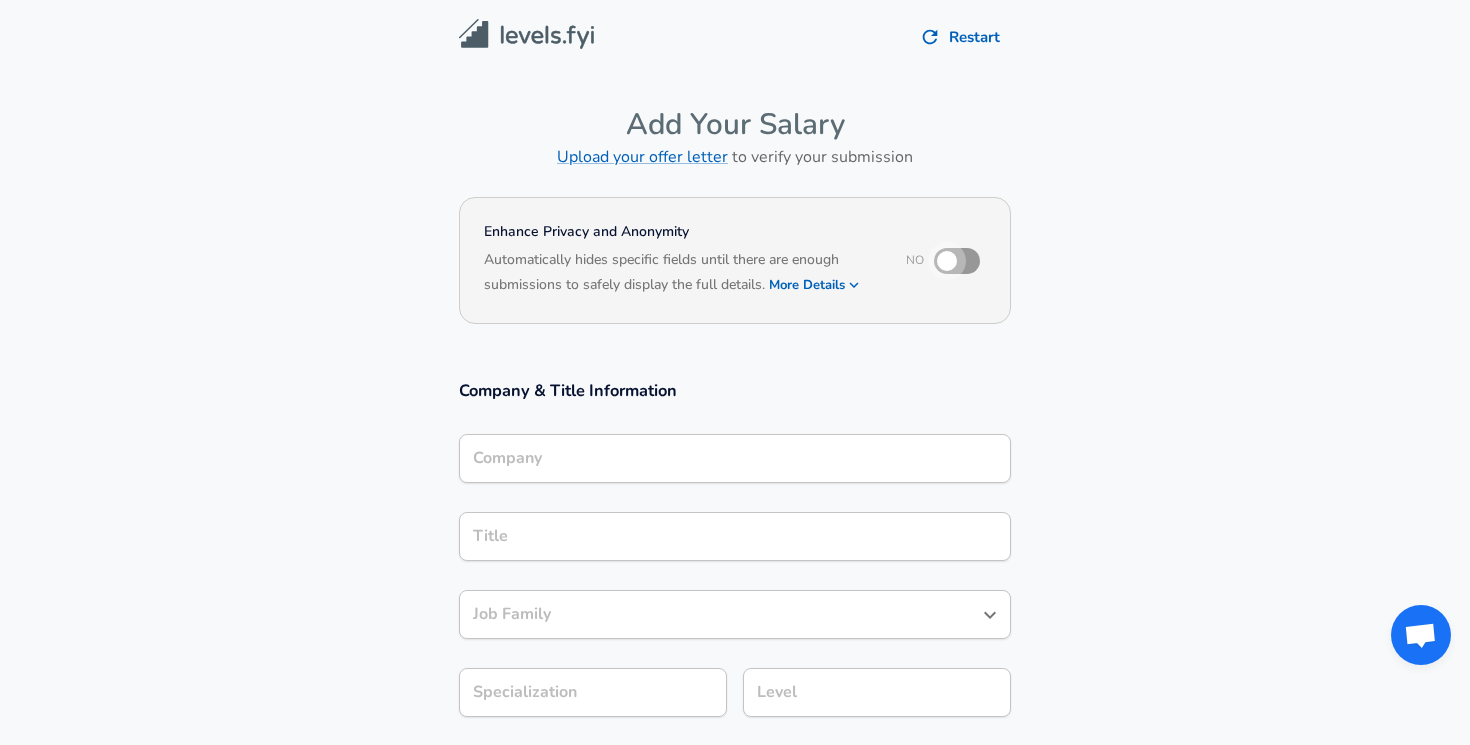 click at bounding box center (947, 261) 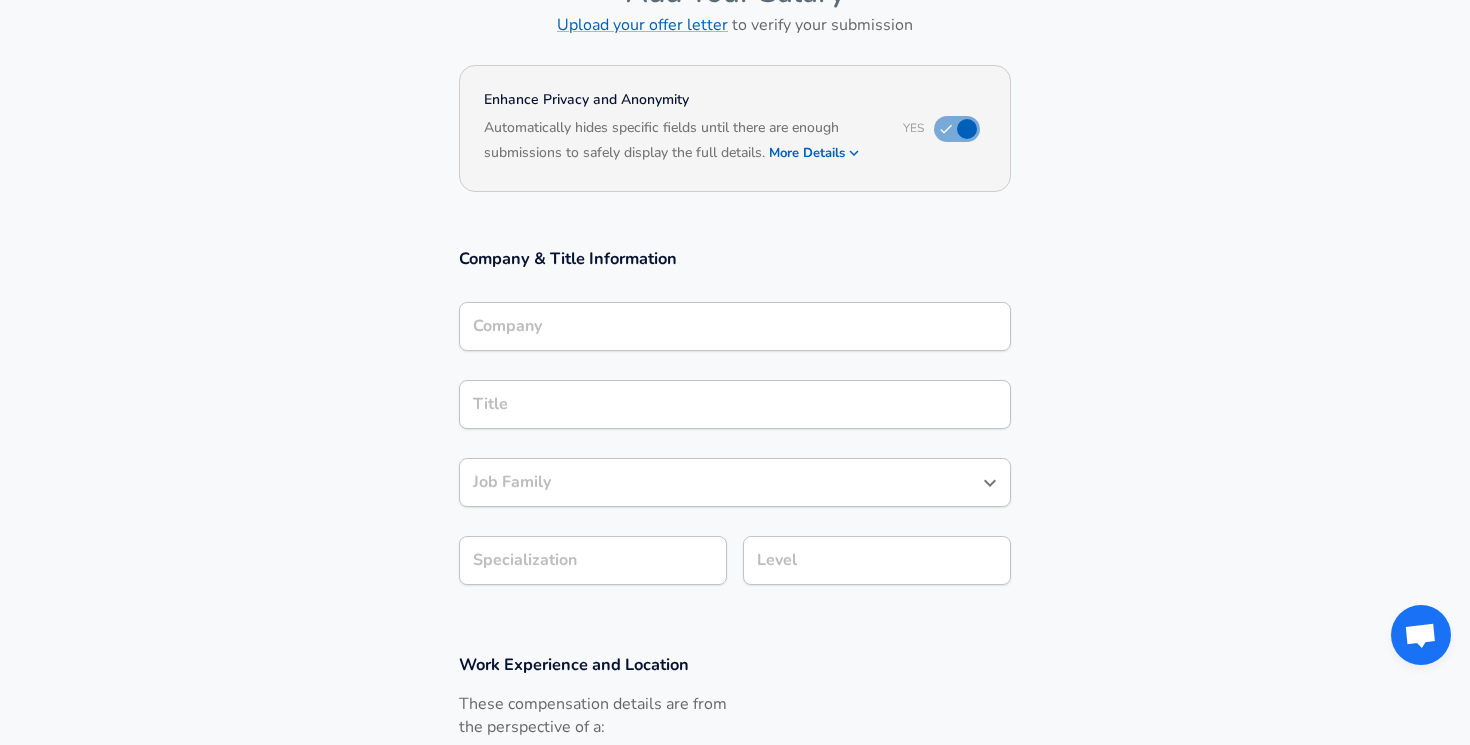click on "Company" at bounding box center [735, 326] 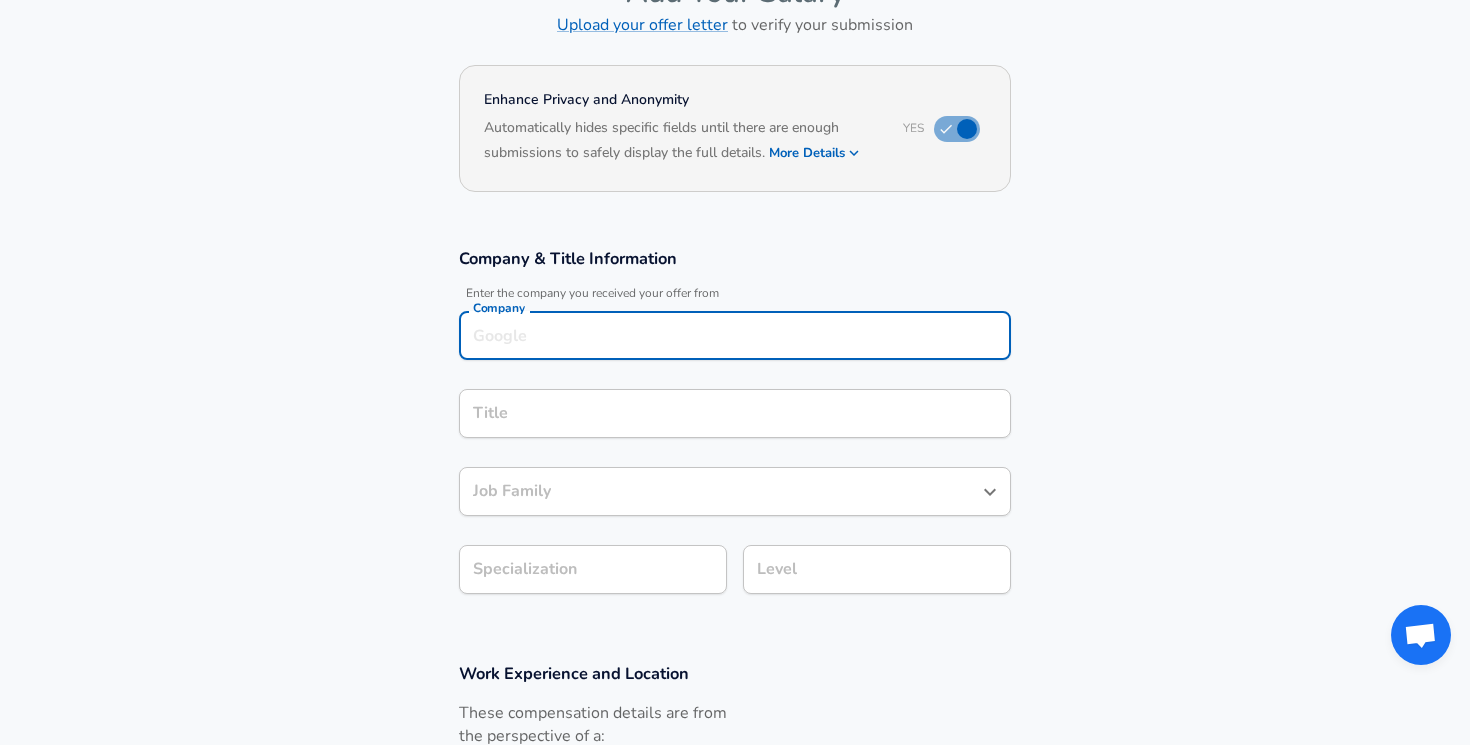 scroll, scrollTop: 152, scrollLeft: 0, axis: vertical 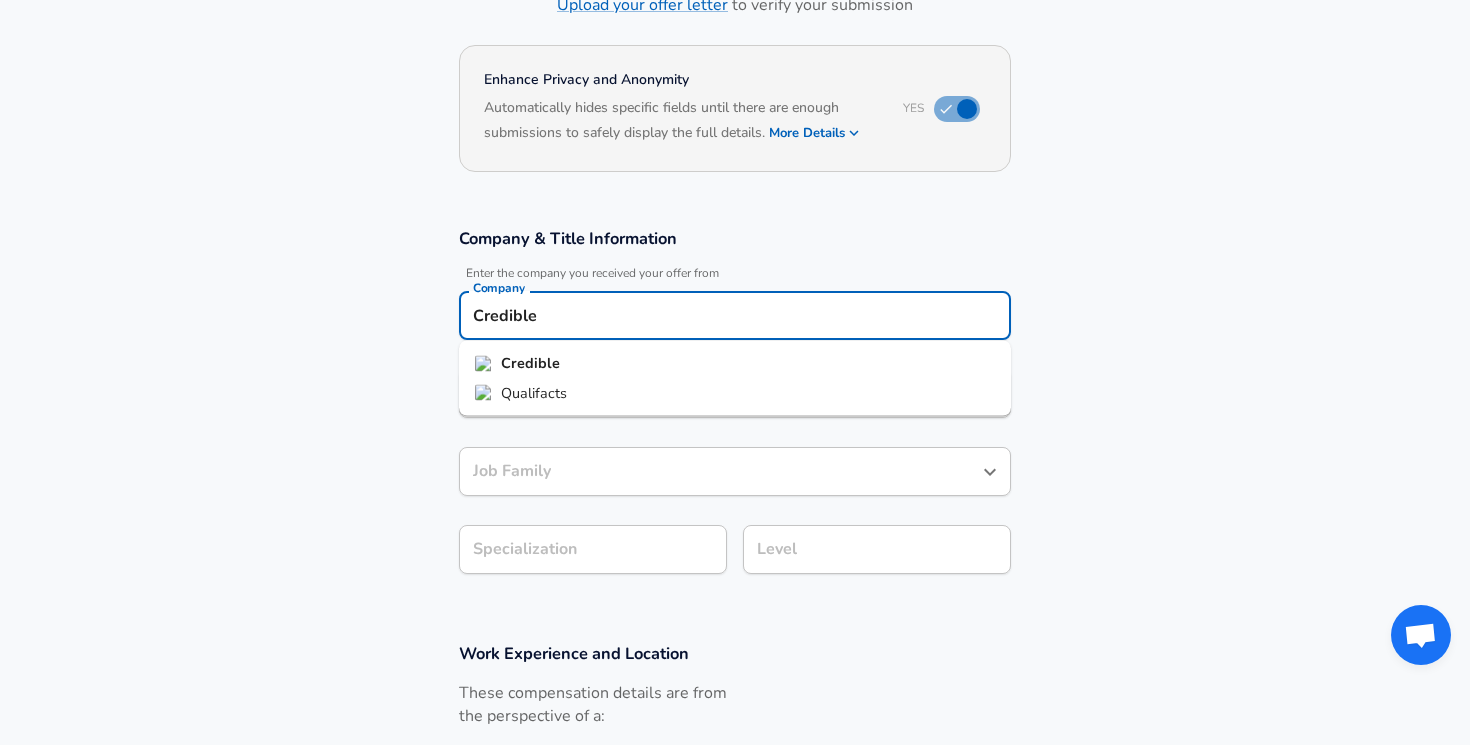 click on "Credible" at bounding box center [530, 363] 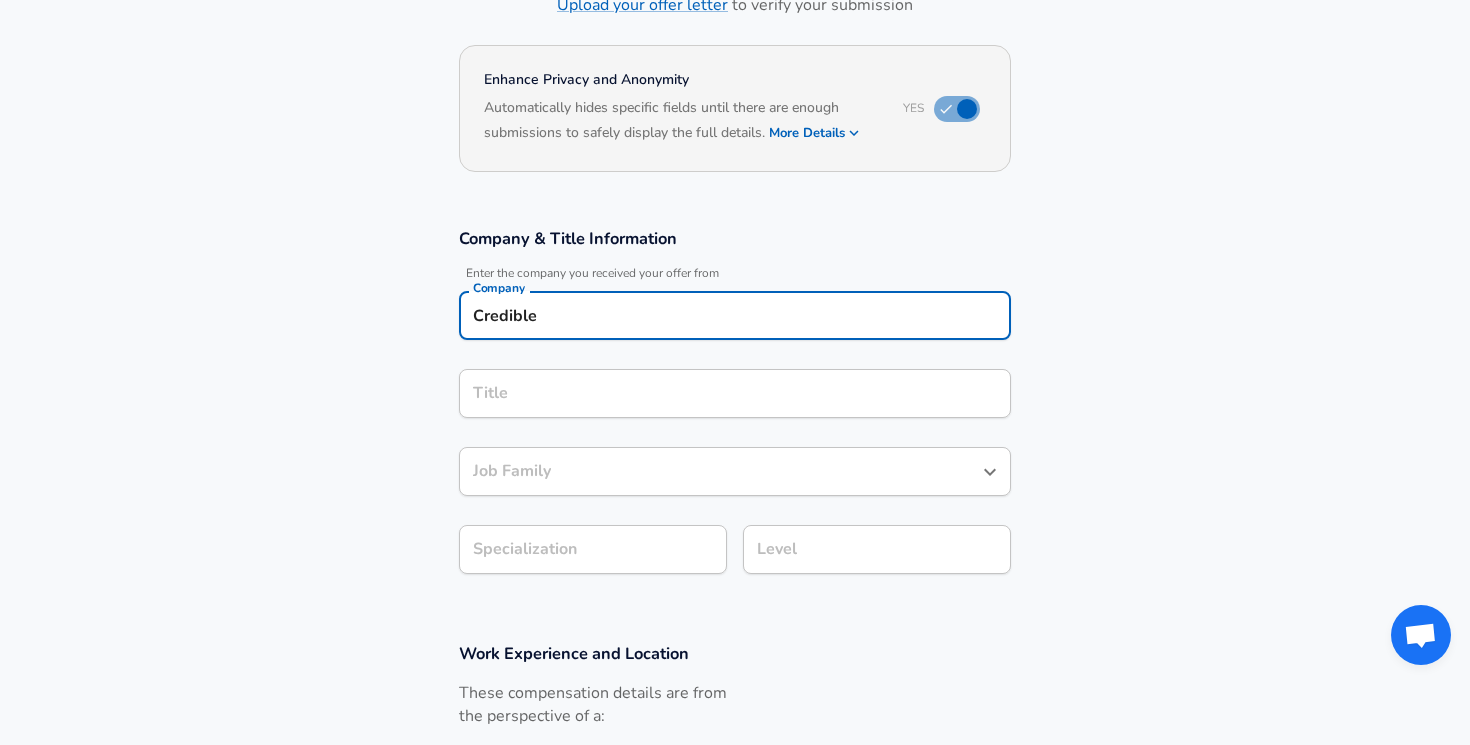type on "Credible" 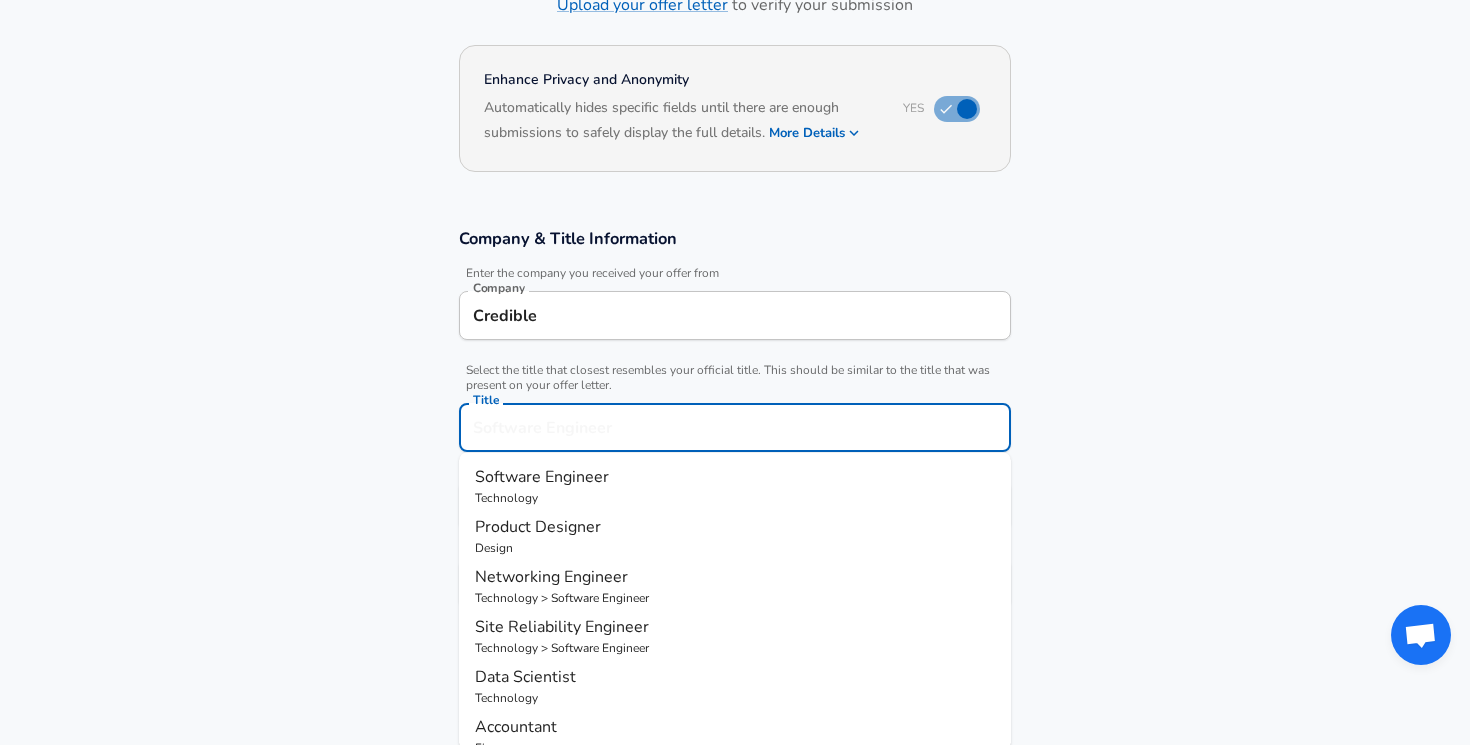scroll, scrollTop: 192, scrollLeft: 0, axis: vertical 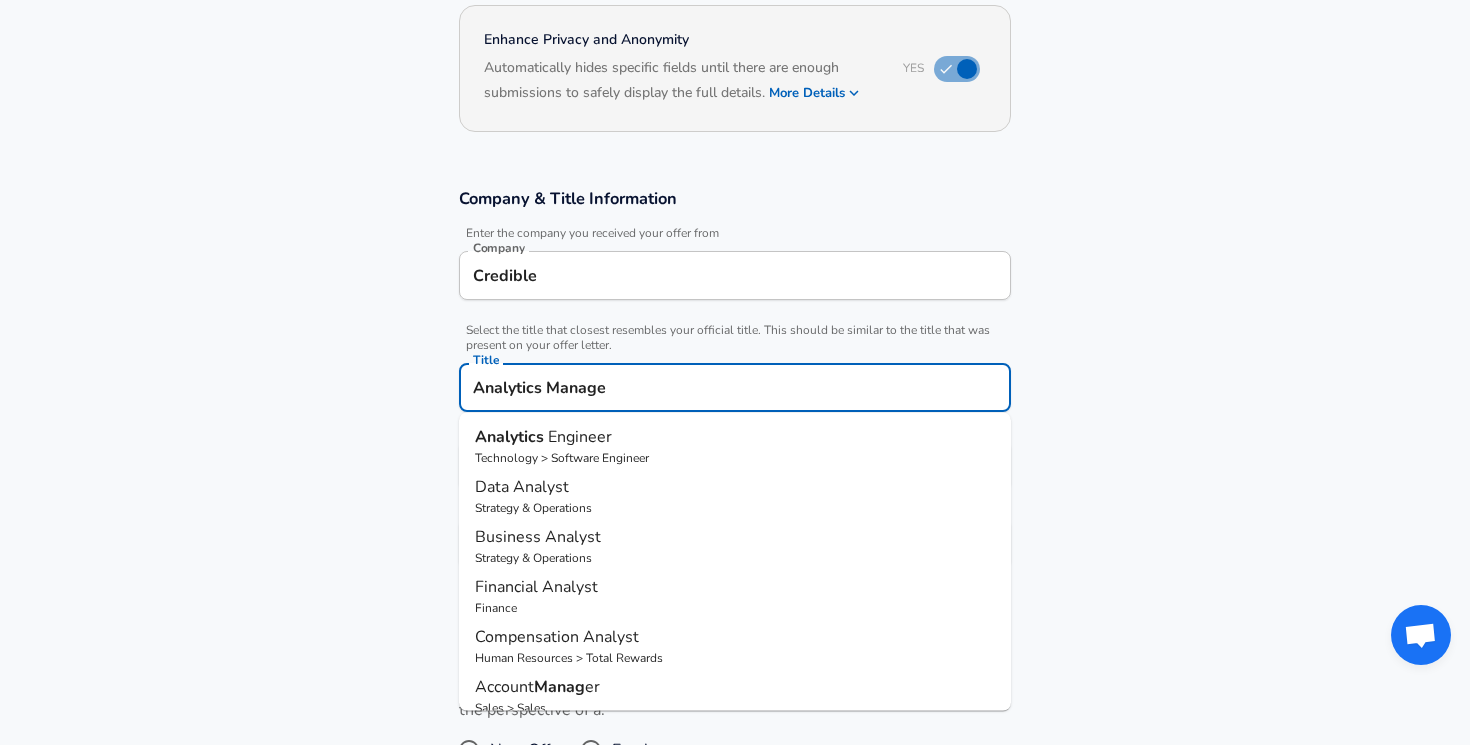 type on "Analytics Manager" 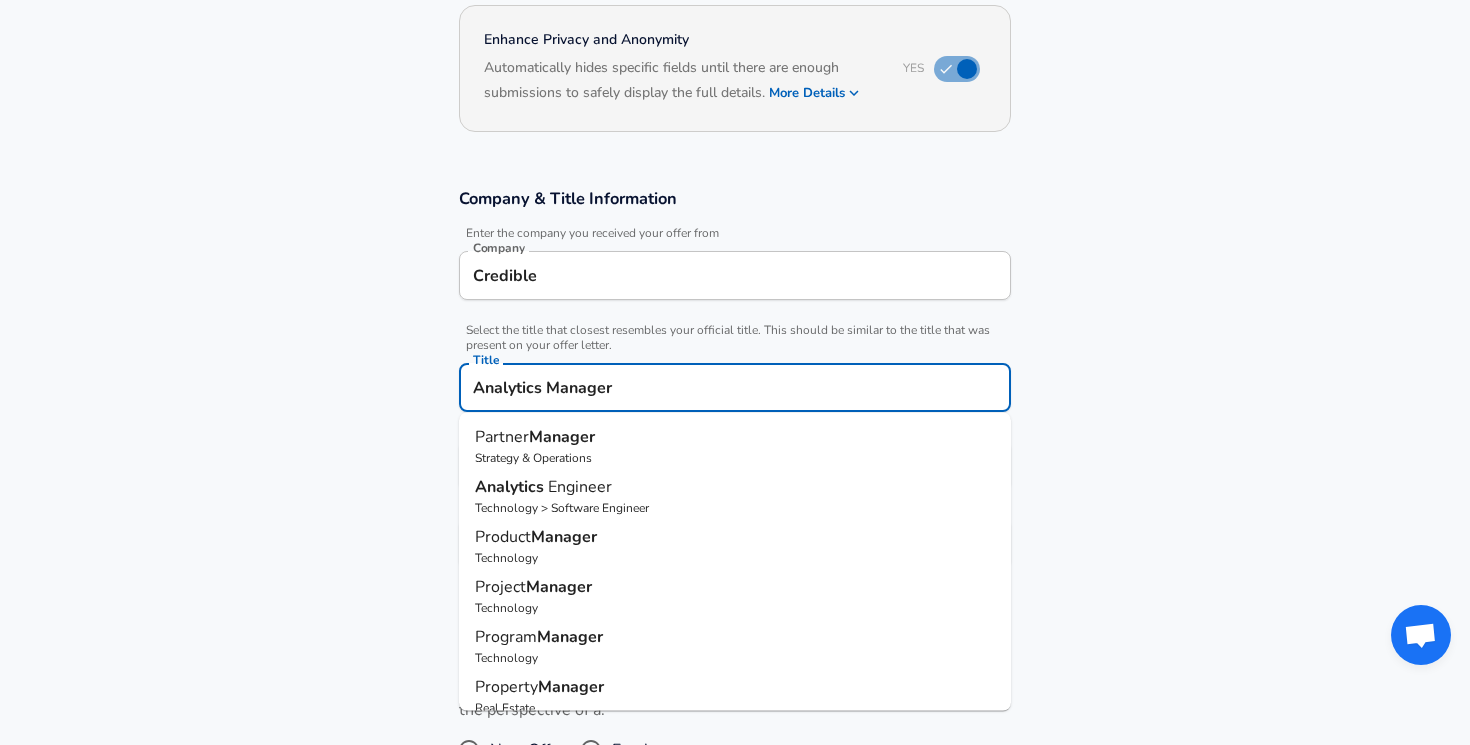 scroll, scrollTop: 0, scrollLeft: 0, axis: both 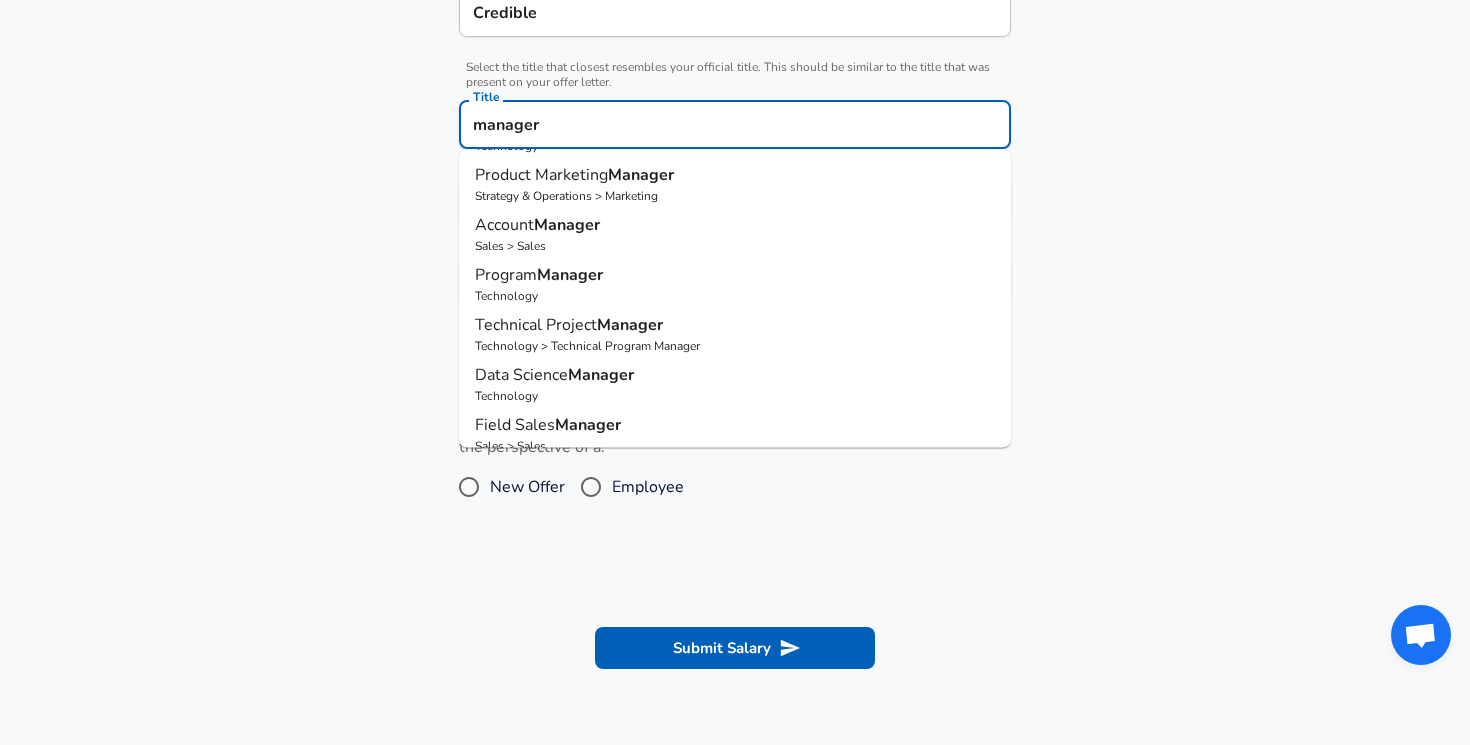 click on "Technology" at bounding box center [735, 397] 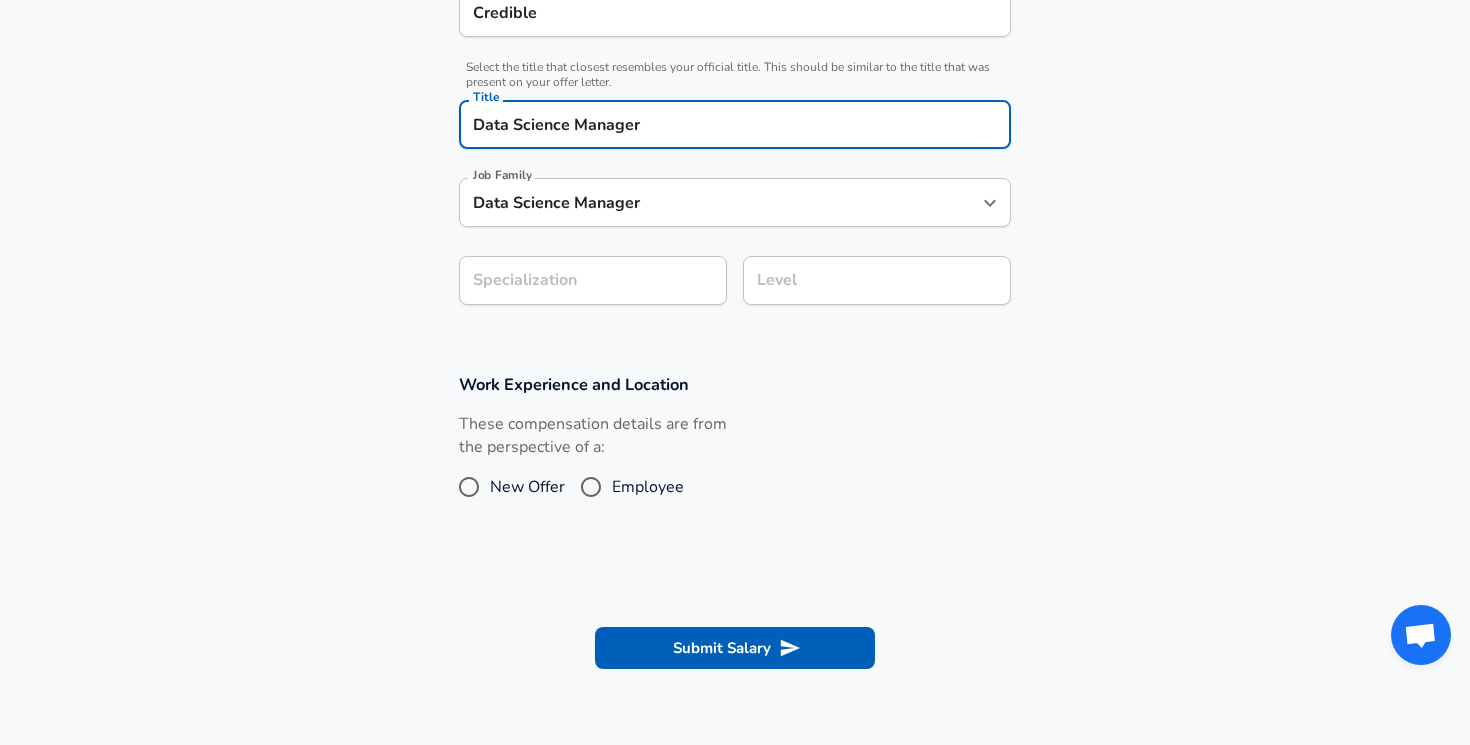 type on "Data Science Manager" 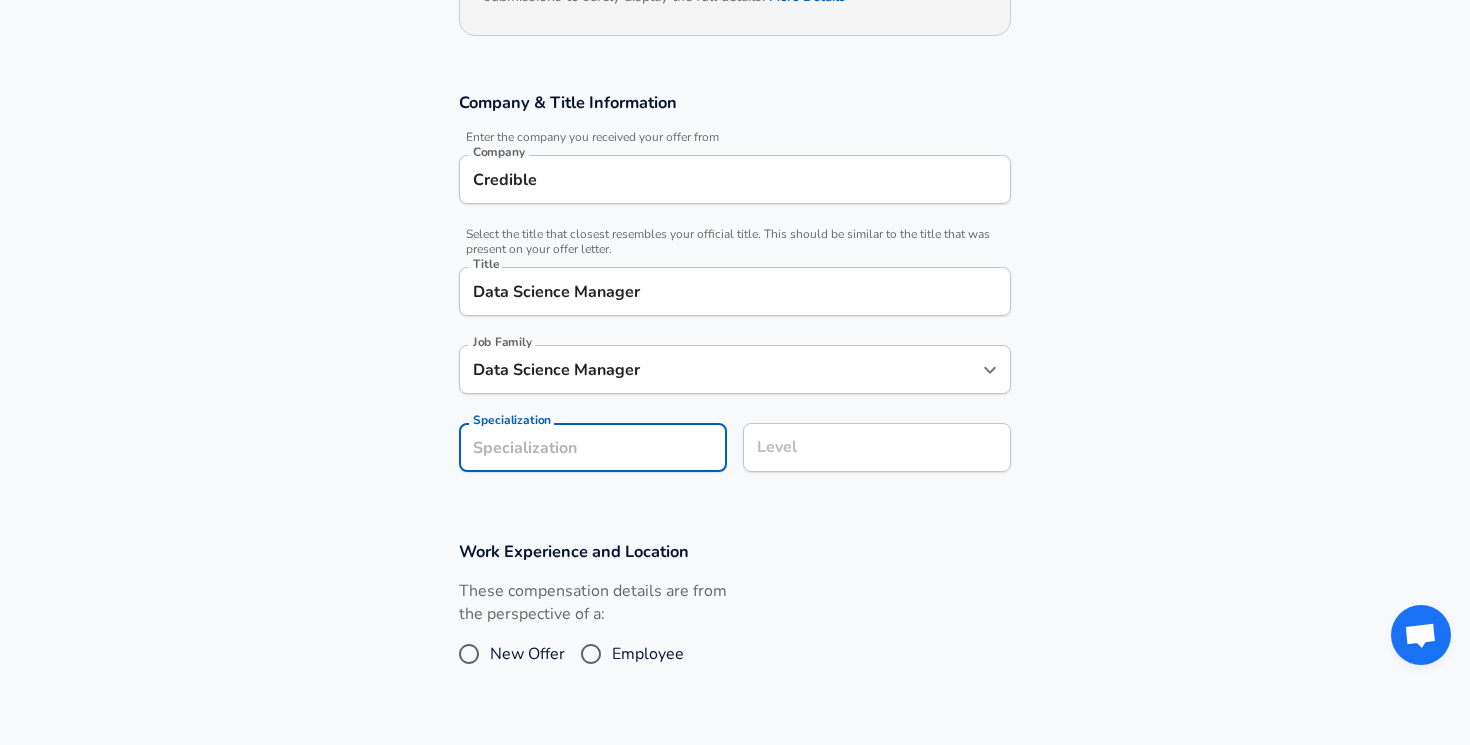 scroll, scrollTop: 283, scrollLeft: 0, axis: vertical 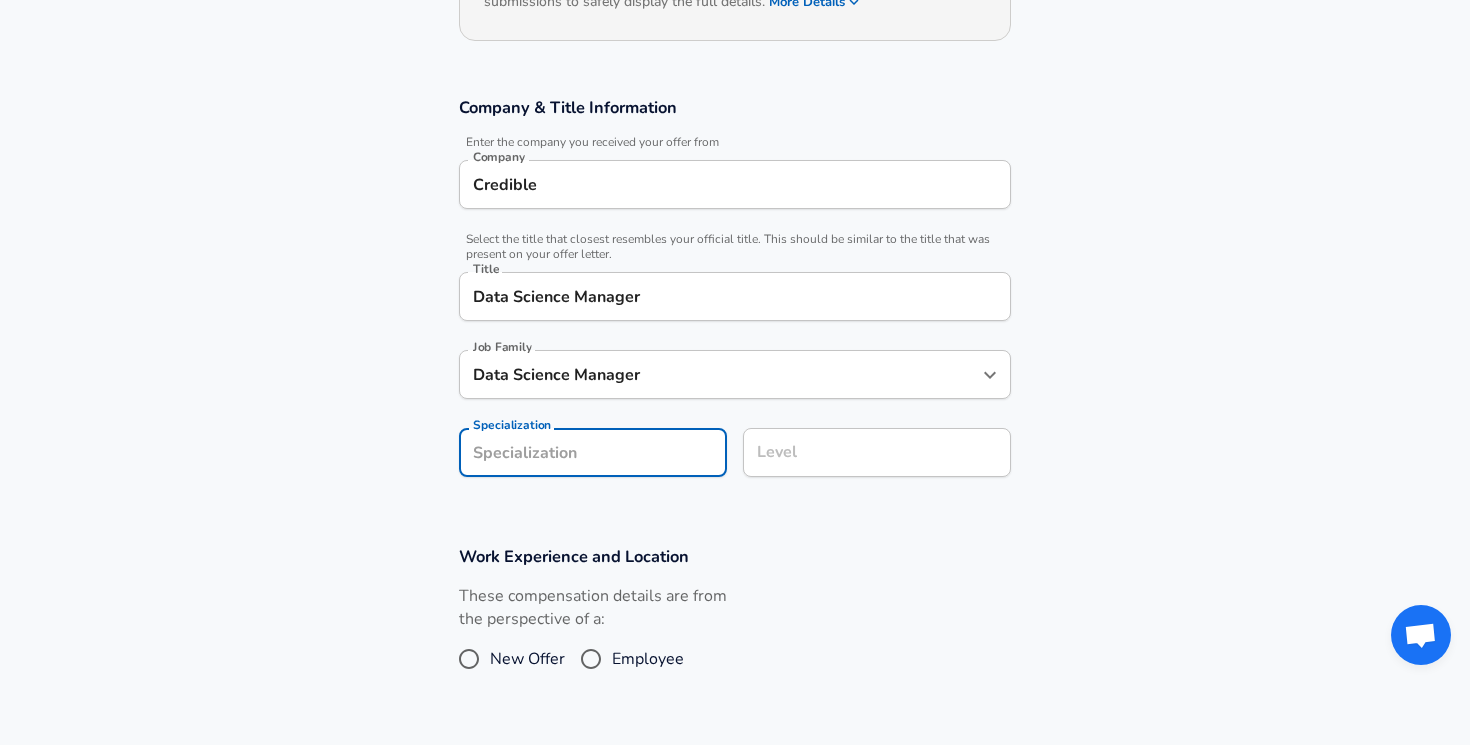 click on "Level" at bounding box center (877, 452) 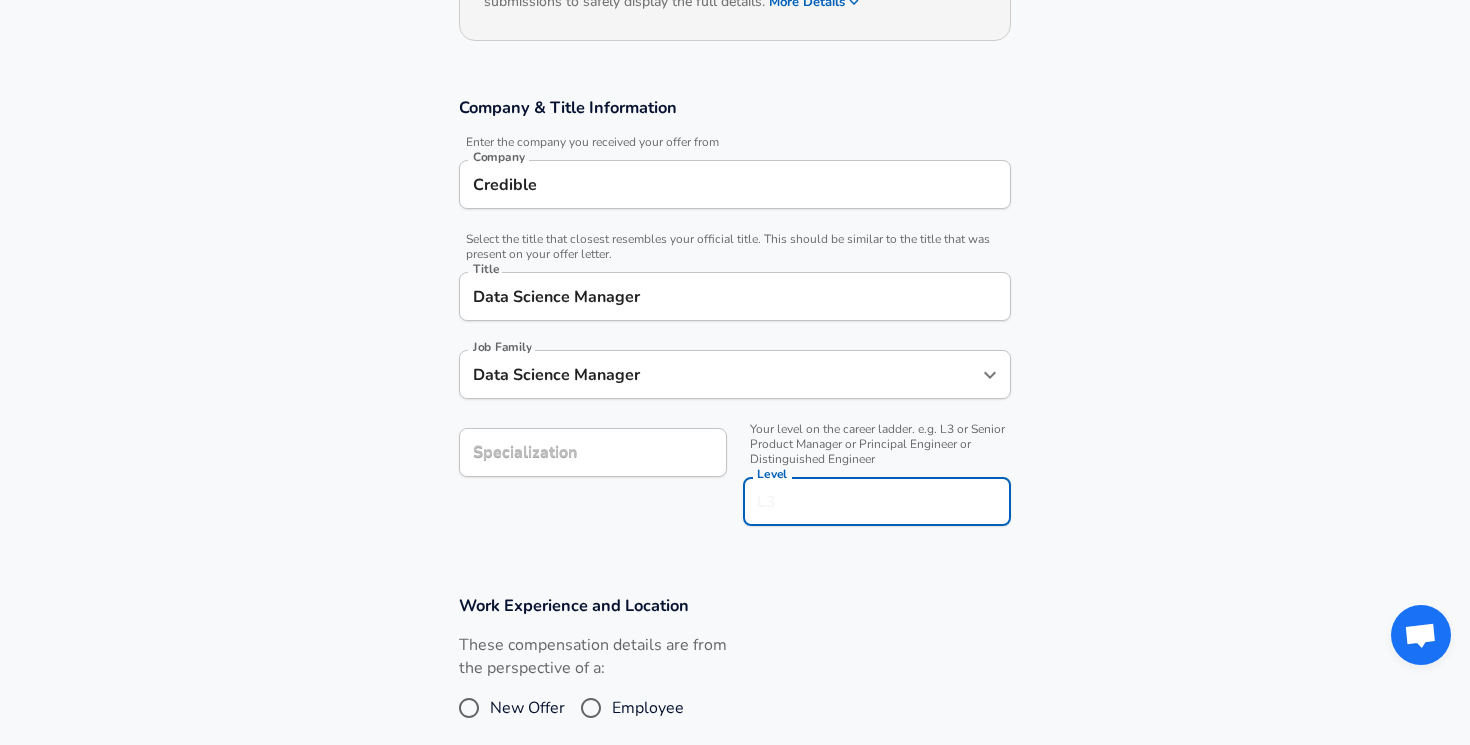 scroll, scrollTop: 323, scrollLeft: 0, axis: vertical 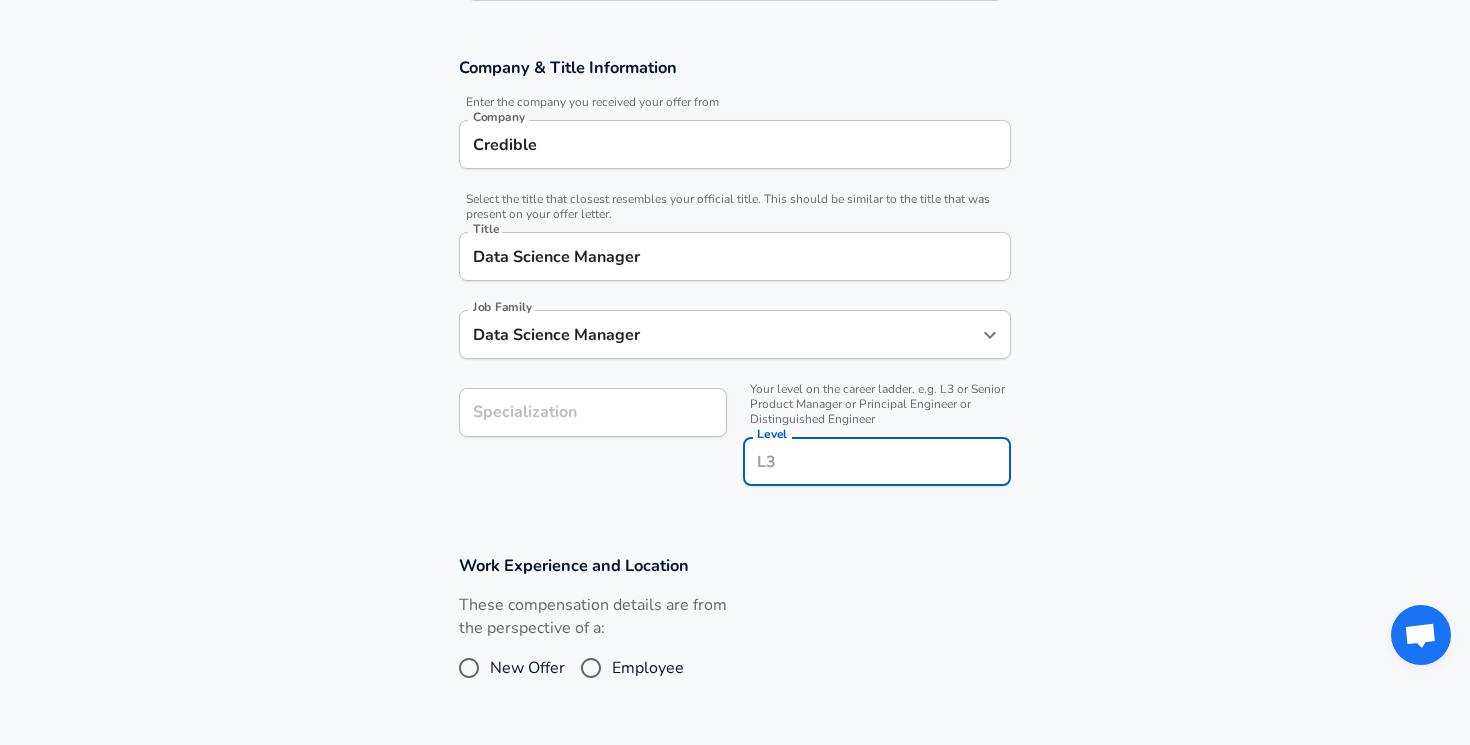 click on "Specialization" at bounding box center (593, 412) 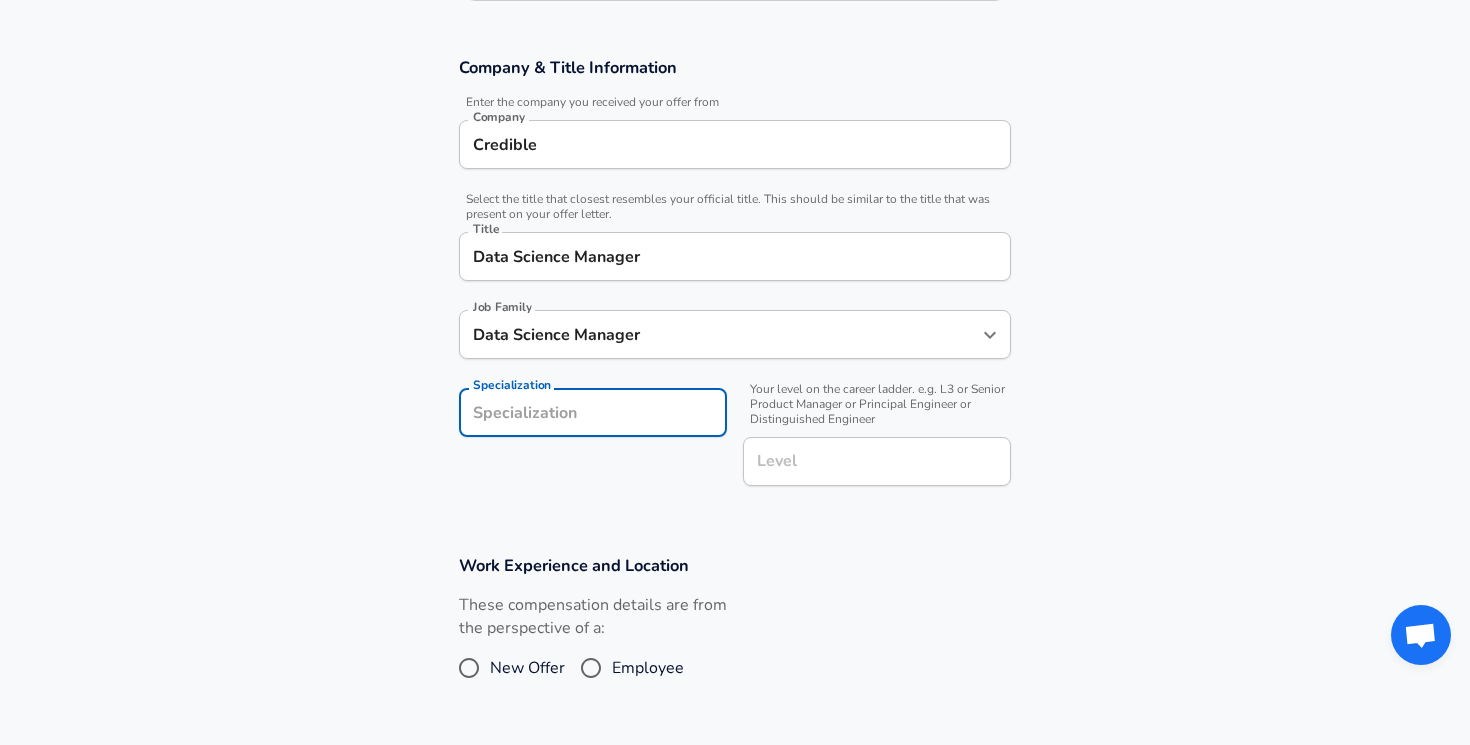 click on "Company & Title Information   Enter the company you received your offer from Company Credible Company   Select the title that closest resembles your official title. This should be similar to the title that was present on your offer letter. Title Data Science Manager Title Job Family Data Science Manager Job Family Specialization Specialization   Your level on the career ladder. e.g. L3 or Senior Product Manager or Principal Engineer or Distinguished Engineer Level Level" at bounding box center (735, 282) 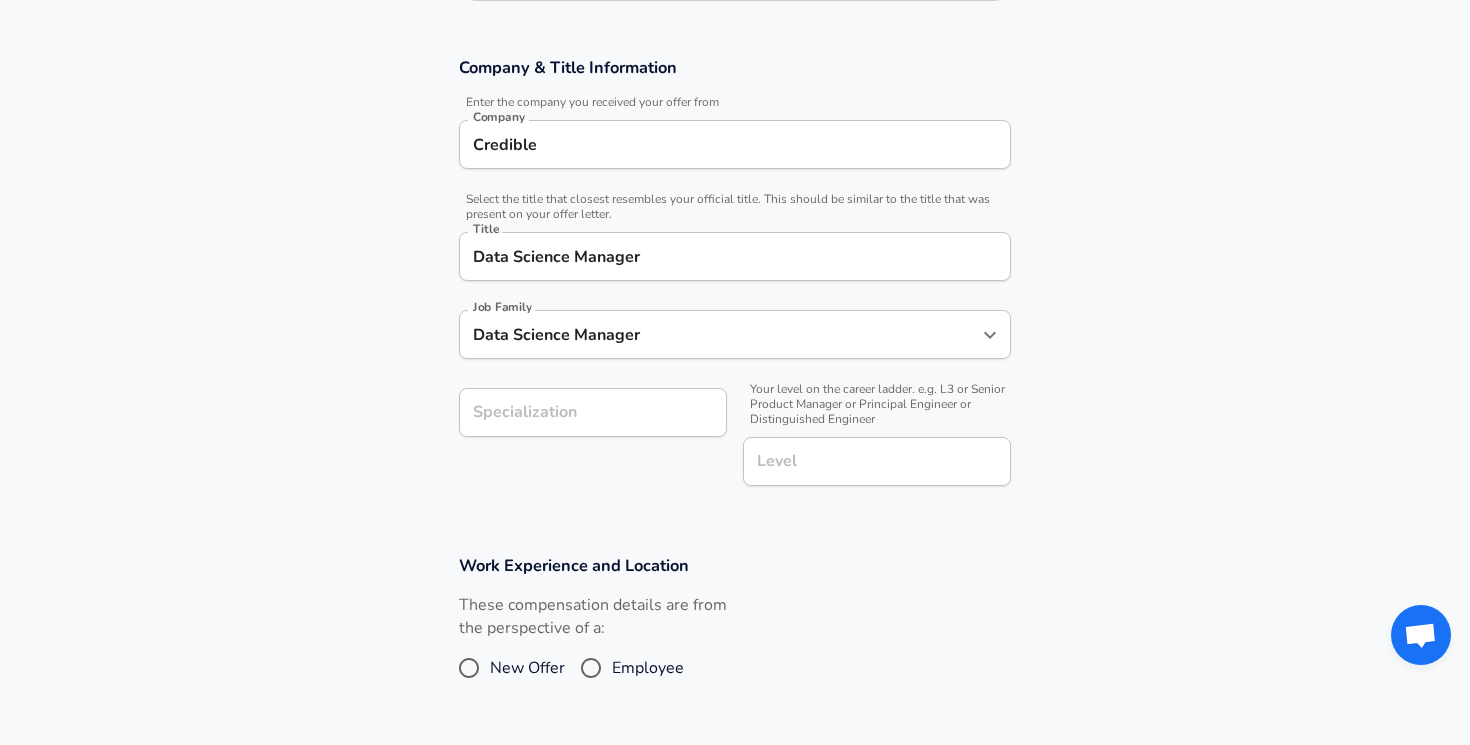 click on "Employee" at bounding box center [648, 668] 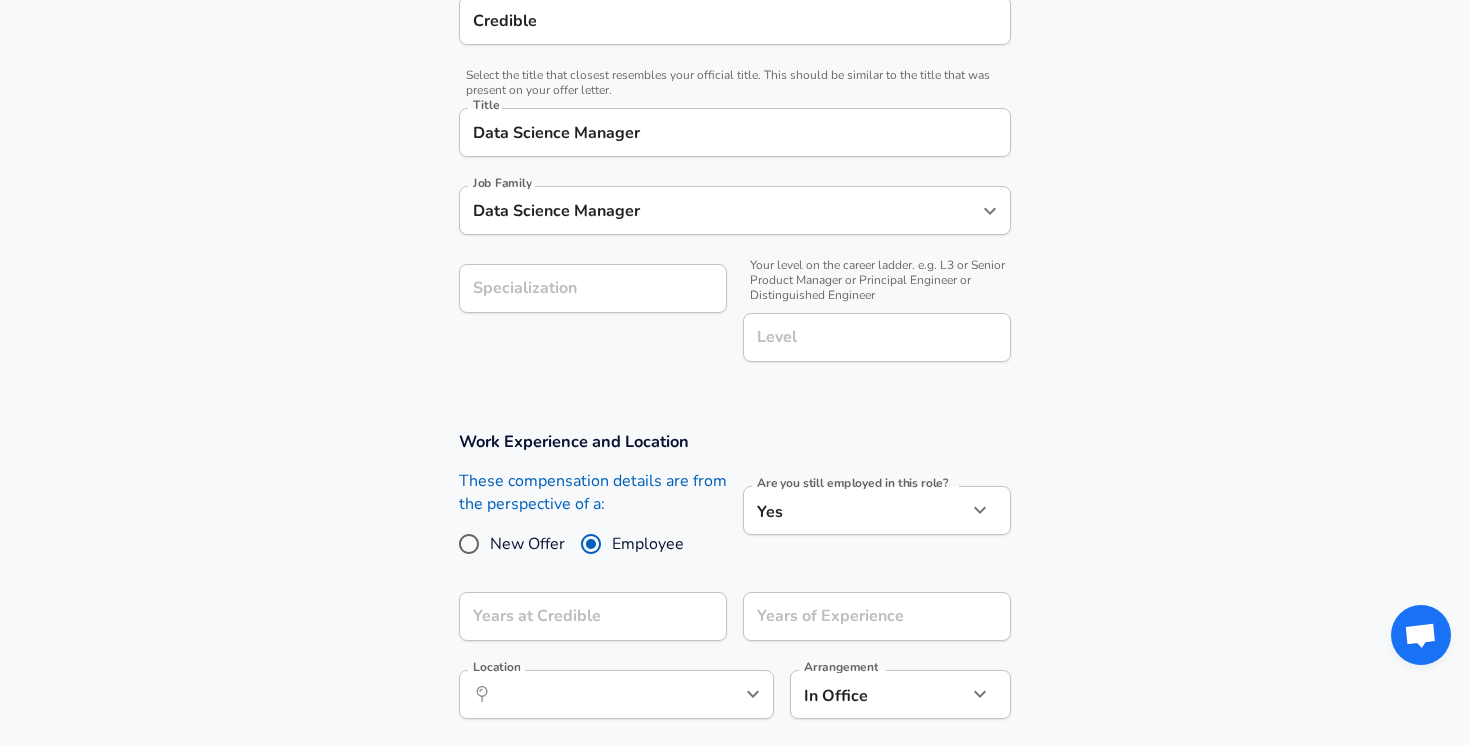 scroll, scrollTop: 451, scrollLeft: 0, axis: vertical 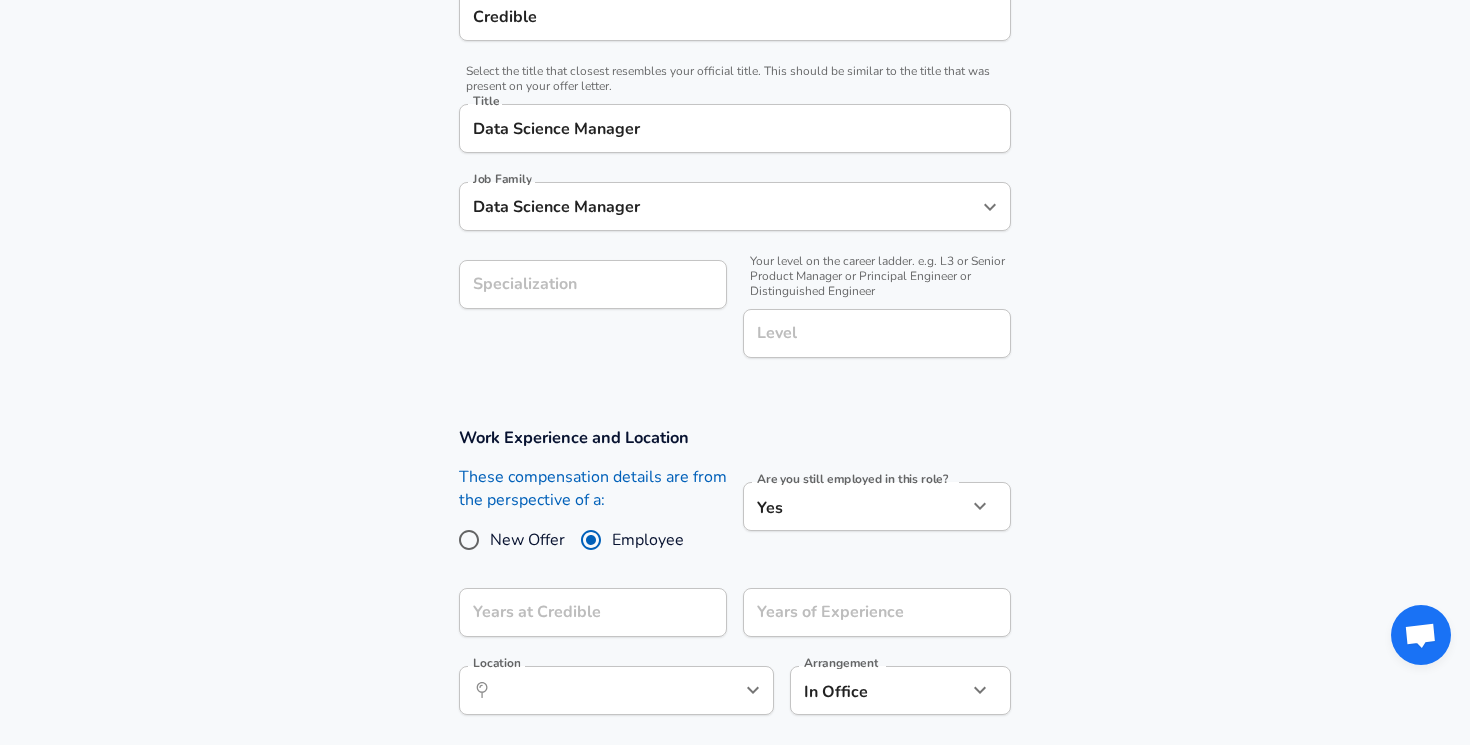 click on "Restart Add Your Salary Upload your offer letter   to verify your submission Enhance Privacy and Anonymity Yes Automatically hides specific fields until there are enough submissions to safely display the full details.   More Details Based on your submission and the data points that we have already collected, we will automatically hide and anonymize specific fields if there aren't enough data points to remain sufficiently anonymous. Company & Title Information   Enter the company you received your offer from Company Credible Company   Select the title that closest resembles your official title. This should be similar to the title that was present on your offer letter. Title Data Science Manager Title Job Family Data Science Manager Job Family Specialization Specialization   Your level on the career ladder. e.g. L3 or Senior Product Manager or Principal Engineer or Distinguished Engineer Level Level Work Experience and Location These compensation details are from the perspective of a: New Offer Employee Yes yes" at bounding box center [735, -79] 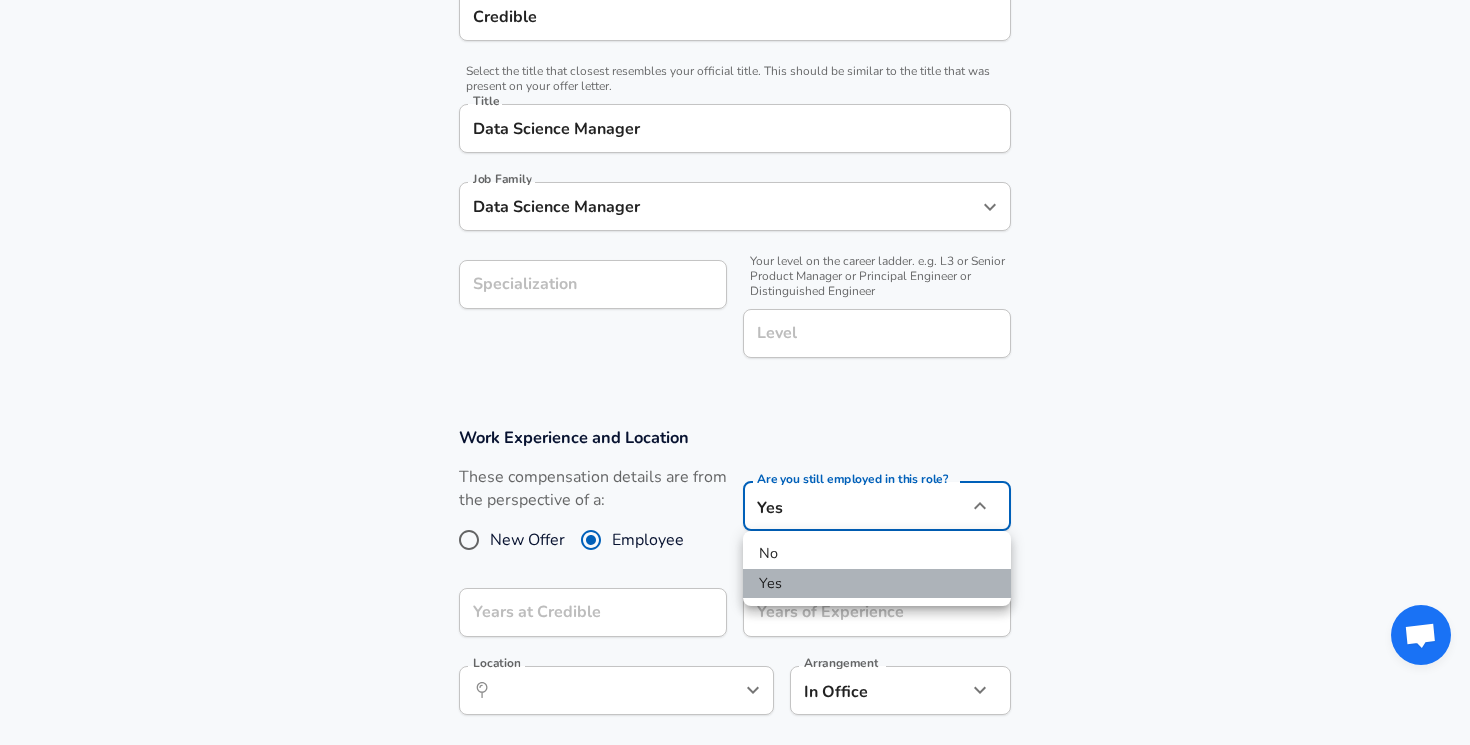 click on "Yes" at bounding box center (877, 584) 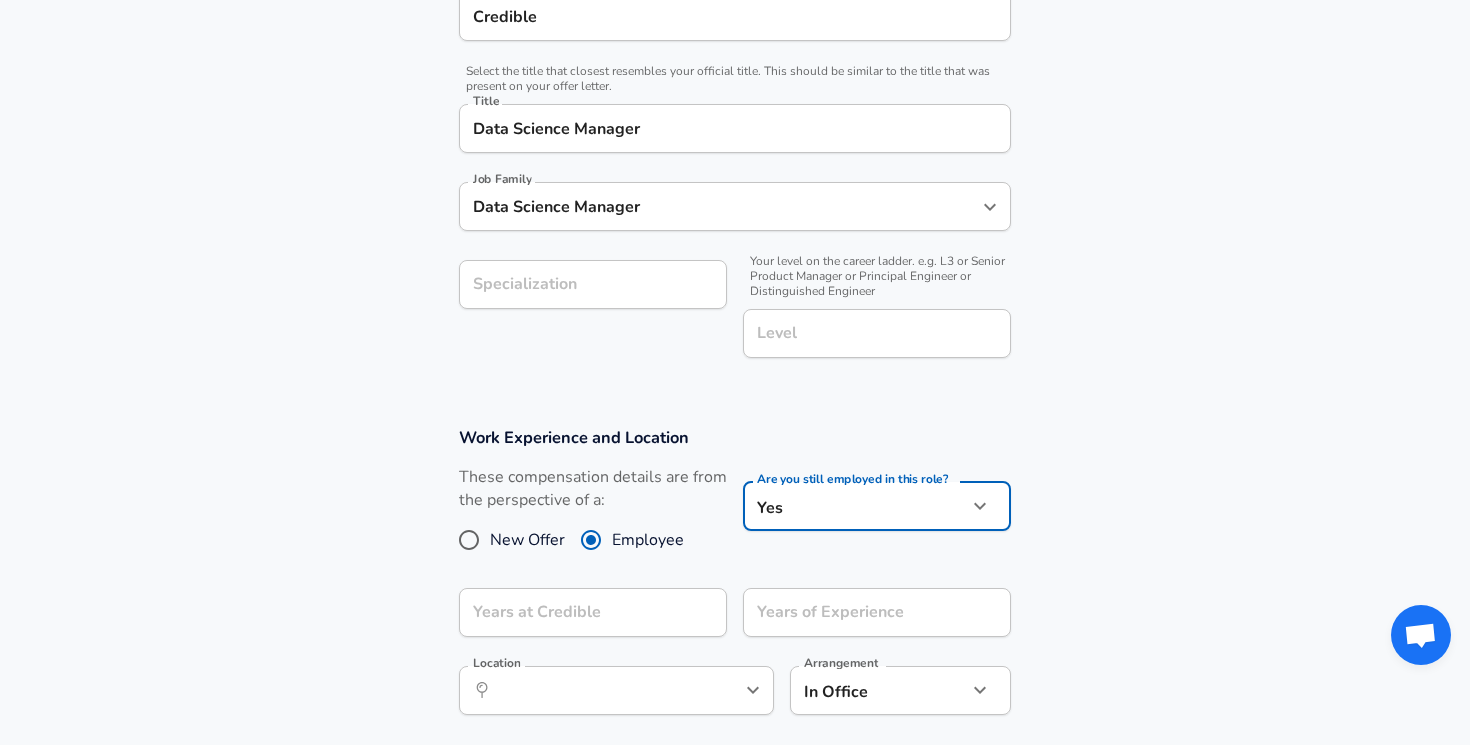 click on "Restart Add Your Salary Upload your offer letter   to verify your submission Enhance Privacy and Anonymity Yes Automatically hides specific fields until there are enough submissions to safely display the full details.   More Details Based on your submission and the data points that we have already collected, we will automatically hide and anonymize specific fields if there aren't enough data points to remain sufficiently anonymous. Company & Title Information   Enter the company you received your offer from Company Credible Company   Select the title that closest resembles your official title. This should be similar to the title that was present on your offer letter. Title Data Science Manager Title Job Family Data Science Manager Job Family Specialization Specialization   Your level on the career ladder. e.g. L3 or Senior Product Manager or Principal Engineer or Distinguished Engineer Level Level Work Experience and Location These compensation details are from the perspective of a: New Offer Employee Yes yes" at bounding box center [735, -79] 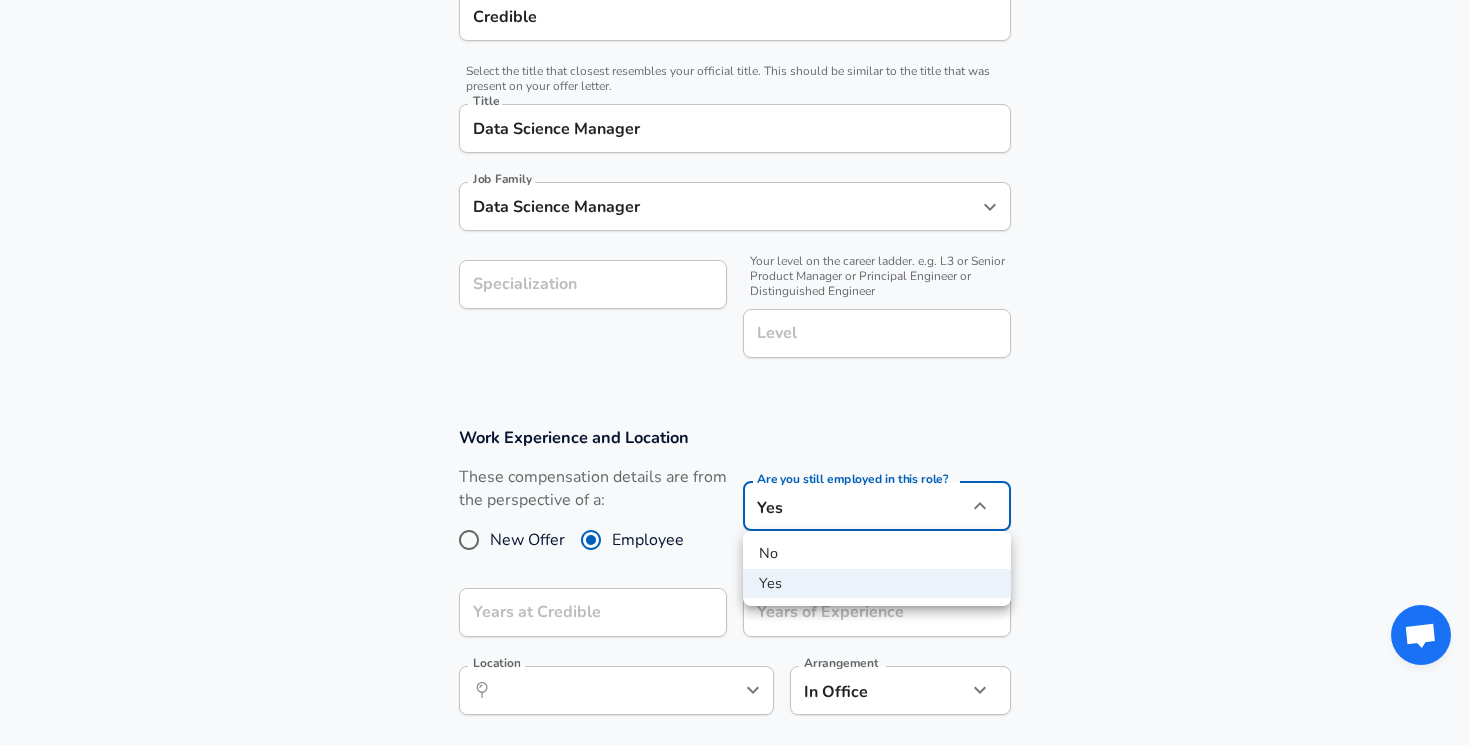 click on "No" at bounding box center [877, 554] 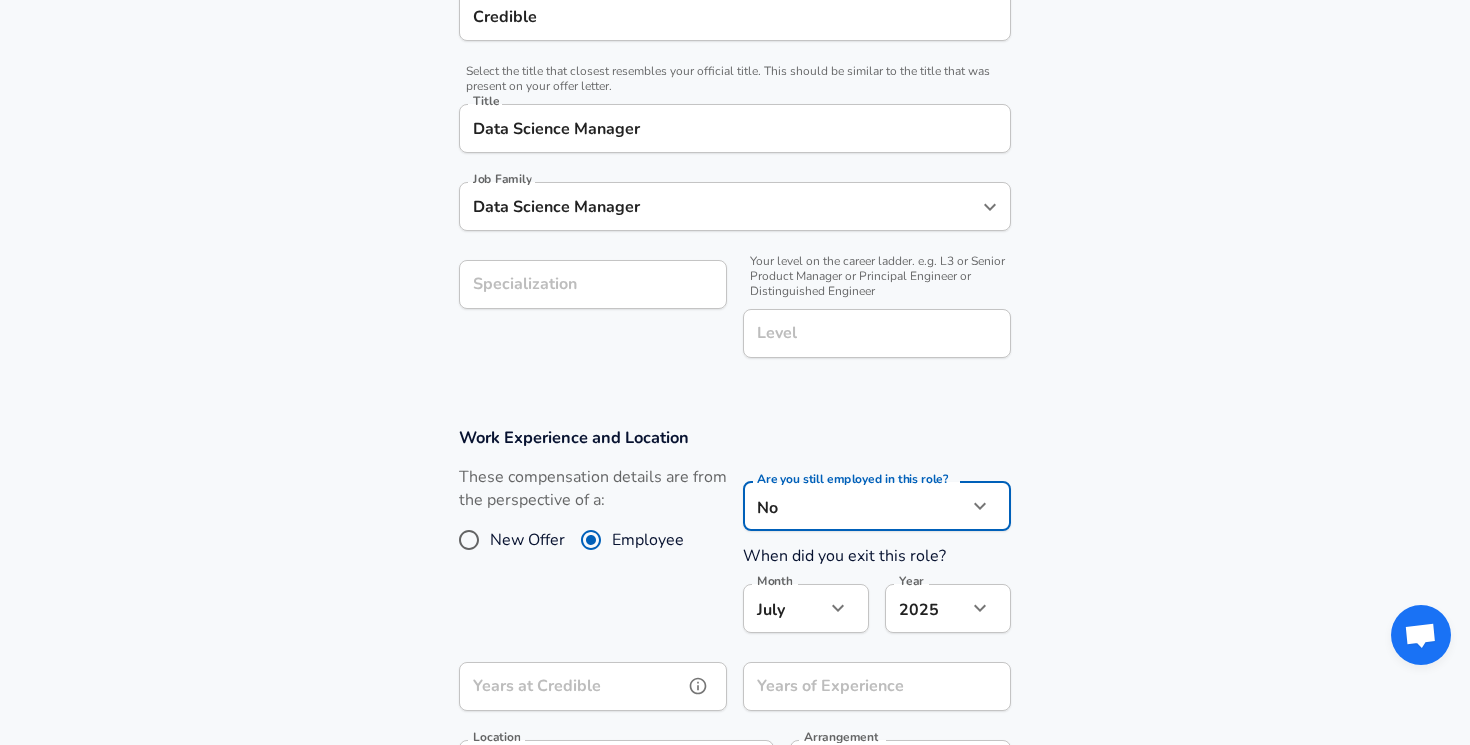 click on "Years at Credible" at bounding box center (571, 686) 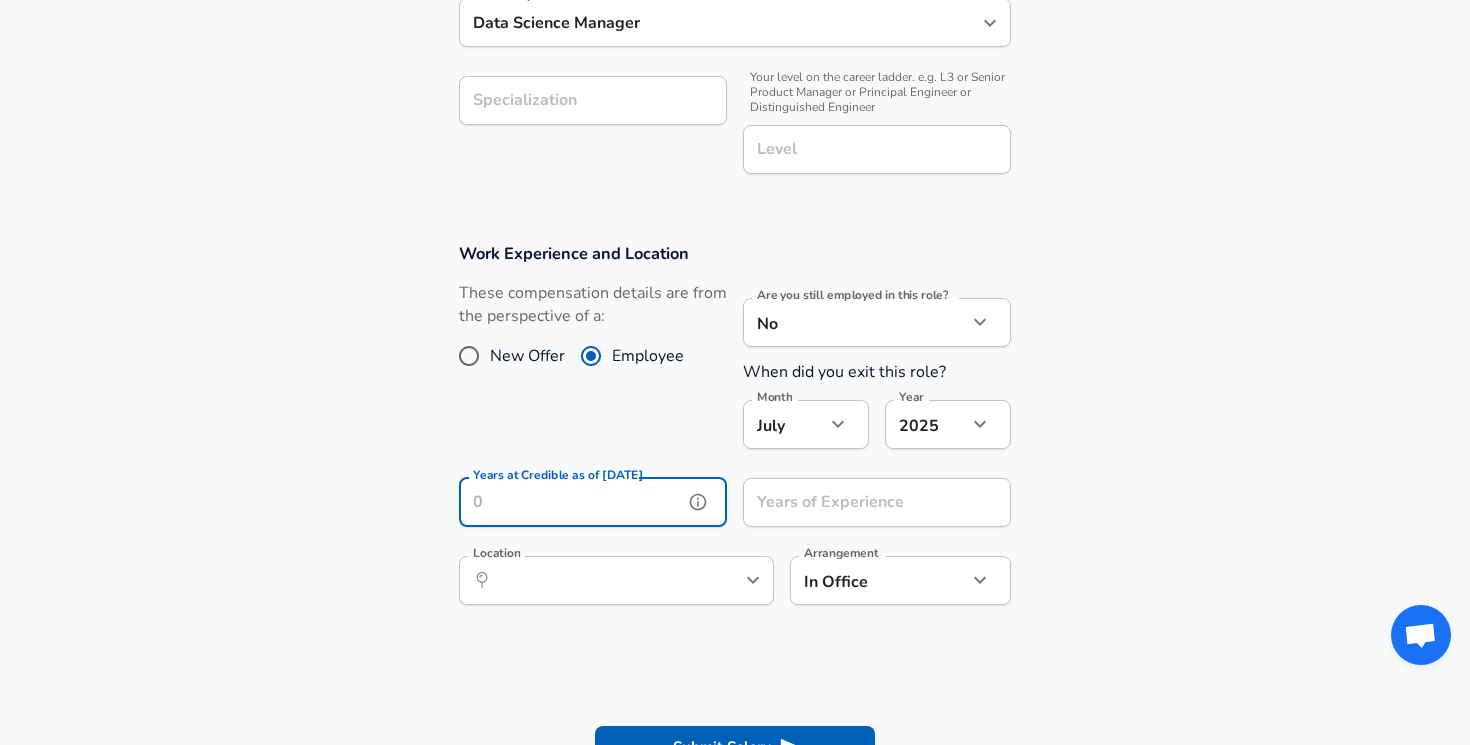 scroll, scrollTop: 640, scrollLeft: 0, axis: vertical 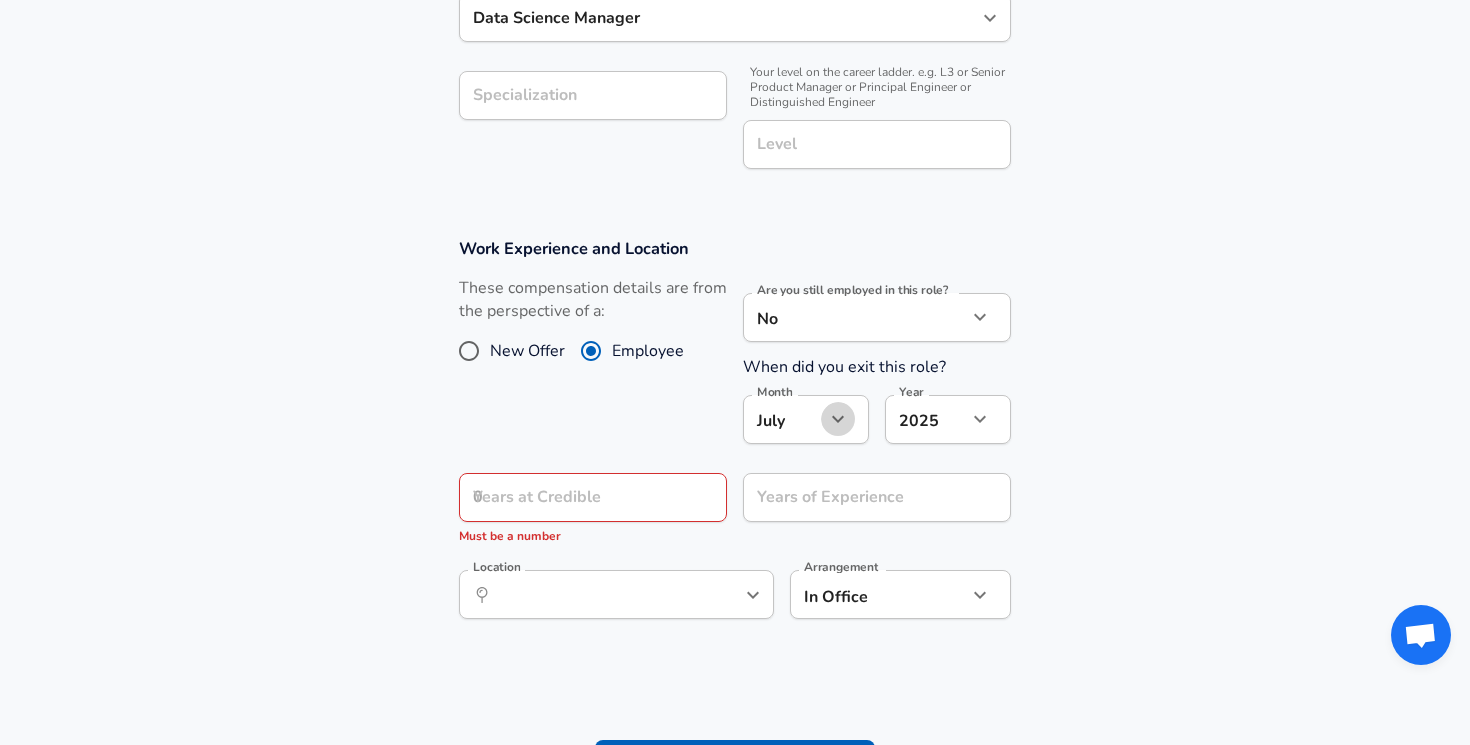 click 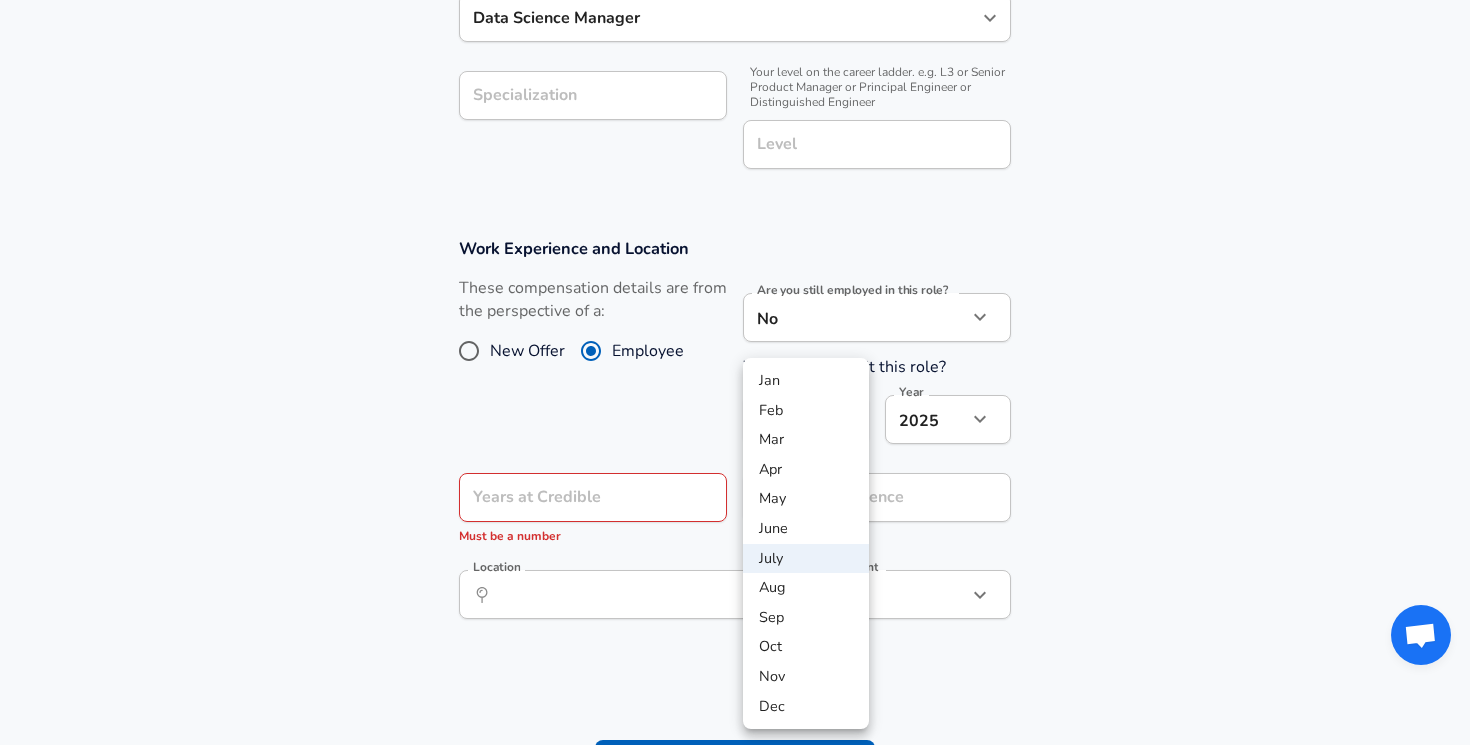 click on "July" at bounding box center [806, 559] 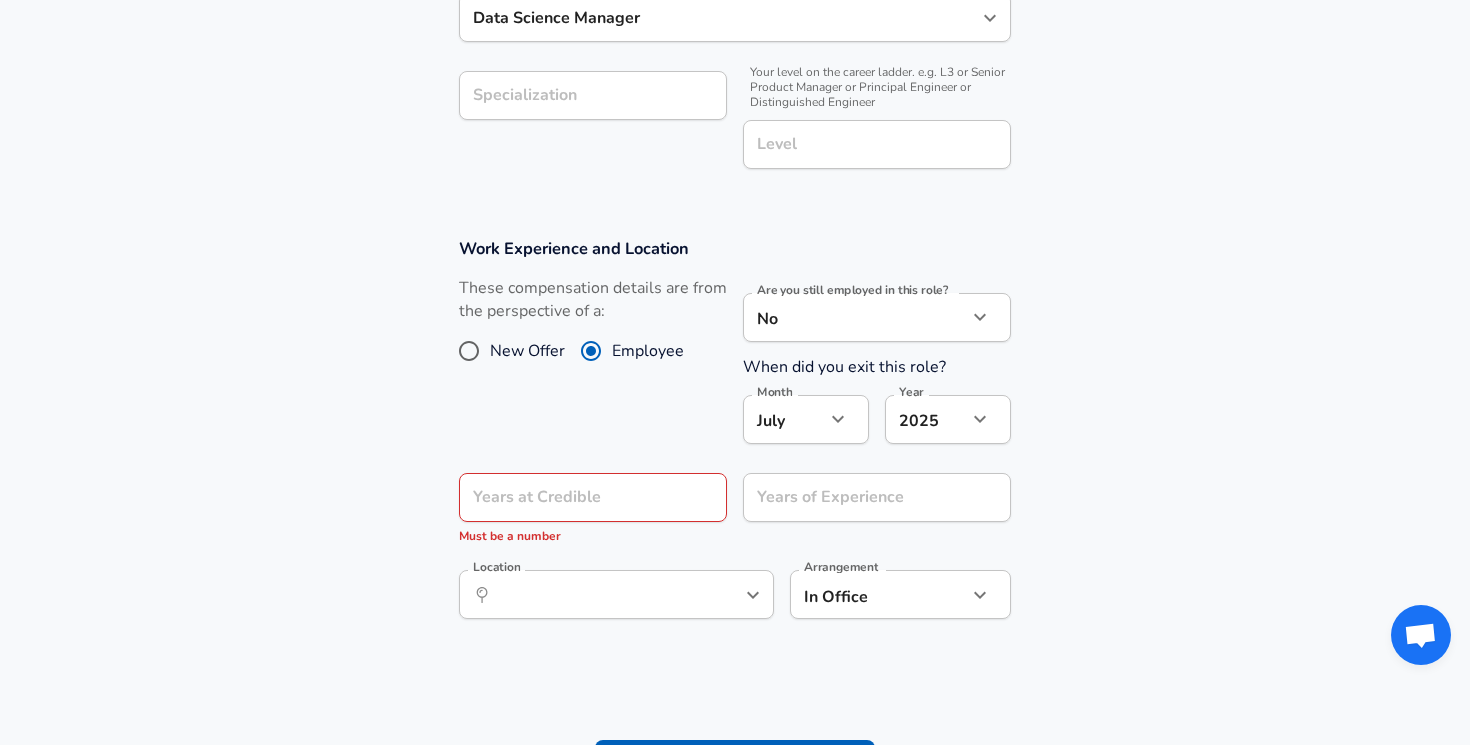 click on "Must be a number" at bounding box center [593, 537] 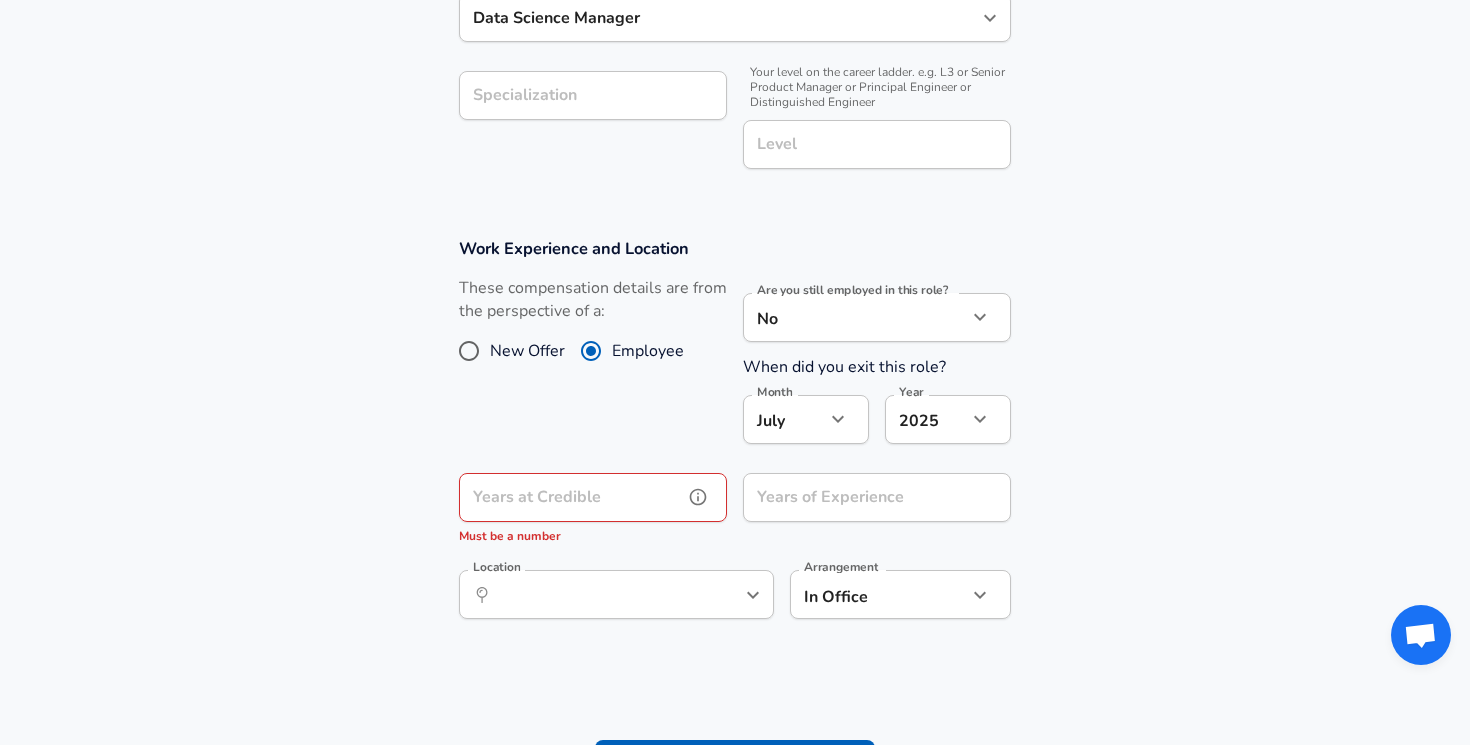 click on "Years at Credible" at bounding box center (571, 497) 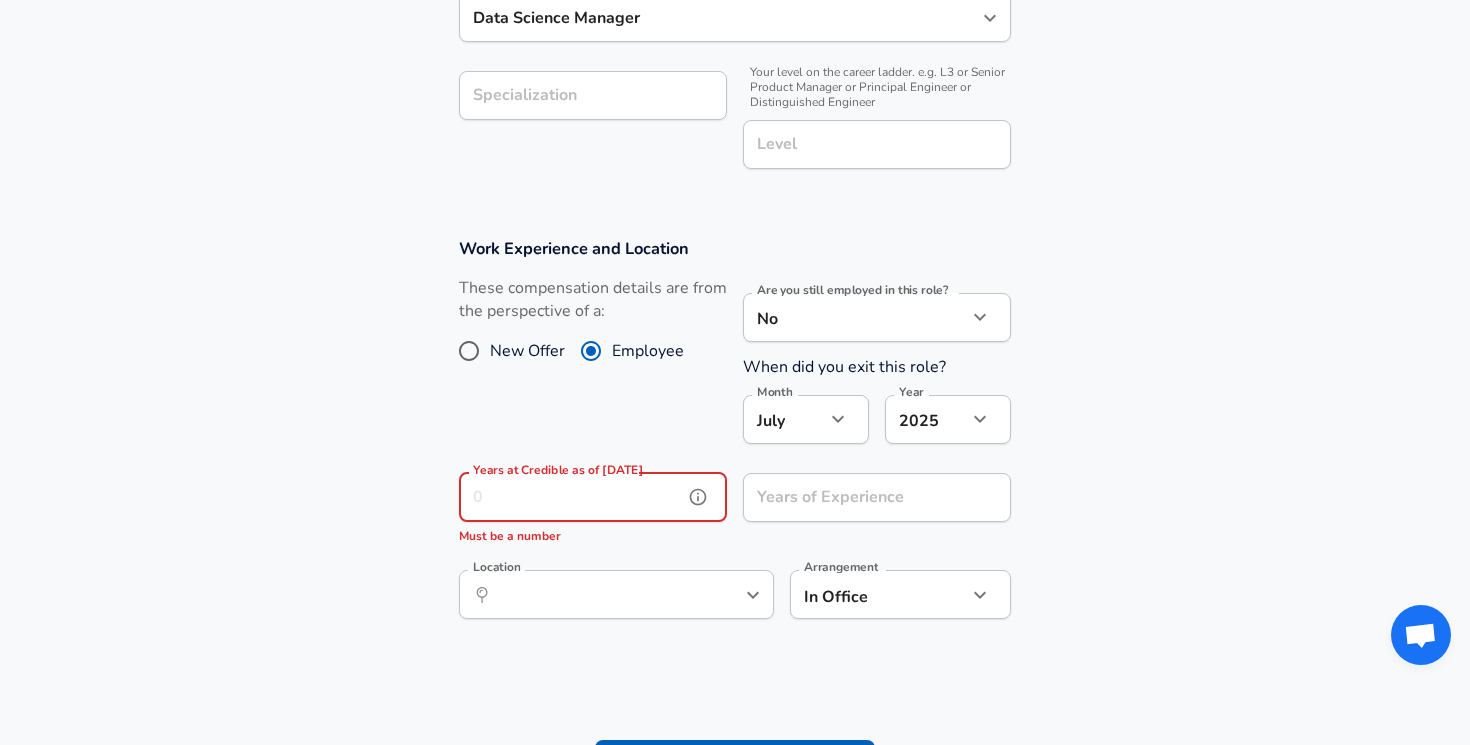 type on "1" 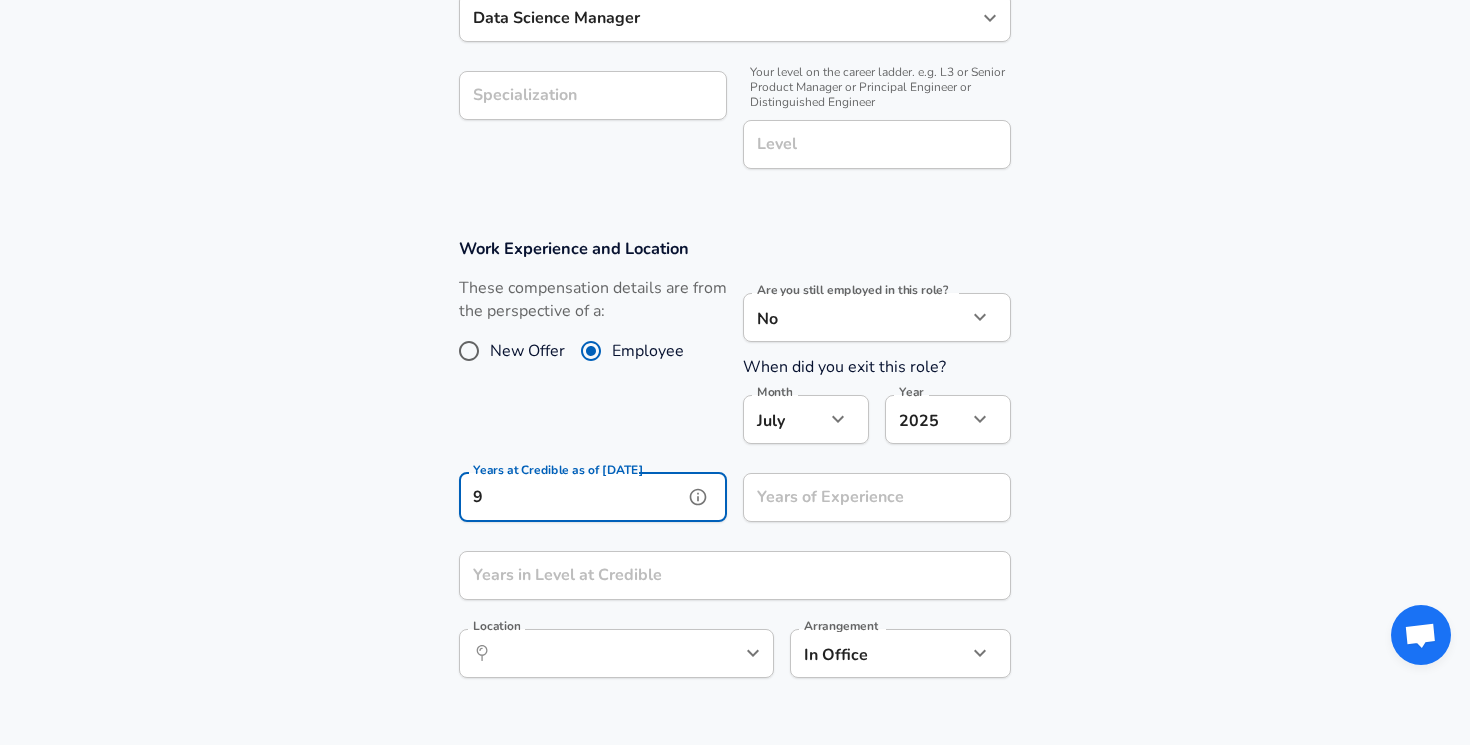 type on "9" 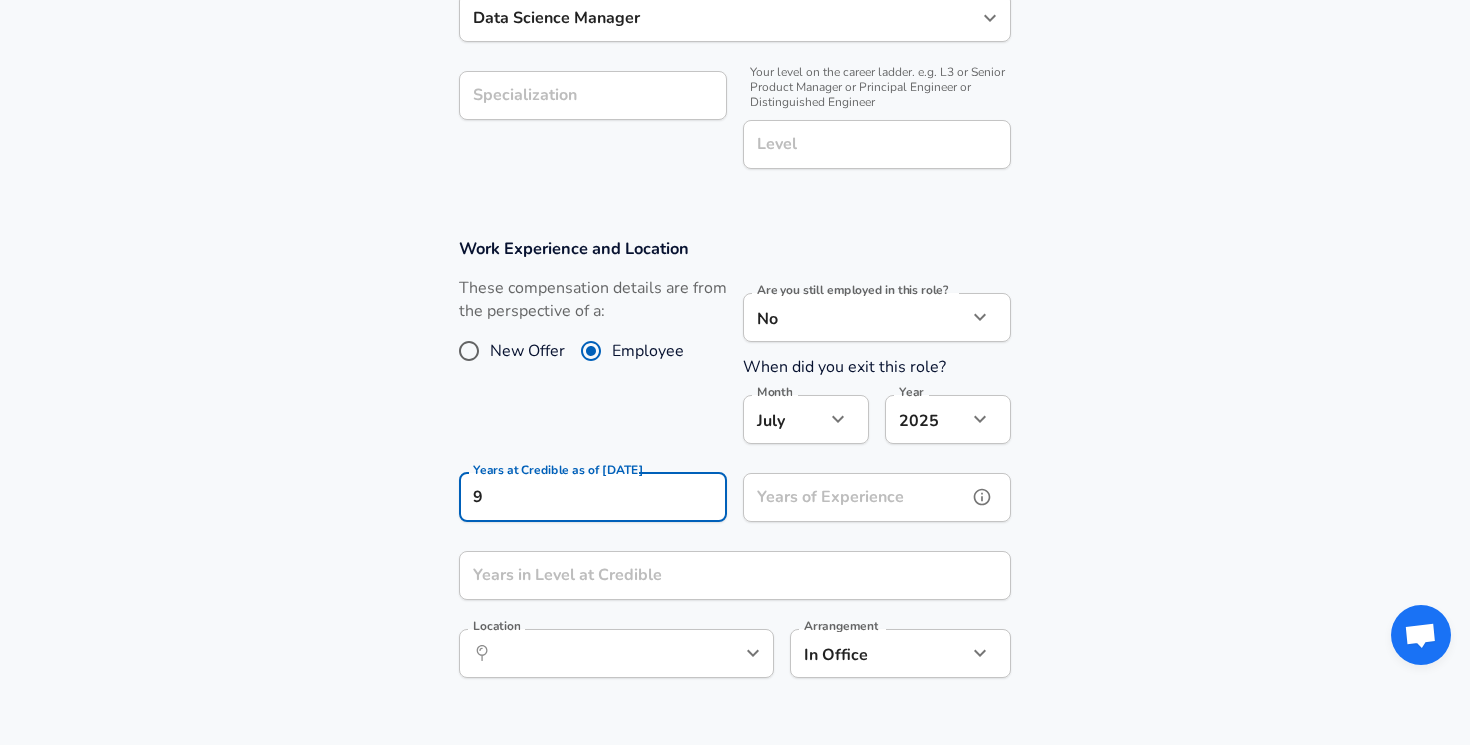 click on "Years of Experience" at bounding box center (855, 497) 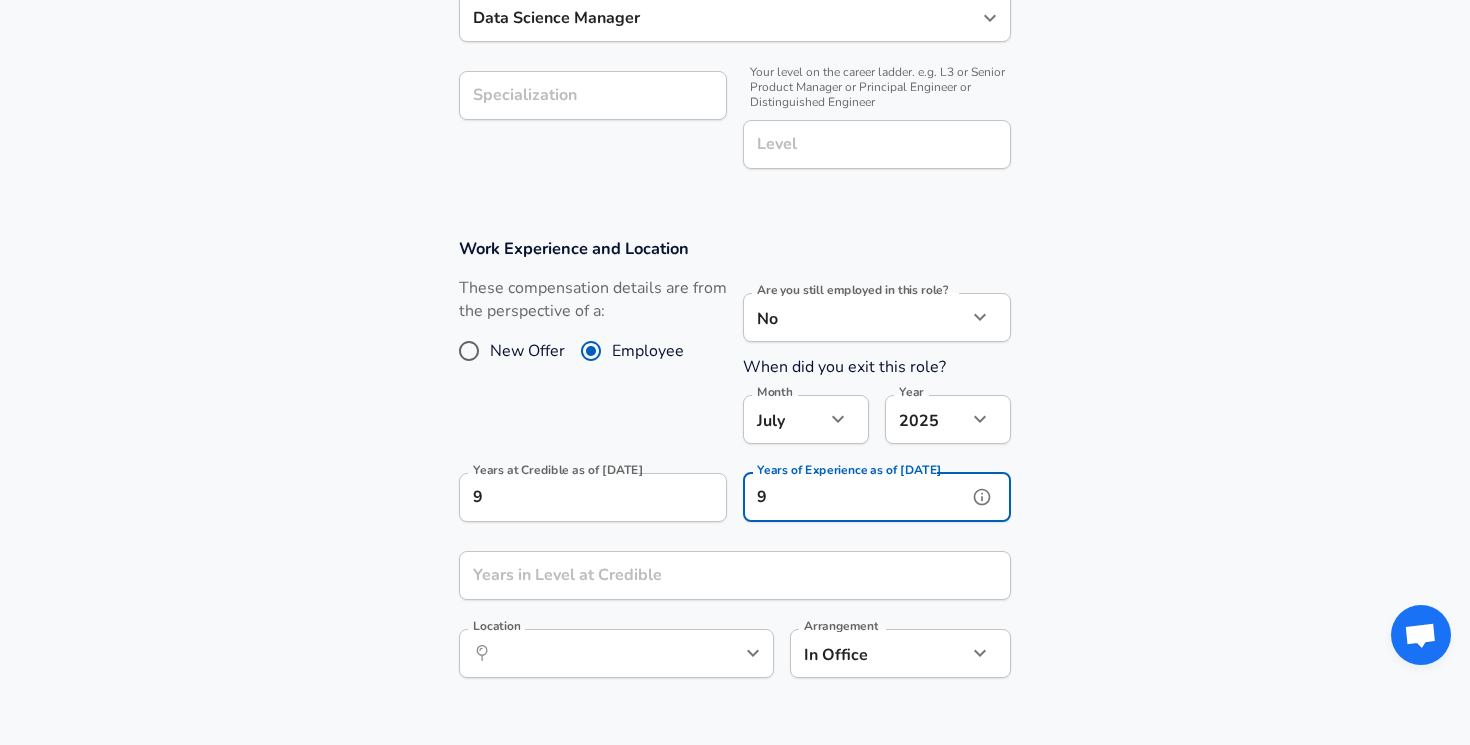 type on "9" 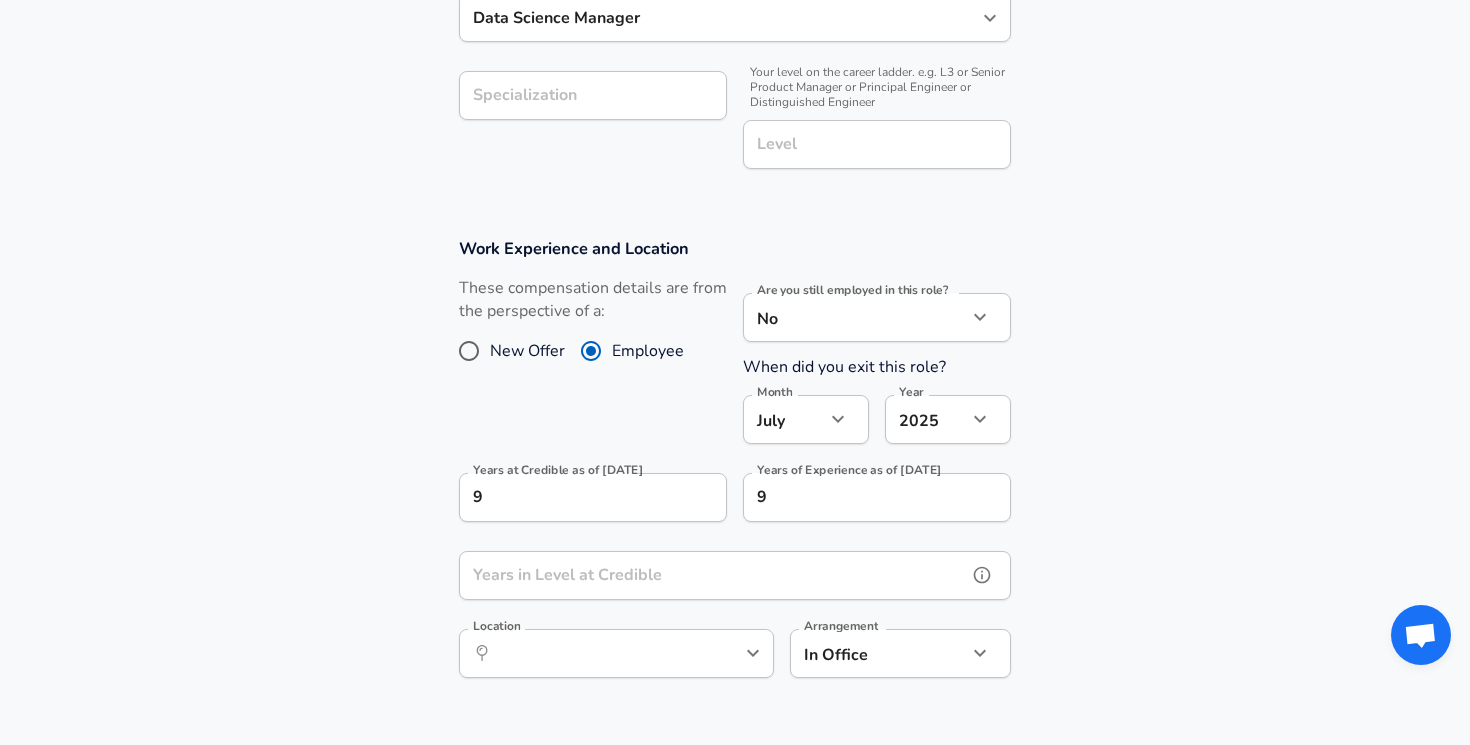 click on "Years in Level at Credible" at bounding box center [713, 575] 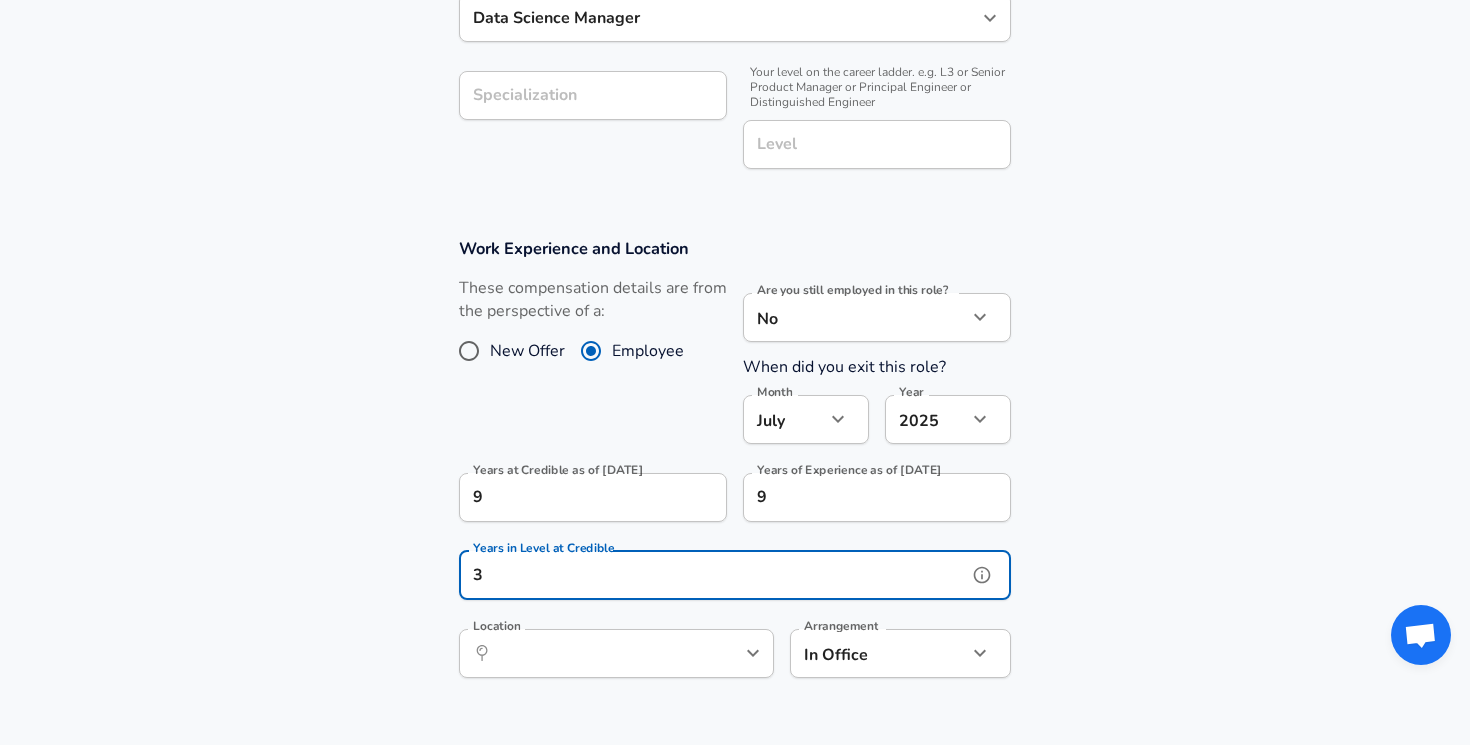 type on "3" 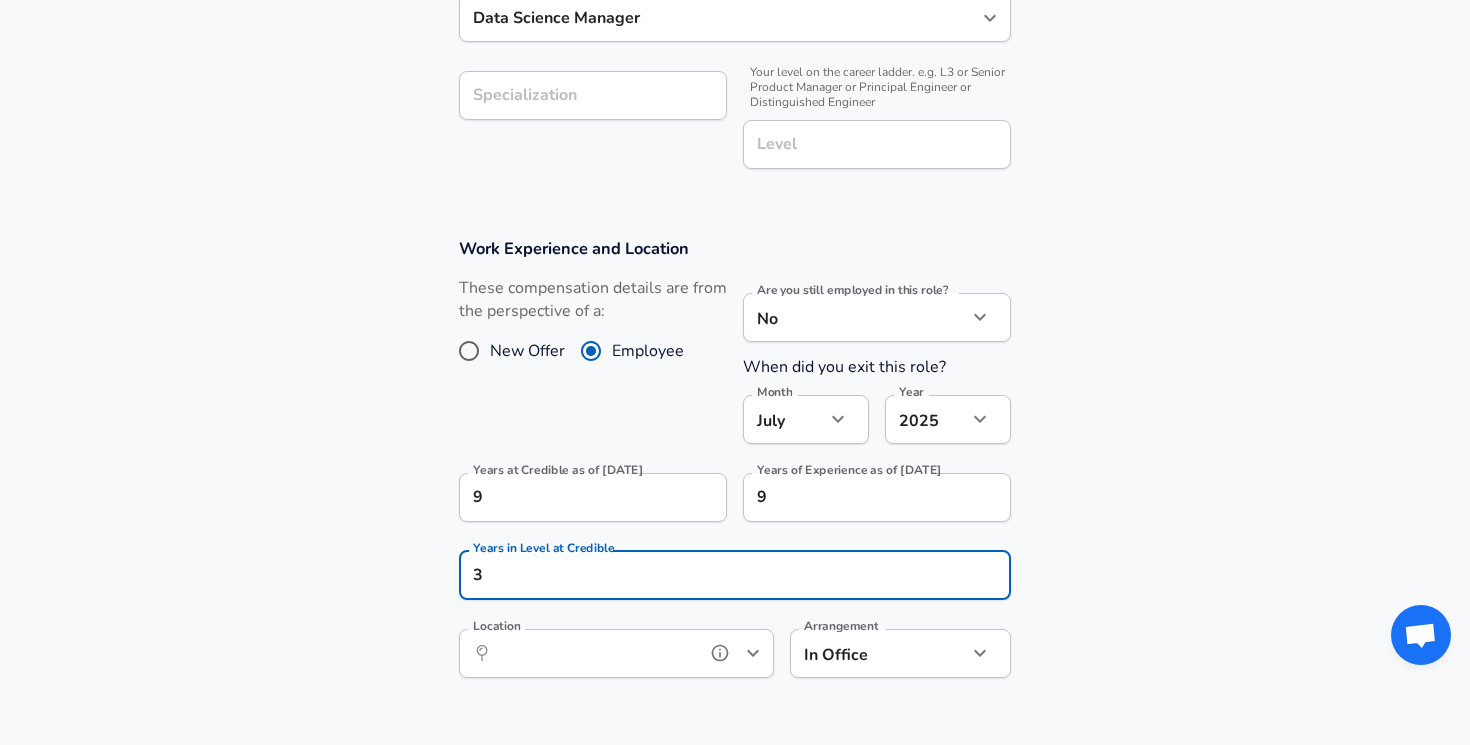 click on "Location" at bounding box center [594, 653] 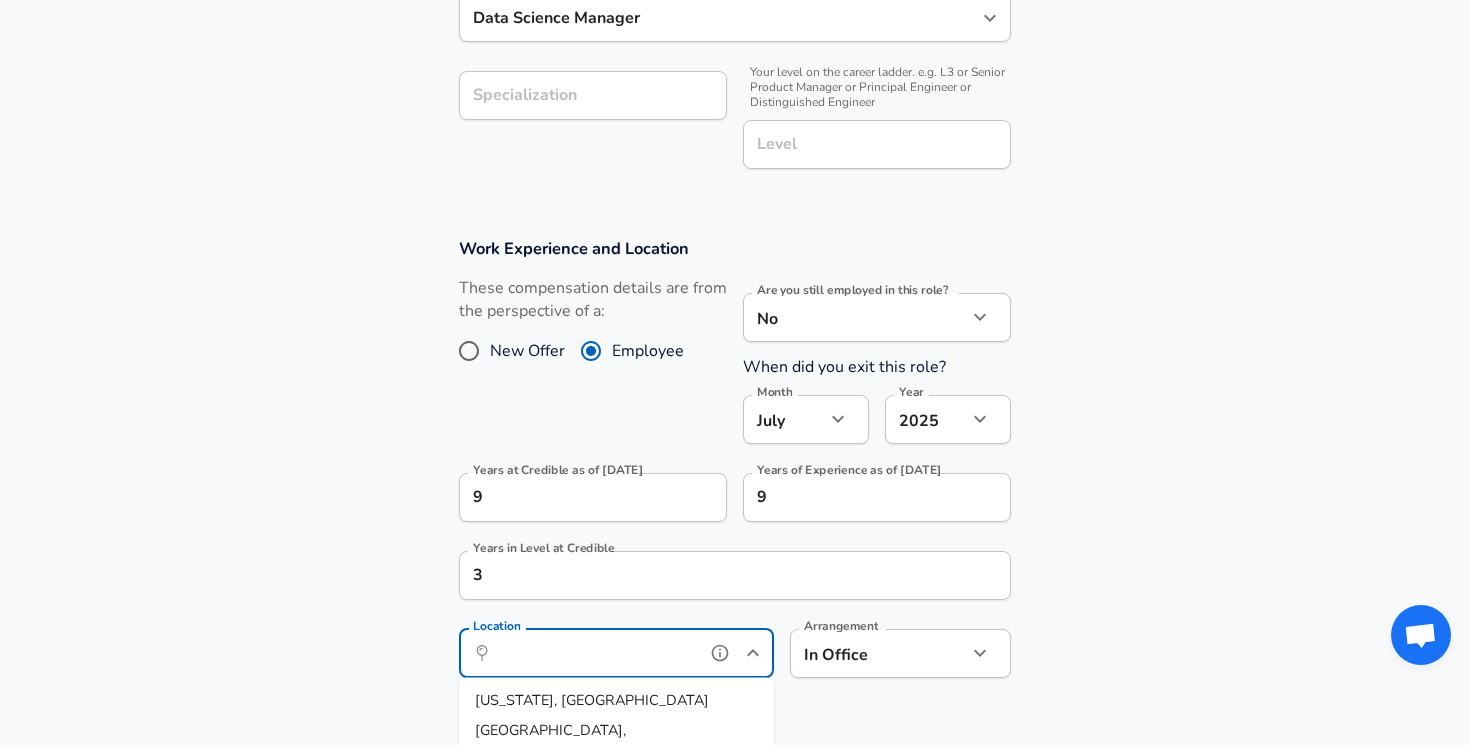 scroll, scrollTop: 43, scrollLeft: 0, axis: vertical 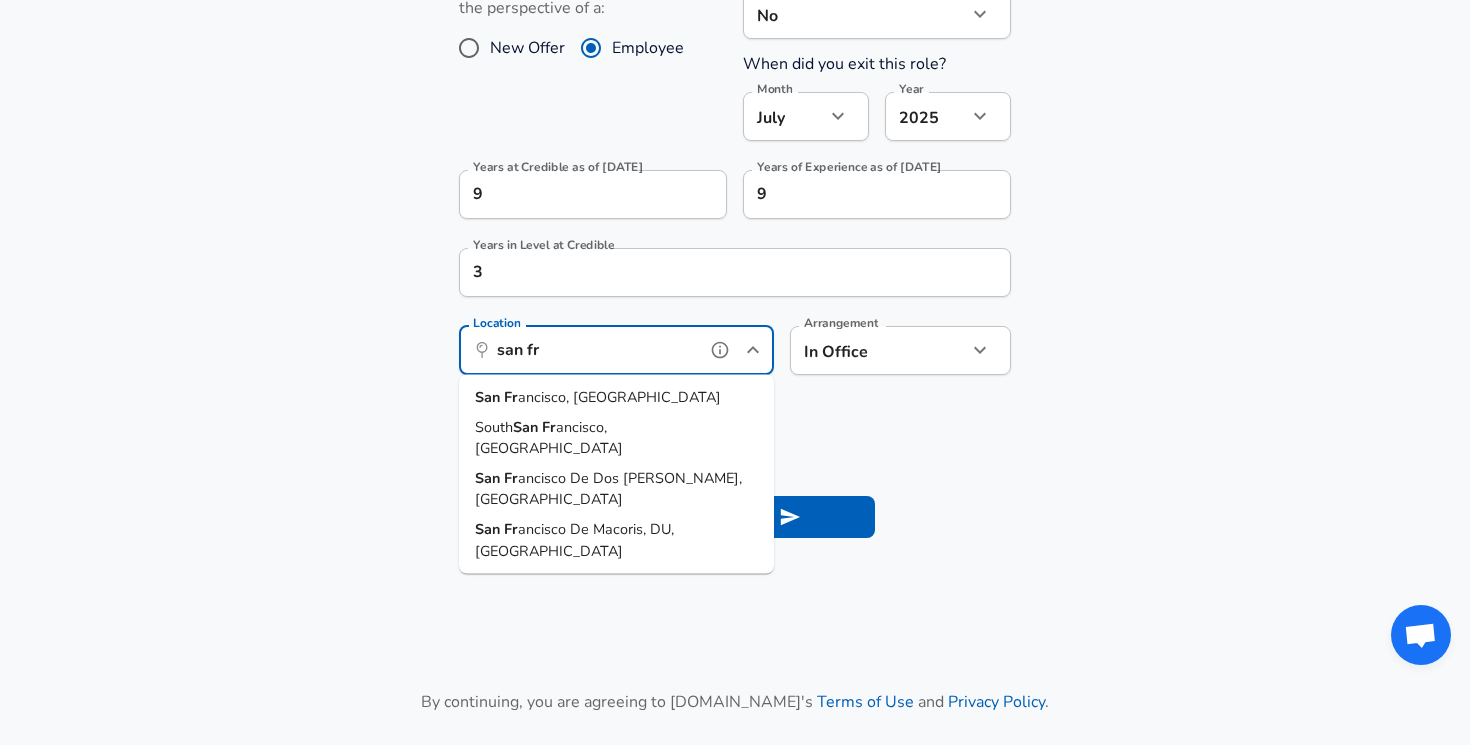 click on "ancisco, [GEOGRAPHIC_DATA]" at bounding box center (619, 397) 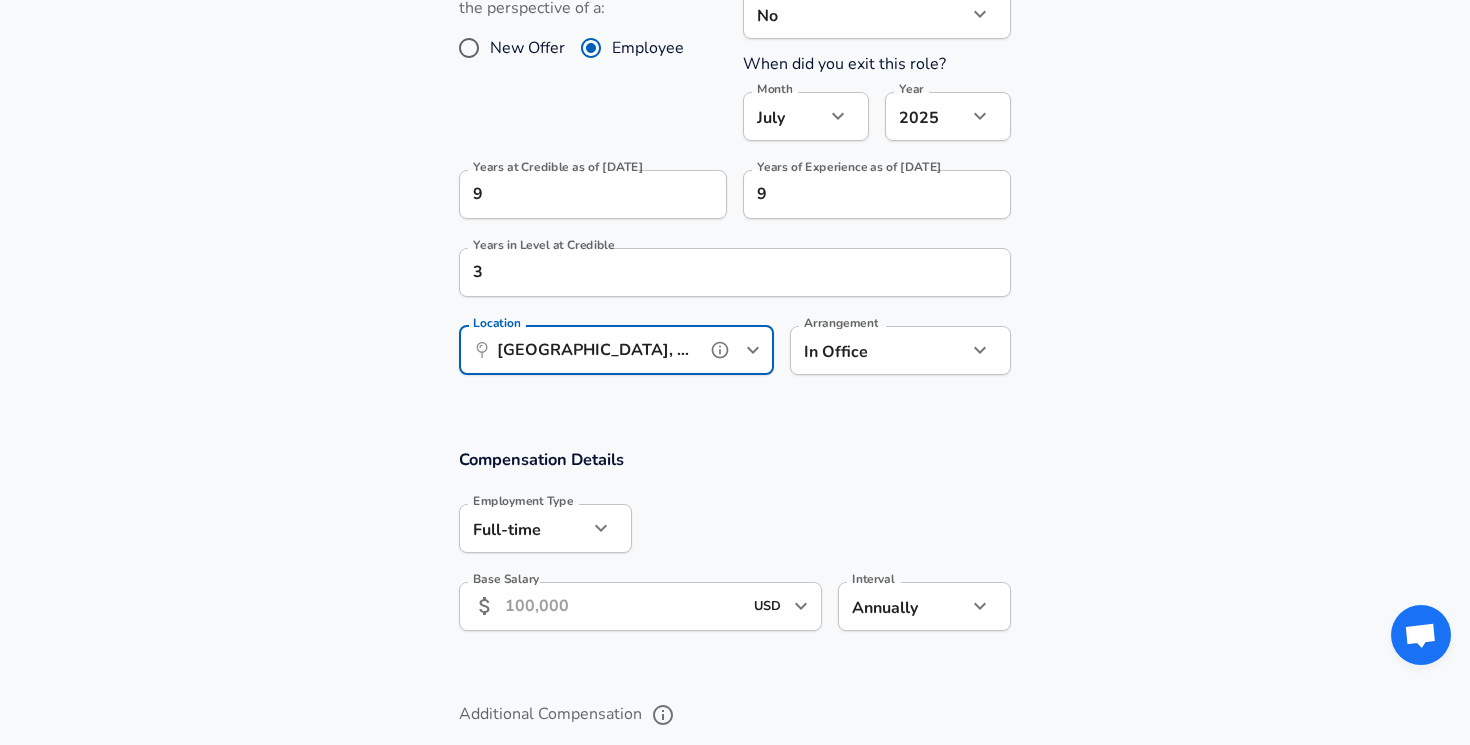 type on "[GEOGRAPHIC_DATA], [GEOGRAPHIC_DATA]" 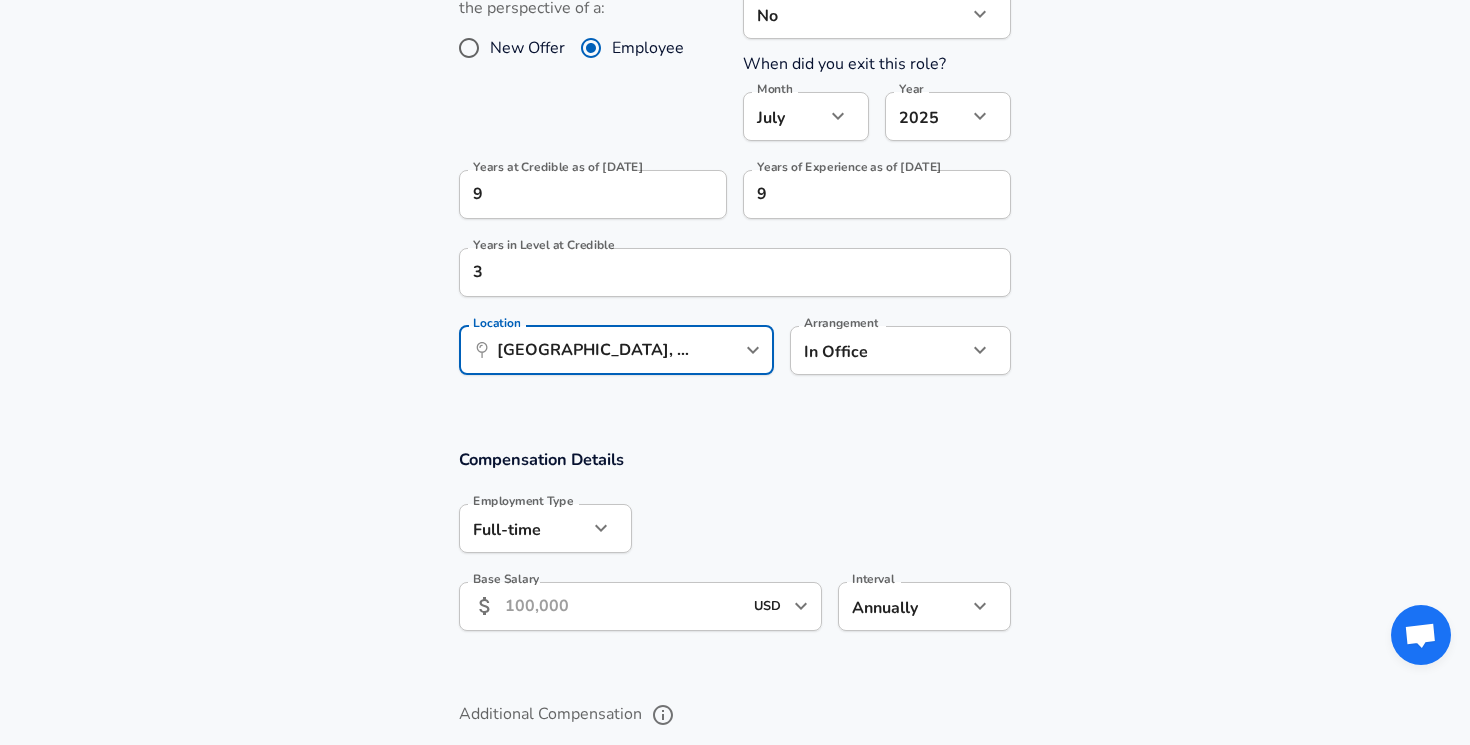 click on "Restart Add Your Salary Upload your offer letter   to verify your submission Enhance Privacy and Anonymity Yes Automatically hides specific fields until there are enough submissions to safely display the full details.   More Details Based on your submission and the data points that we have already collected, we will automatically hide and anonymize specific fields if there aren't enough data points to remain sufficiently anonymous. Company & Title Information   Enter the company you received your offer from Company Credible Company   Select the title that closest resembles your official title. This should be similar to the title that was present on your offer letter. Title Data Science Manager Title Job Family Data Science Manager Job Family Specialization Specialization   Your level on the career ladder. e.g. L3 or Senior Product Manager or Principal Engineer or Distinguished Engineer Level Level Work Experience and Location These compensation details are from the perspective of a: New Offer Employee No no 7" at bounding box center (735, -571) 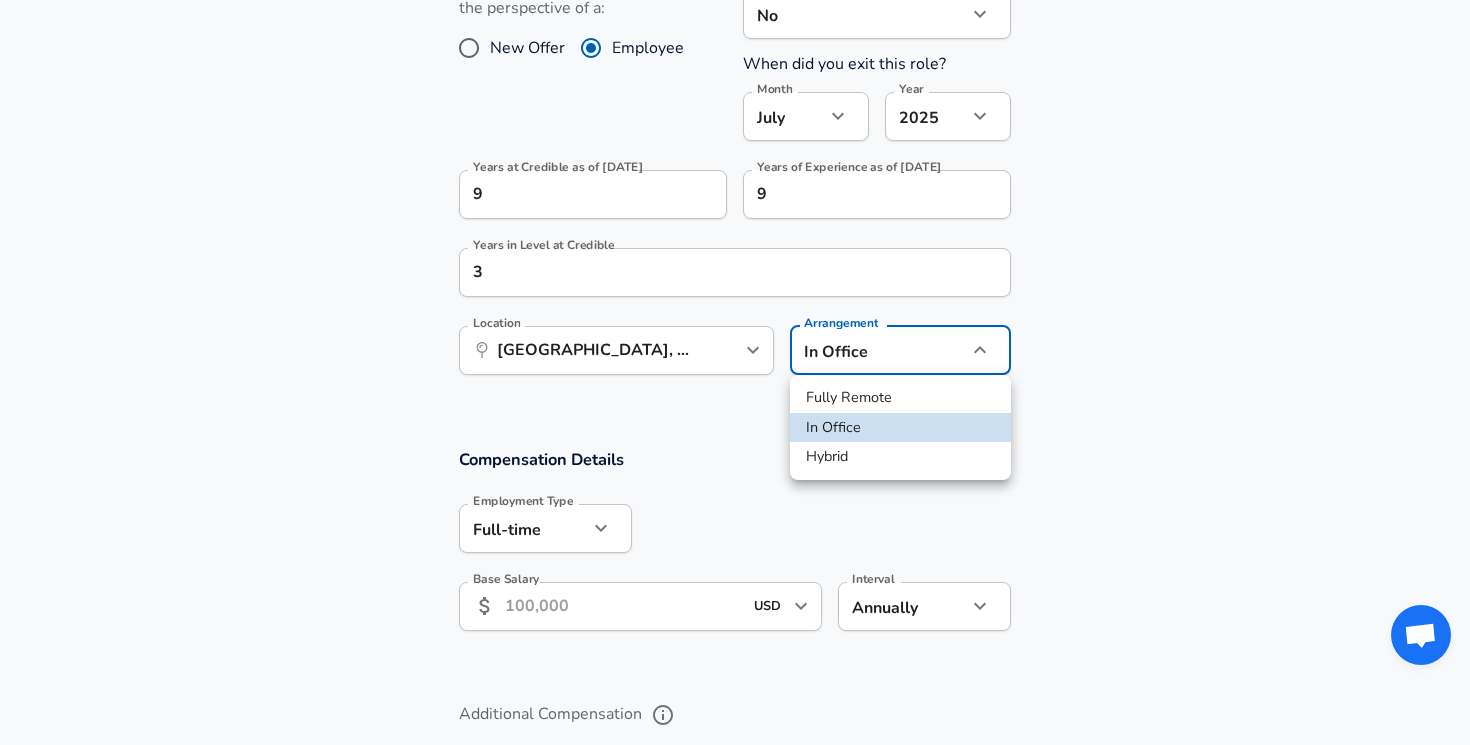 click on "Fully Remote" at bounding box center [900, 398] 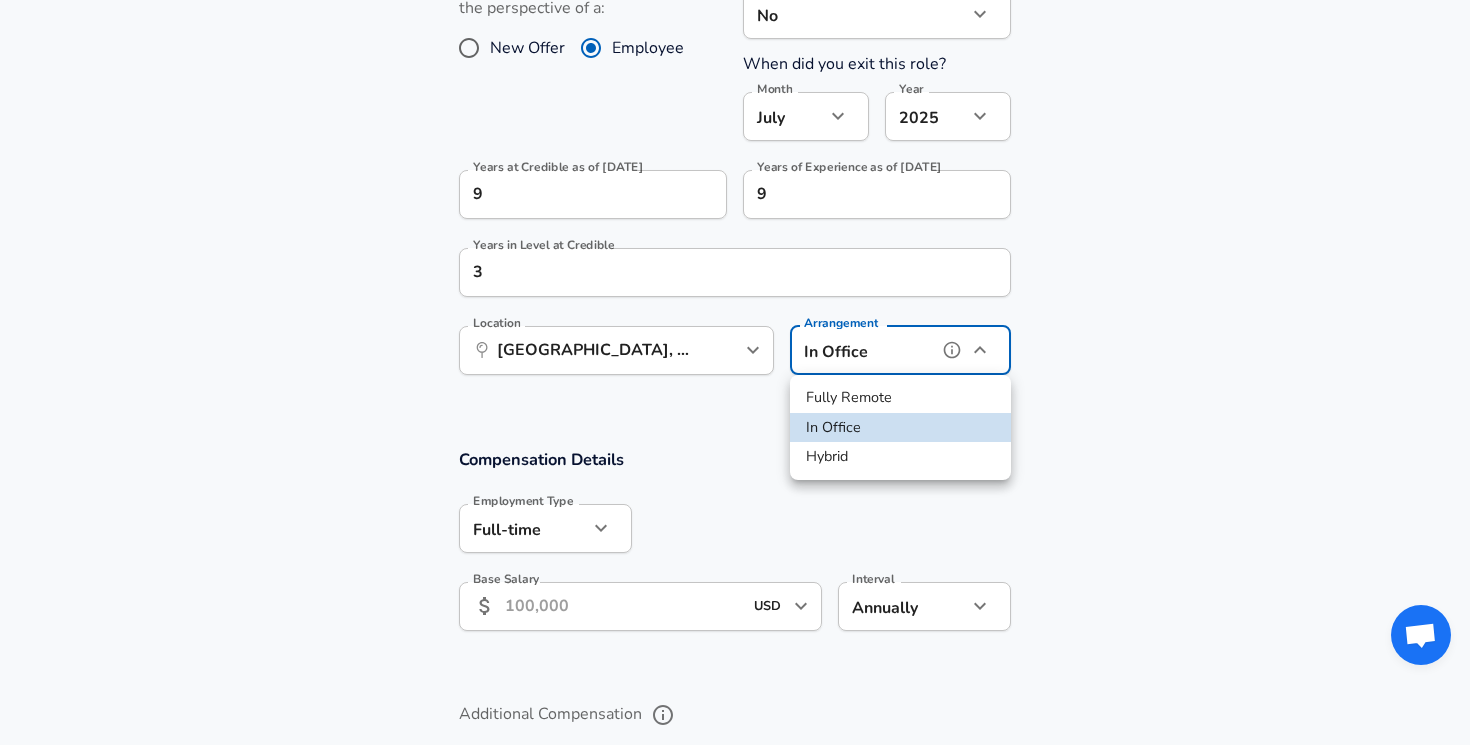 type on "remote" 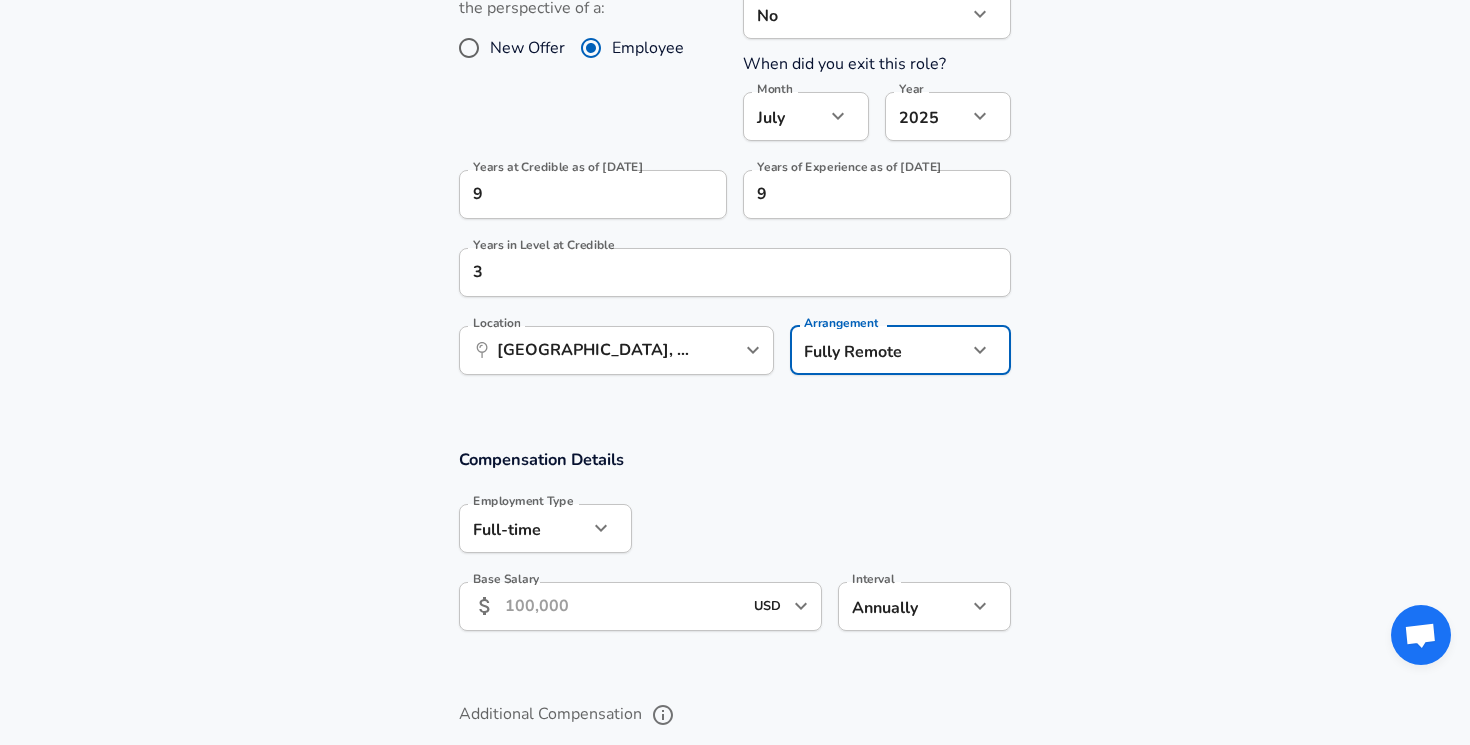 click on "Base Salary" at bounding box center (623, 606) 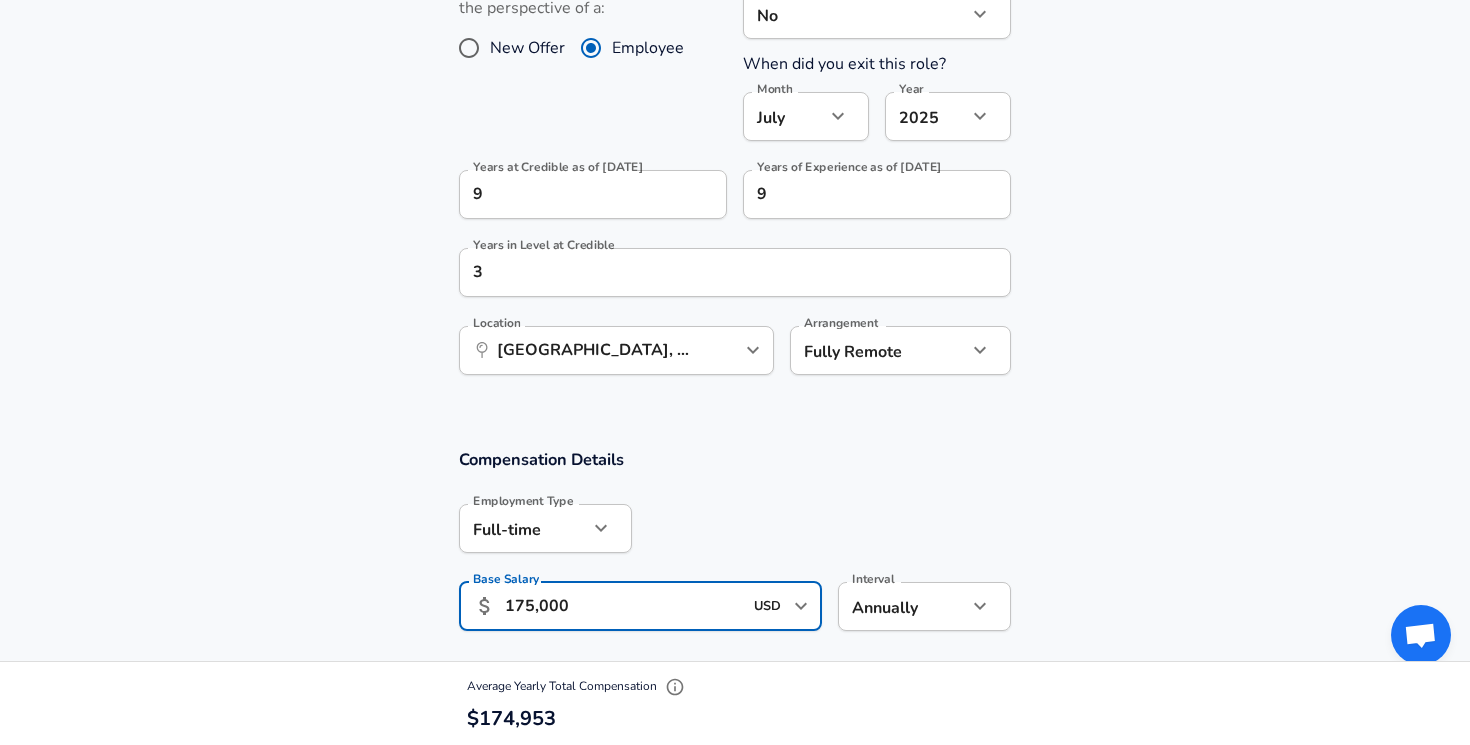 scroll, scrollTop: 0, scrollLeft: 0, axis: both 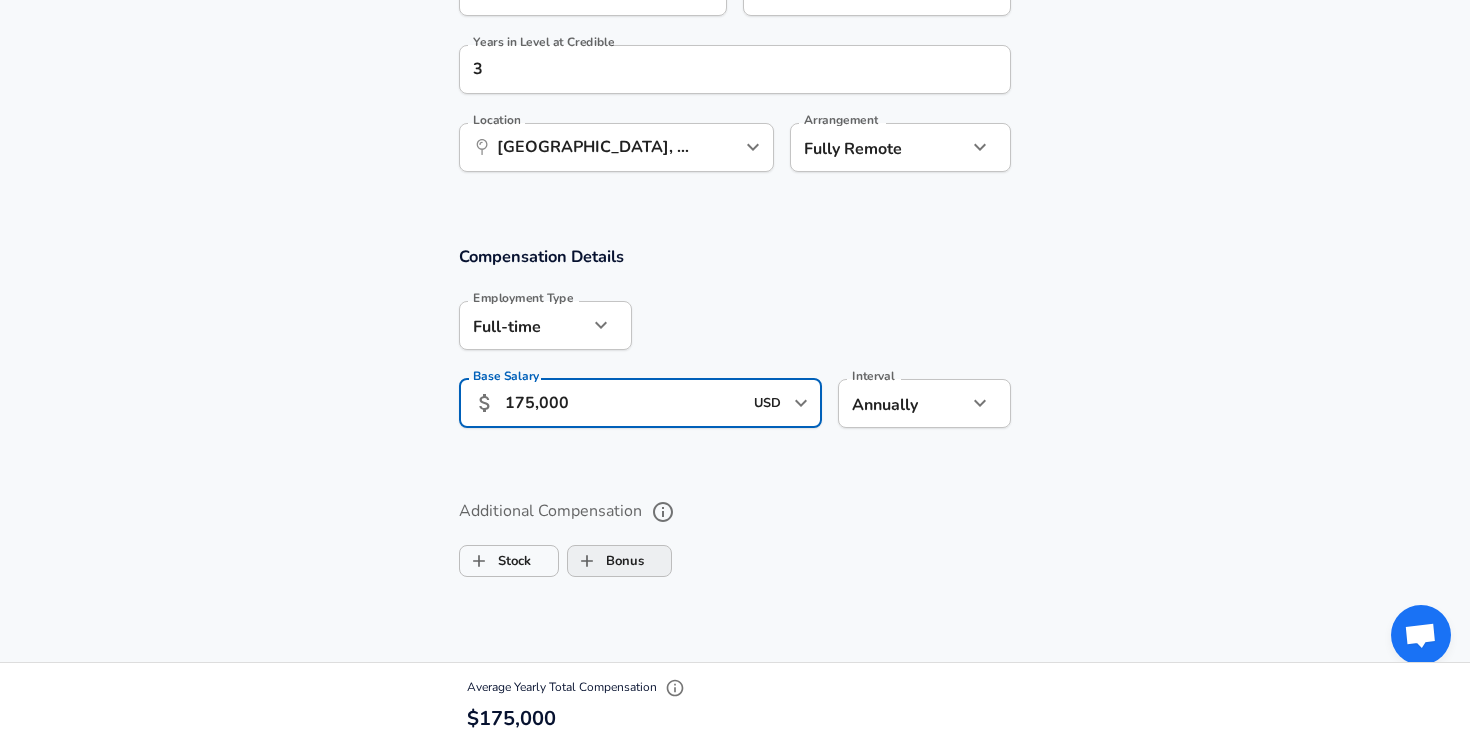 type on "175,000" 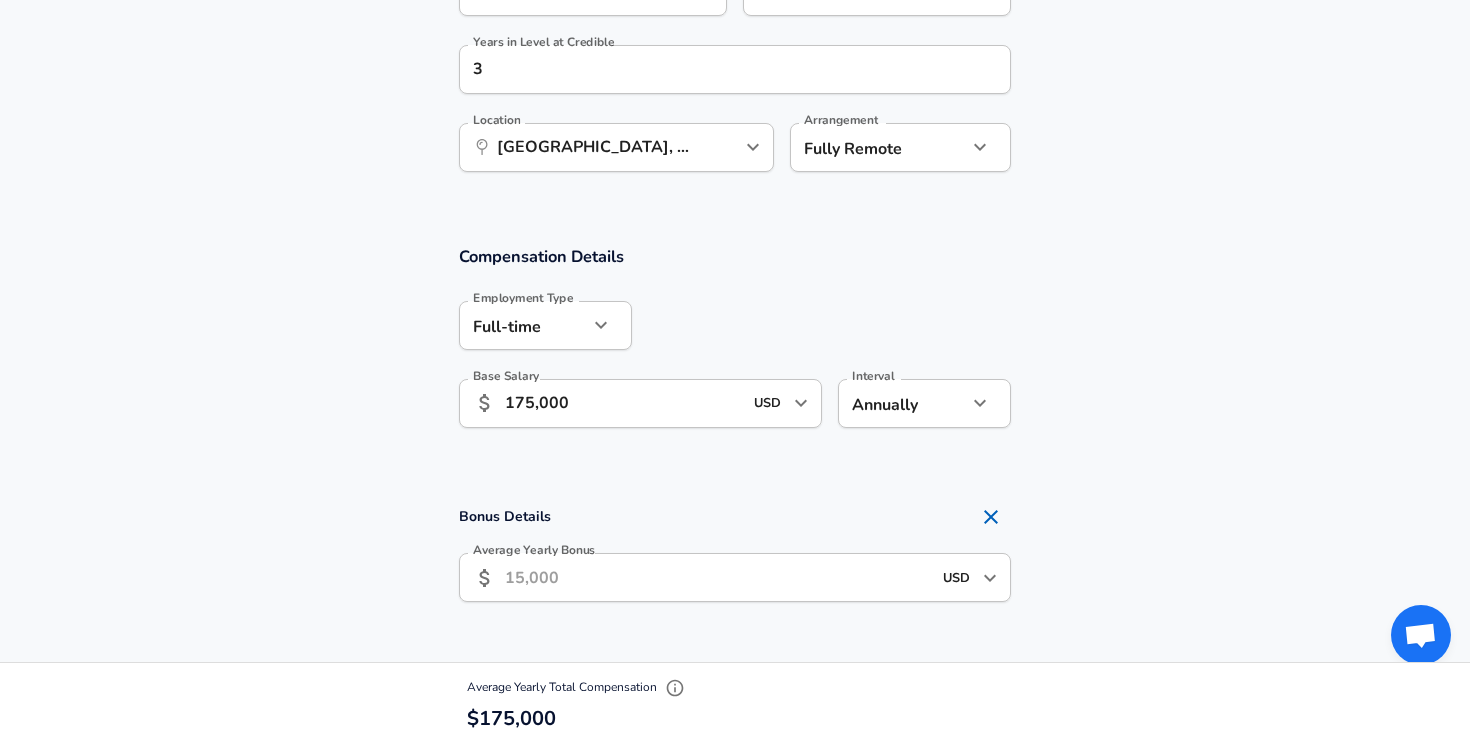 scroll, scrollTop: 0, scrollLeft: 0, axis: both 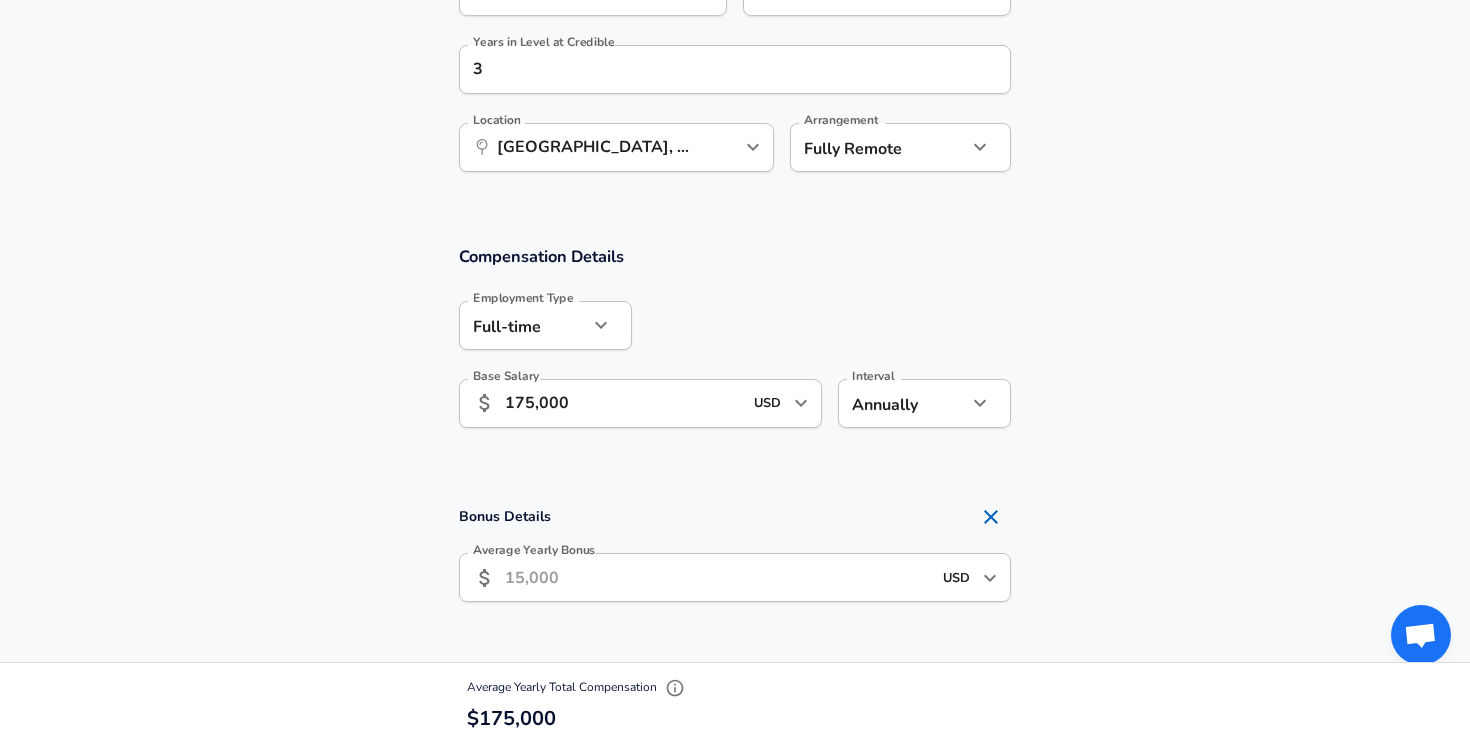 checkbox on "true" 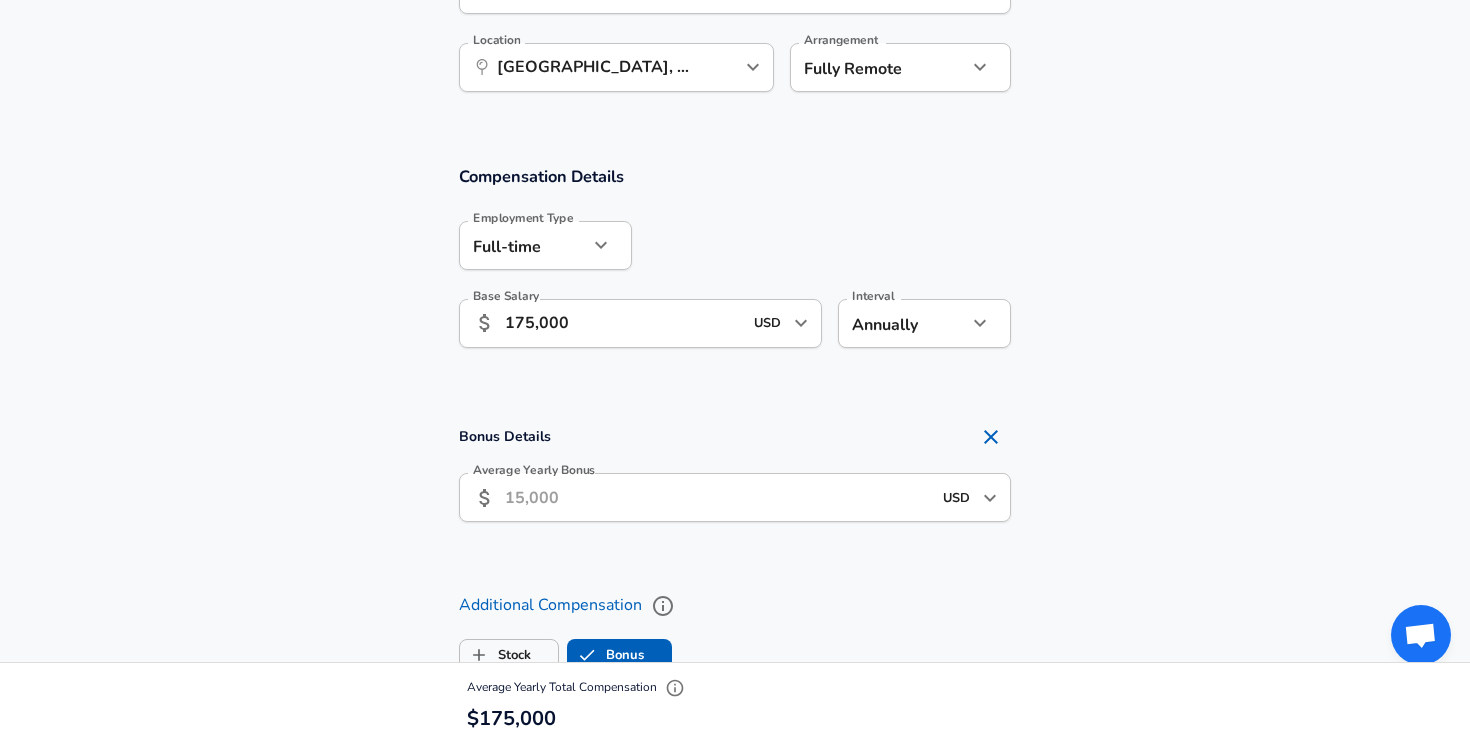 scroll, scrollTop: 1257, scrollLeft: 0, axis: vertical 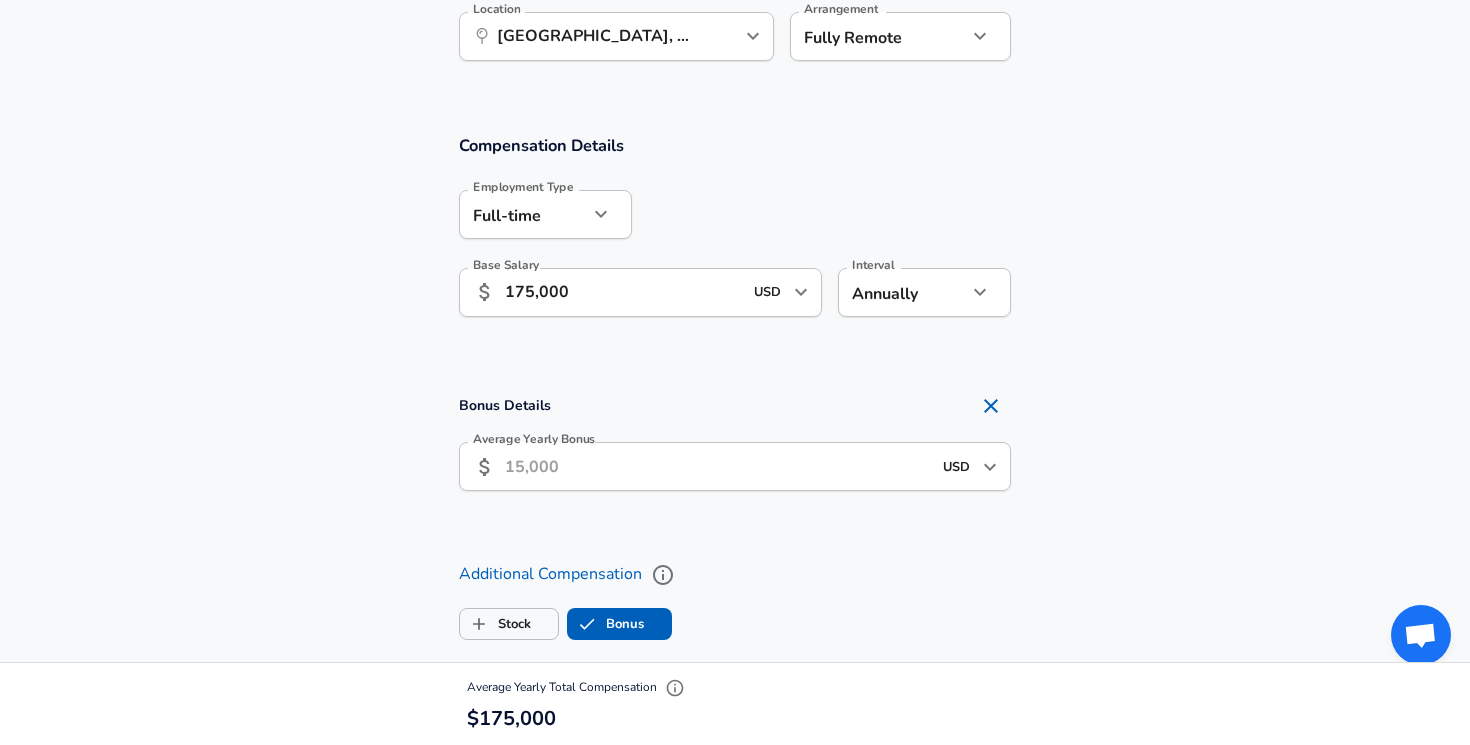click on "Average Yearly Bonus" at bounding box center (718, 466) 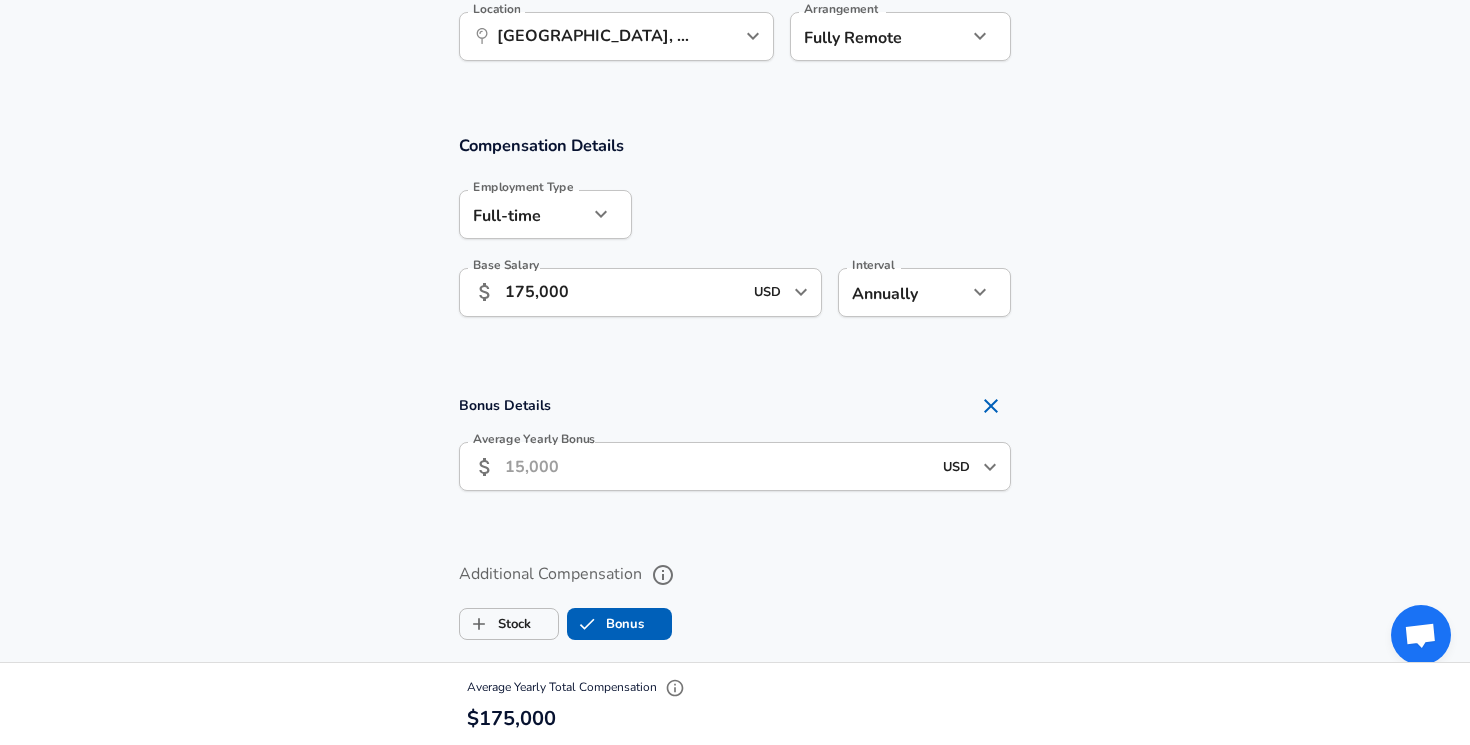 click on "Average Yearly Bonus ​ USD ​ Average Yearly Bonus" at bounding box center [735, 469] 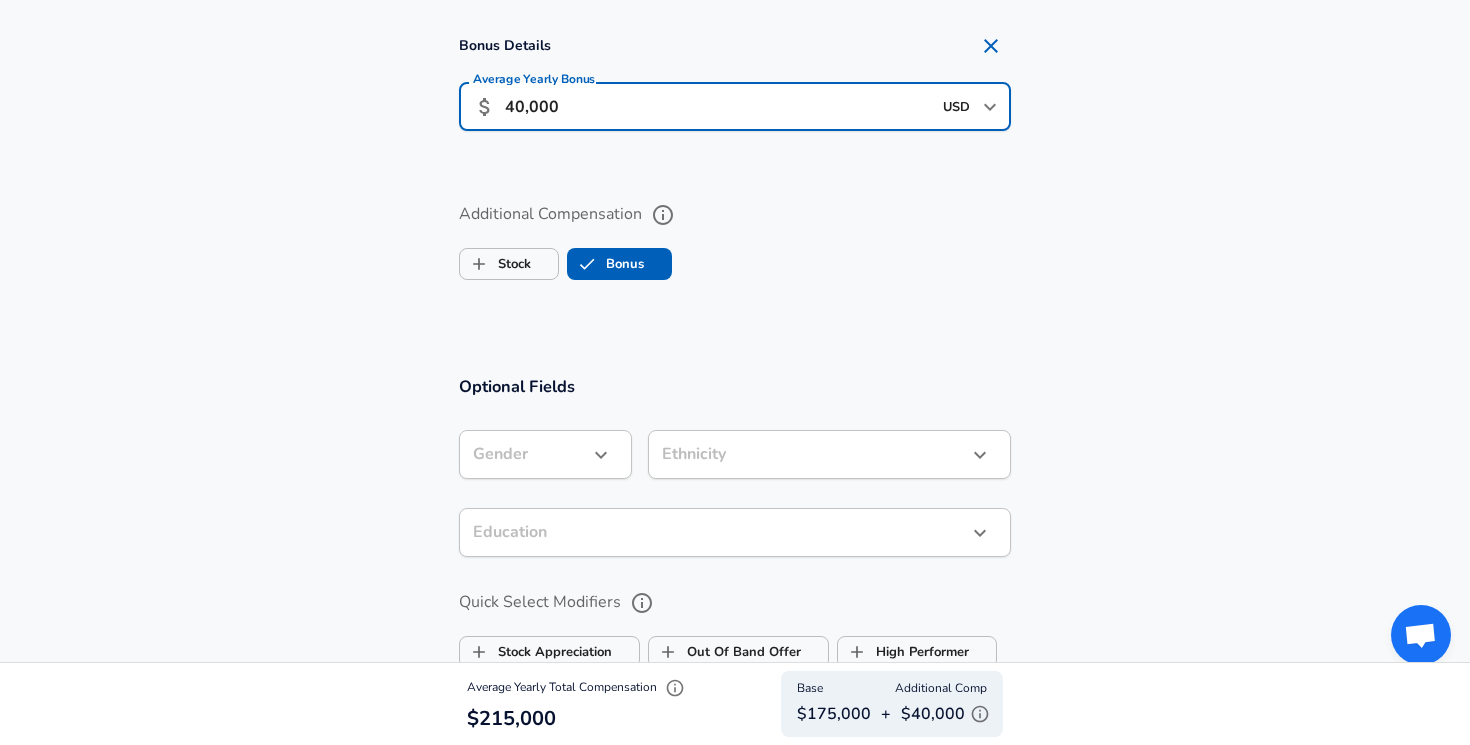 scroll, scrollTop: 1644, scrollLeft: 0, axis: vertical 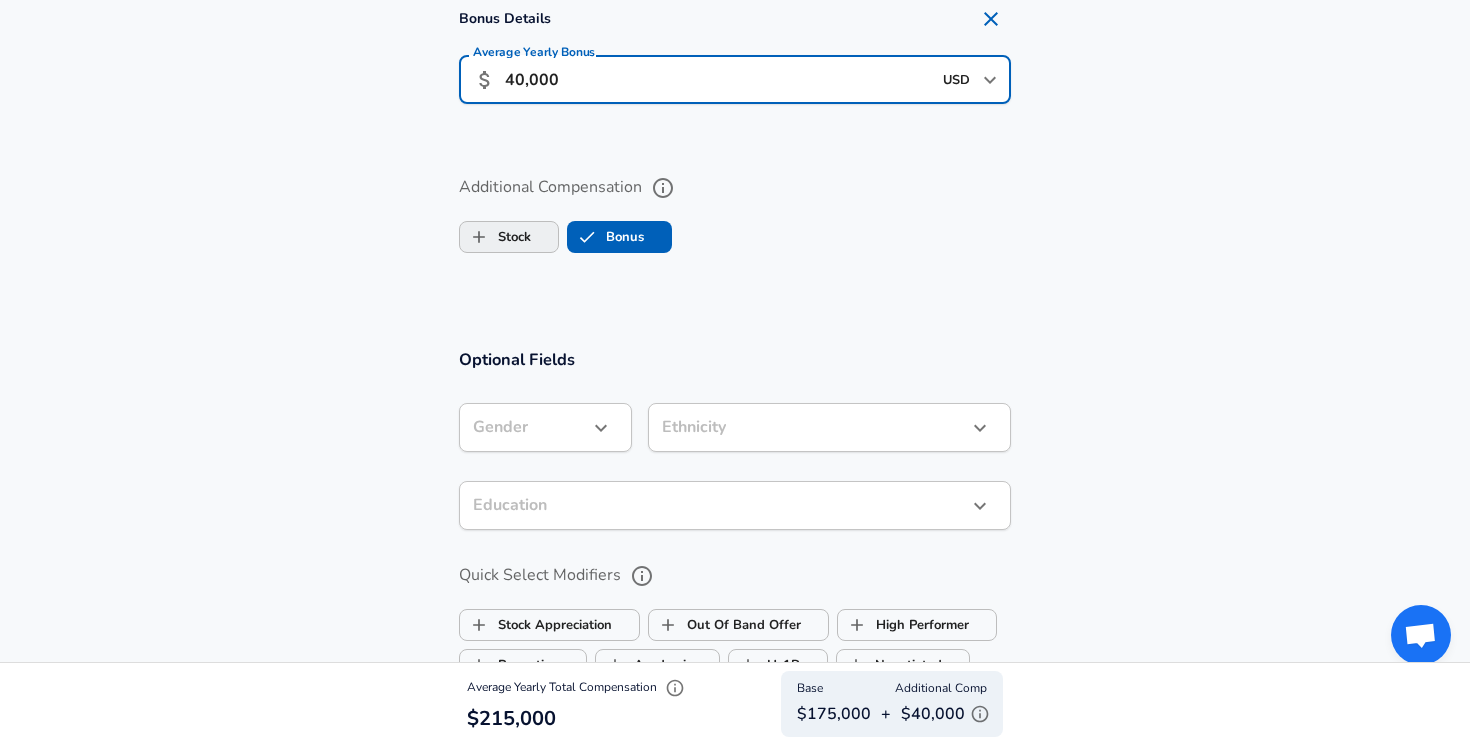 type on "40,000" 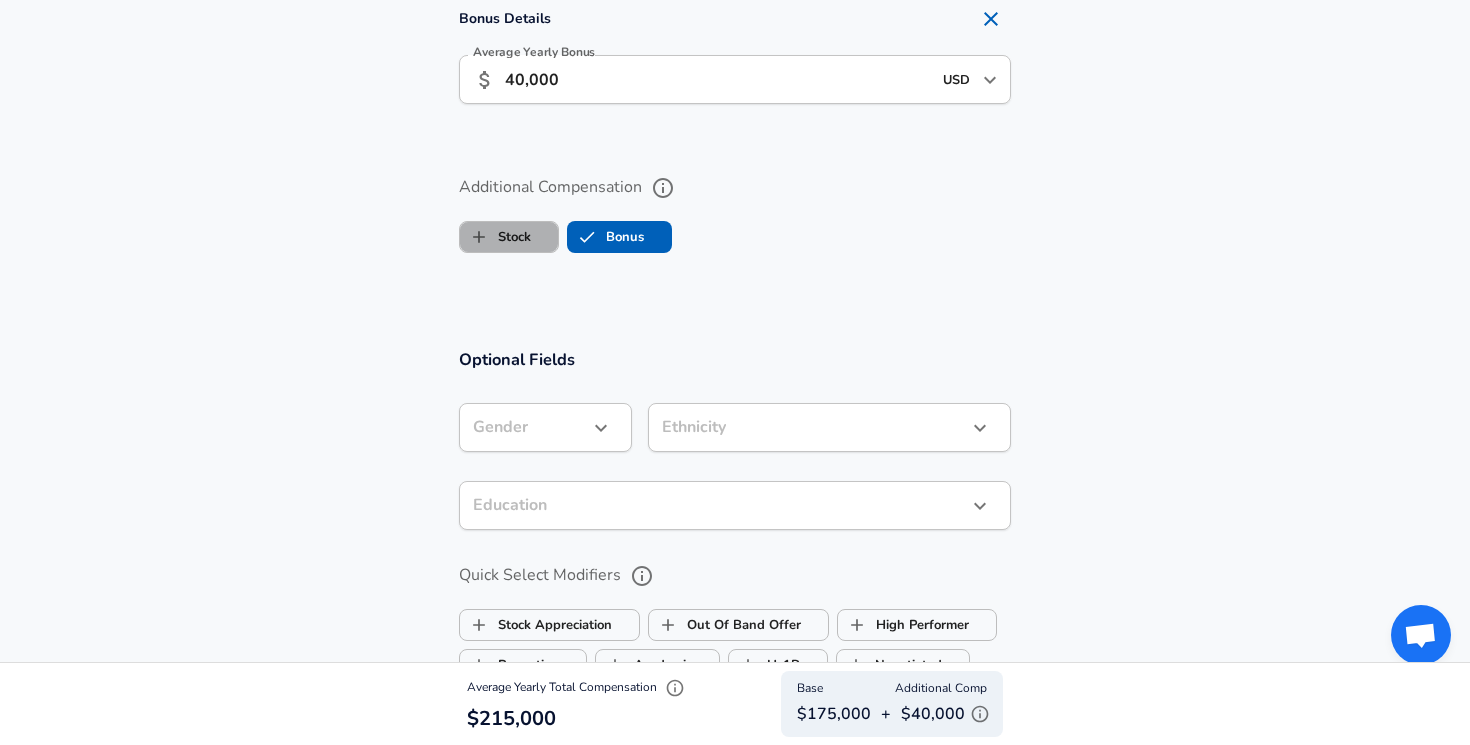 click on "Stock" at bounding box center (495, 237) 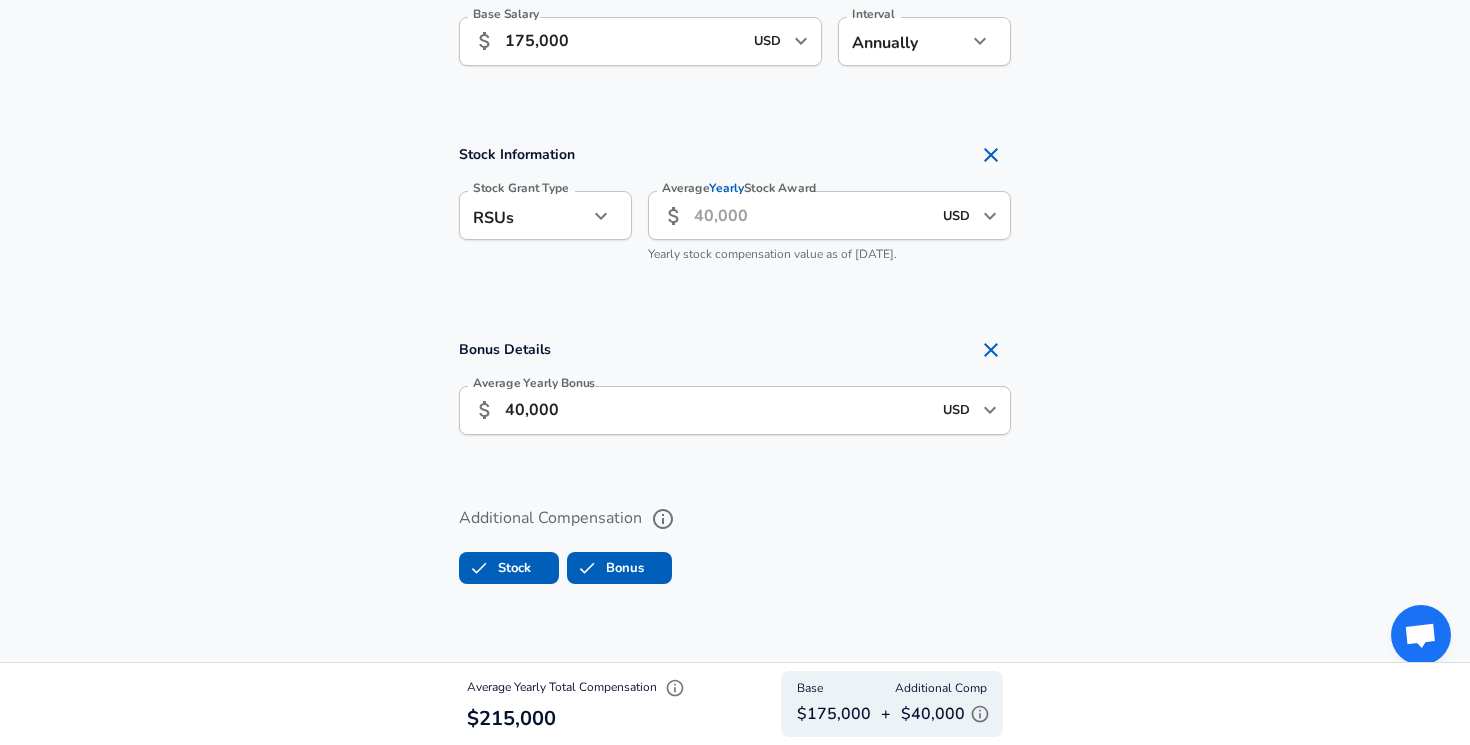 scroll, scrollTop: 1494, scrollLeft: 0, axis: vertical 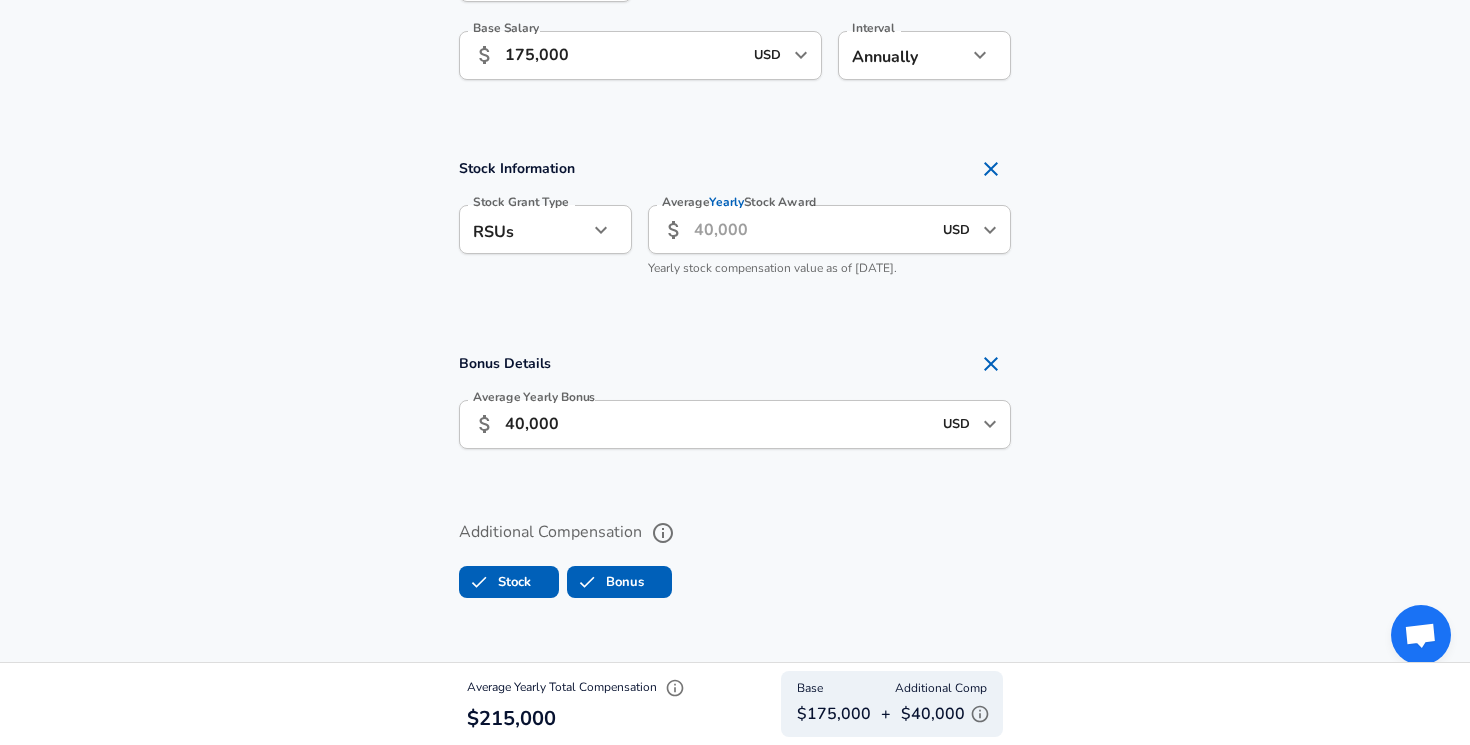 click on "Stock Grant Type" at bounding box center [521, 202] 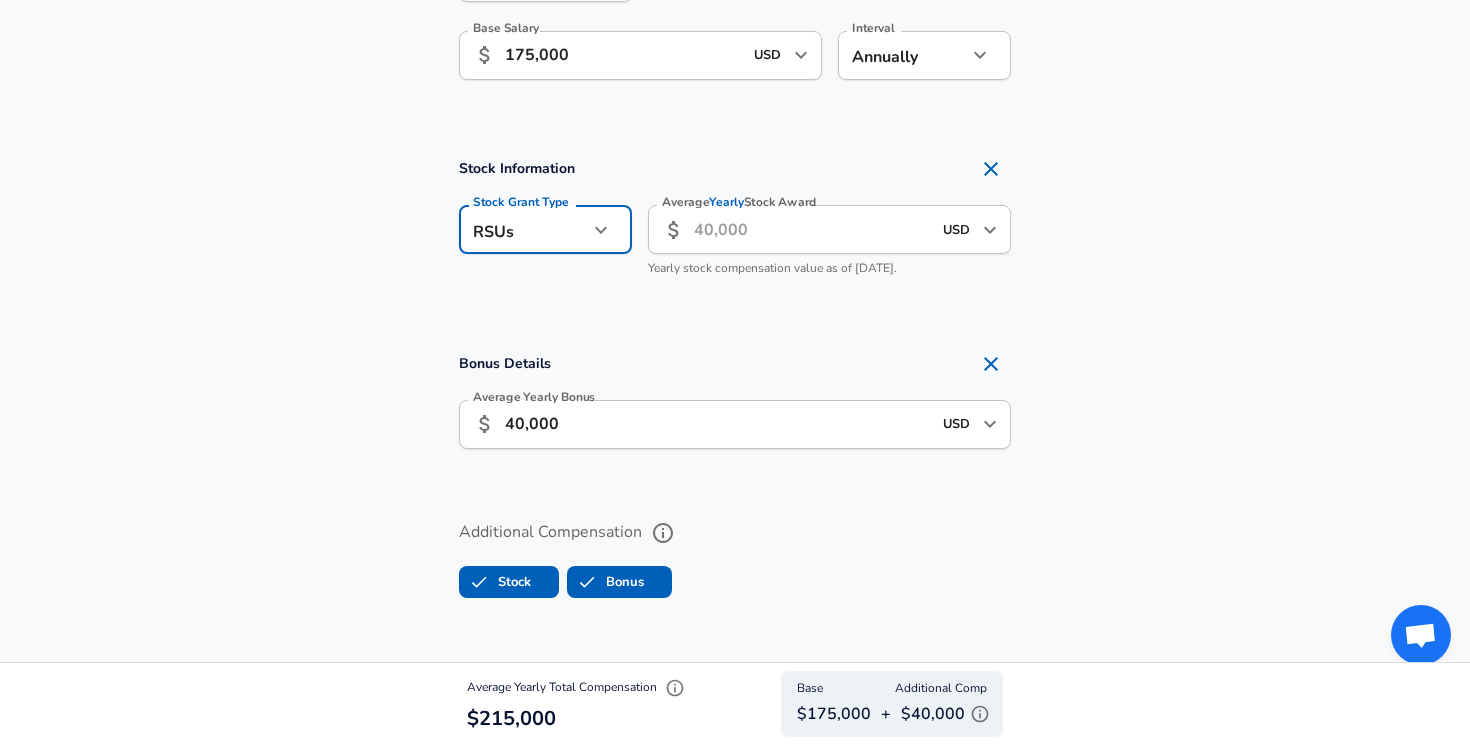 click on "Restart Add Your Salary Upload your offer letter   to verify your submission Enhance Privacy and Anonymity Yes Automatically hides specific fields until there are enough submissions to safely display the full details.   More Details Based on your submission and the data points that we have already collected, we will automatically hide and anonymize specific fields if there aren't enough data points to remain sufficiently anonymous. Company & Title Information   Enter the company you received your offer from Company Credible Company   Select the title that closest resembles your official title. This should be similar to the title that was present on your offer letter. Title Data Science Manager Title Job Family Data Science Manager Job Family Specialization Specialization   Your level on the career ladder. e.g. L3 or Senior Product Manager or Principal Engineer or Distinguished Engineer Level Level Work Experience and Location These compensation details are from the perspective of a: New Offer Employee No no 7" at bounding box center (735, -1122) 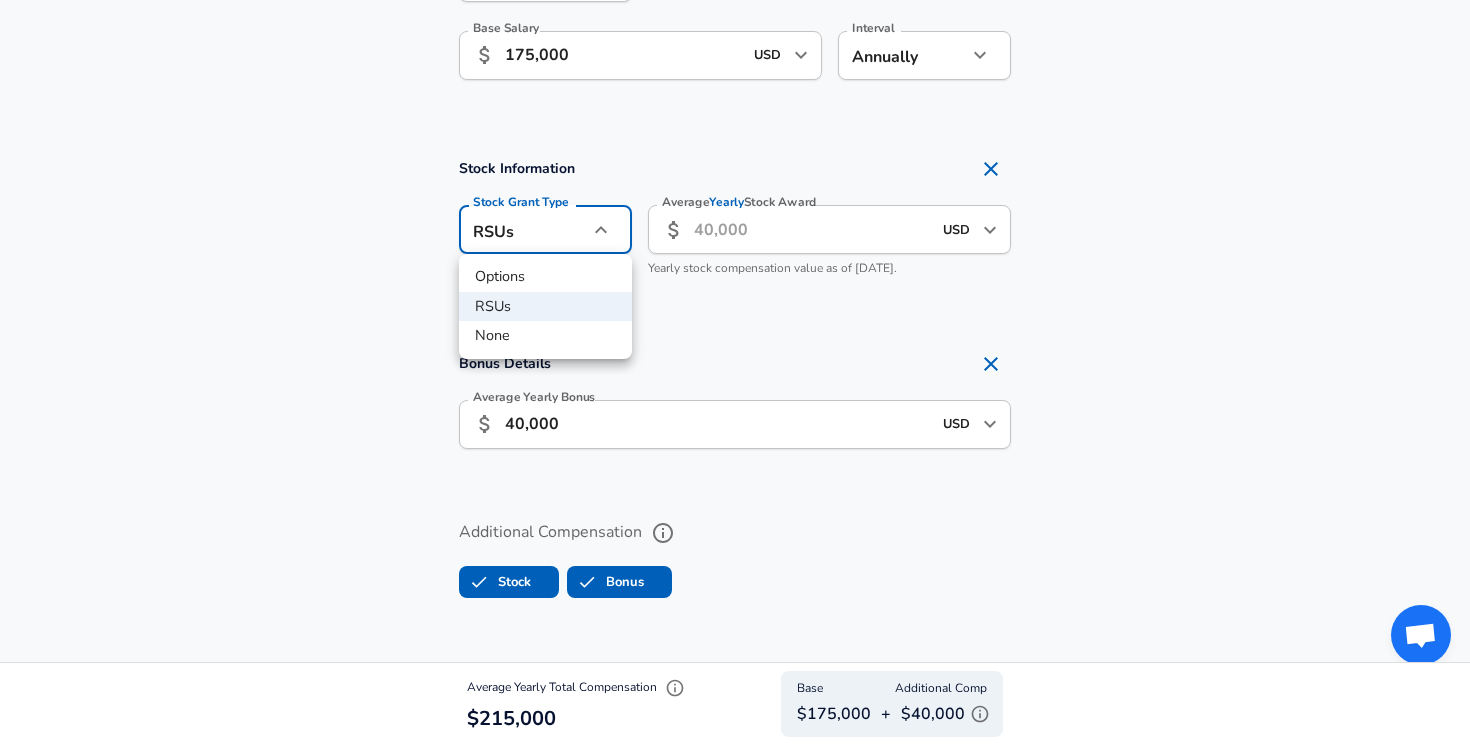 drag, startPoint x: 529, startPoint y: 297, endPoint x: 545, endPoint y: 266, distance: 34.88553 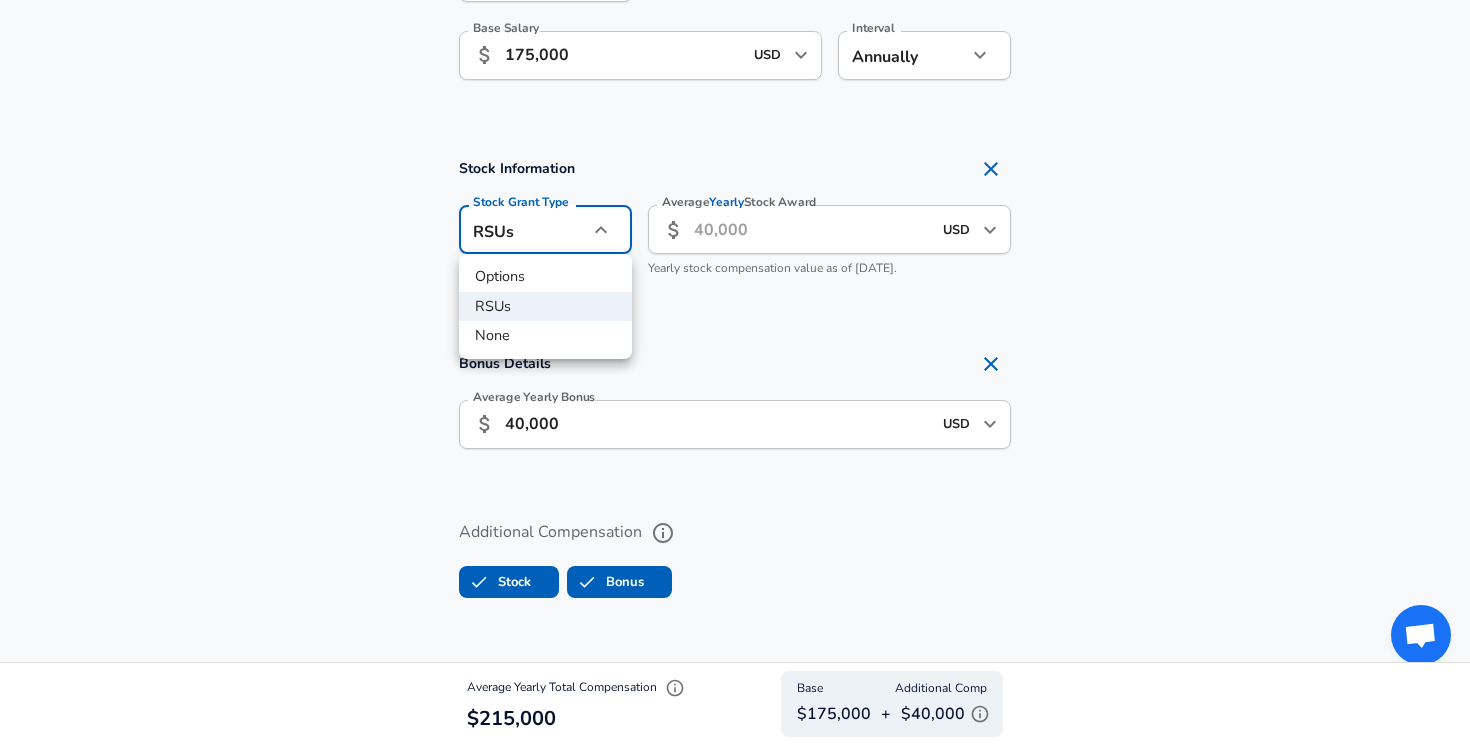 click on "Options RSUs None" at bounding box center (545, 306) 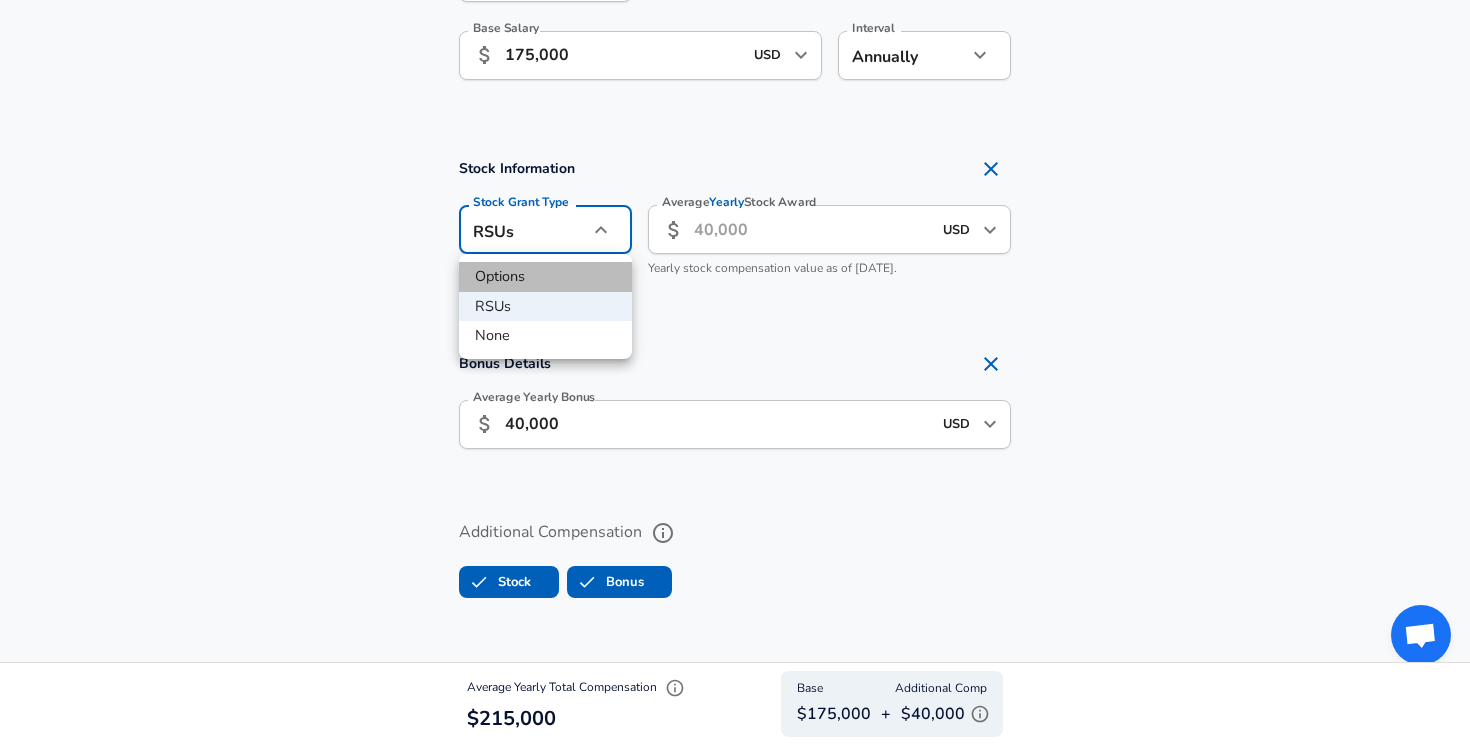click on "Options" at bounding box center (545, 277) 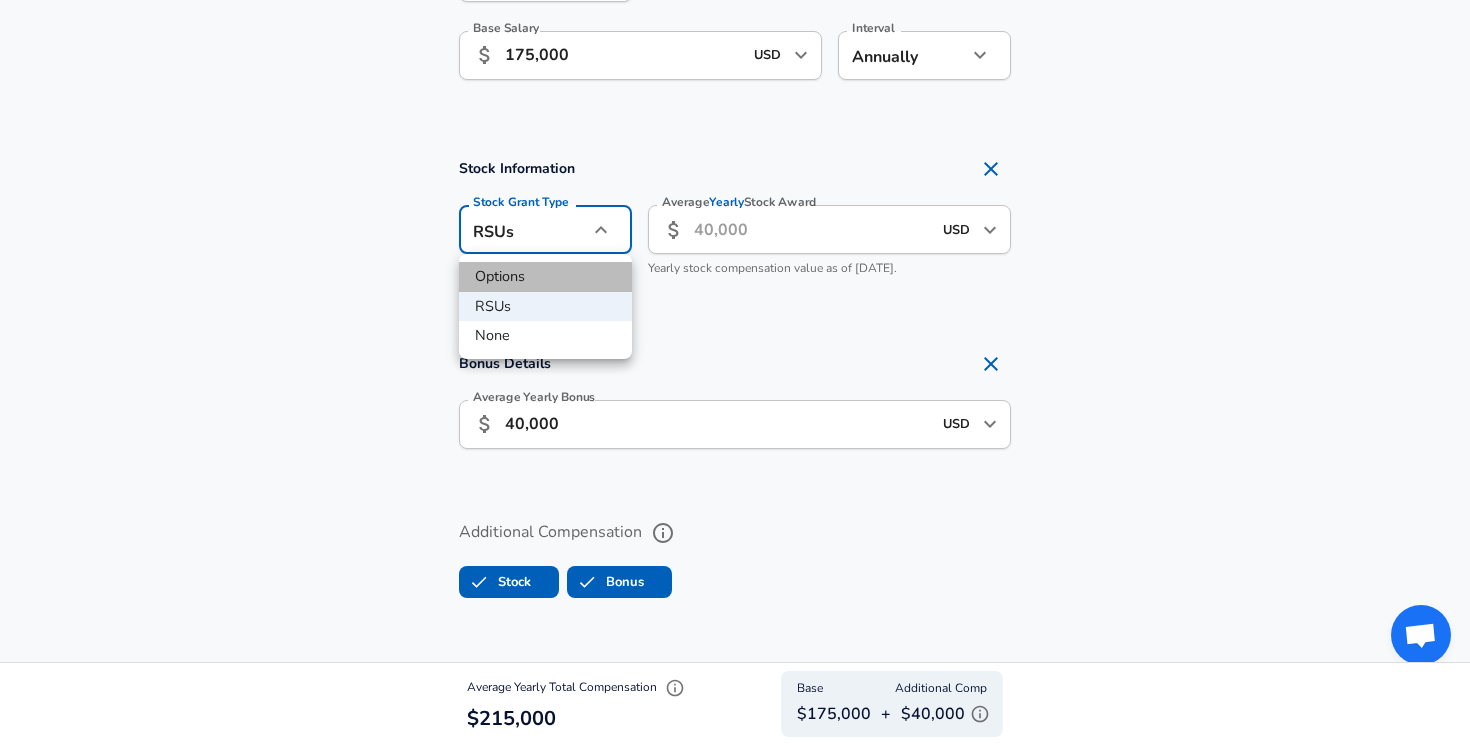 type on "option" 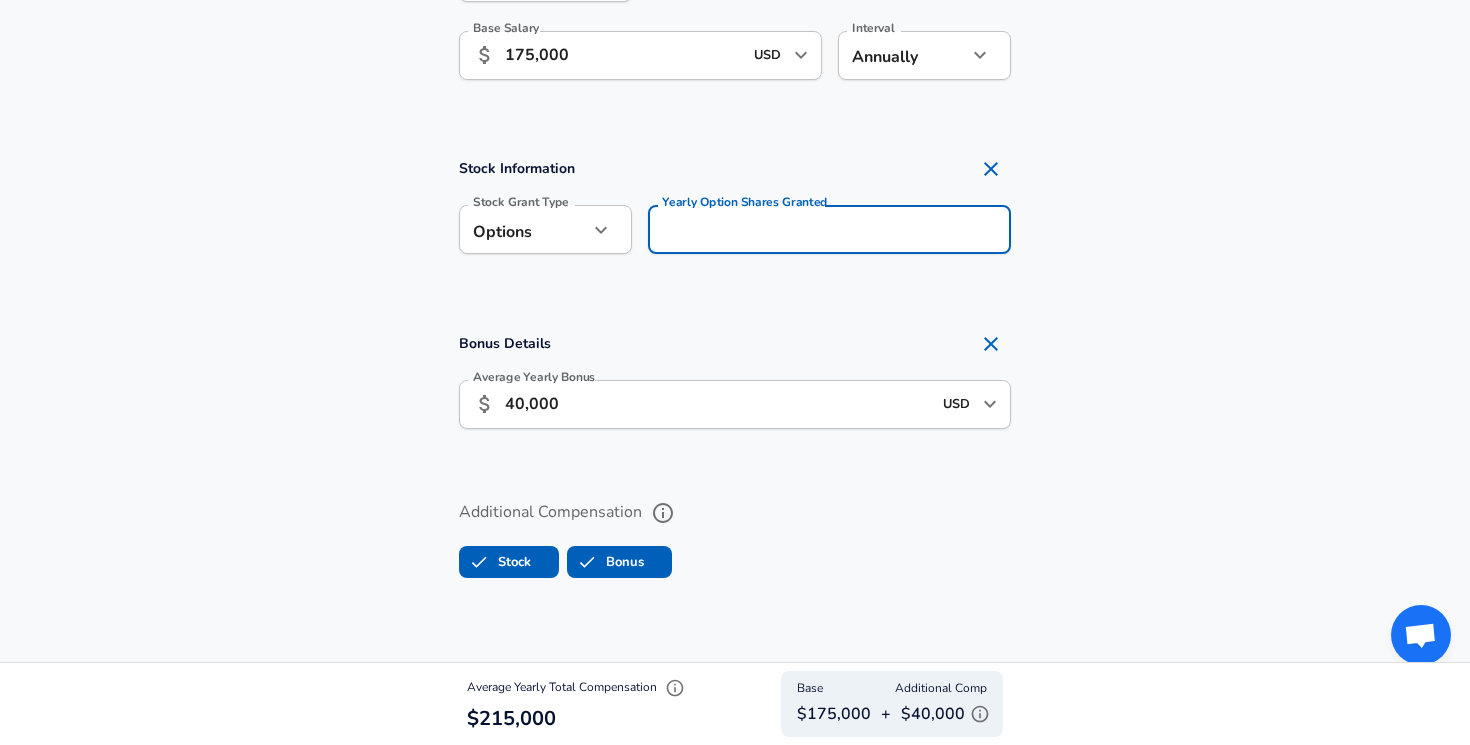 click on "Yearly Option Shares Granted" at bounding box center [829, 229] 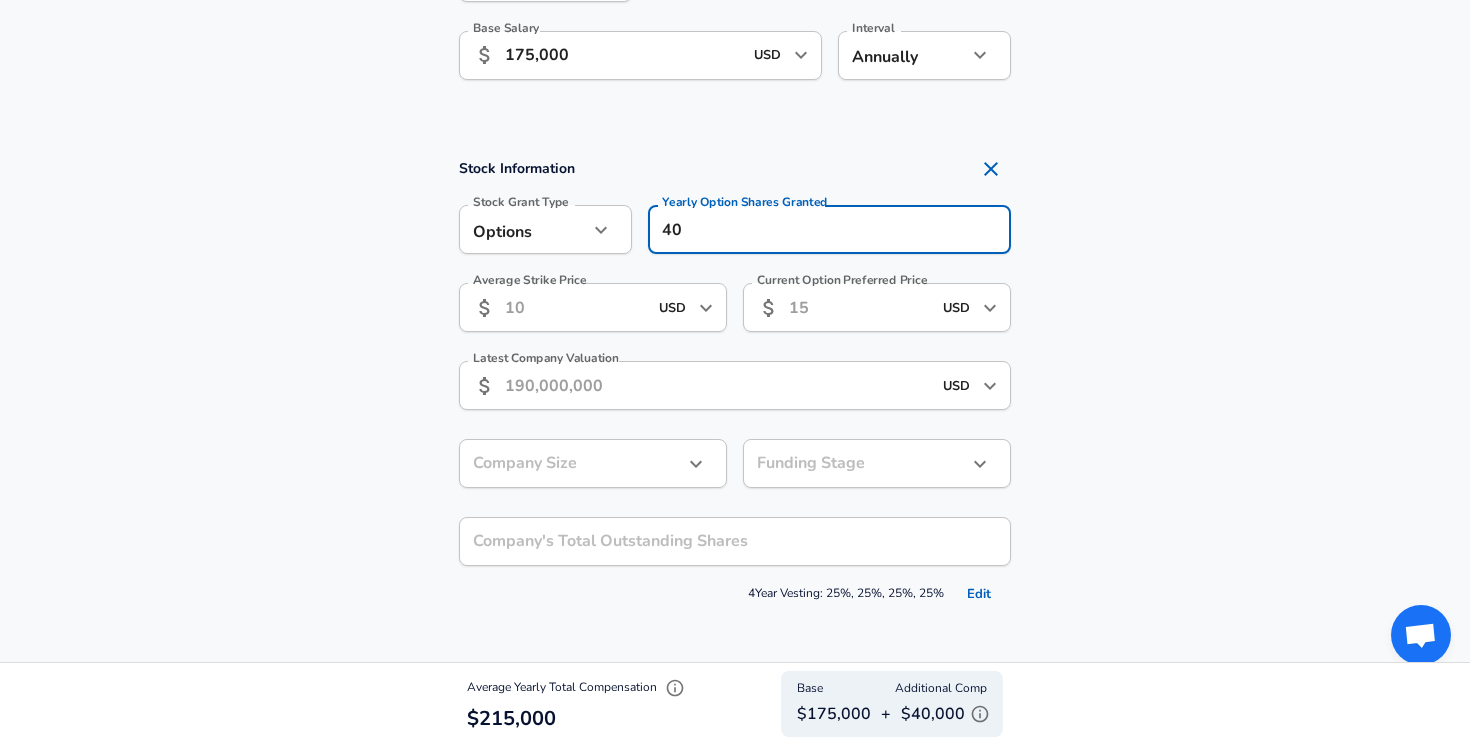 type on "40" 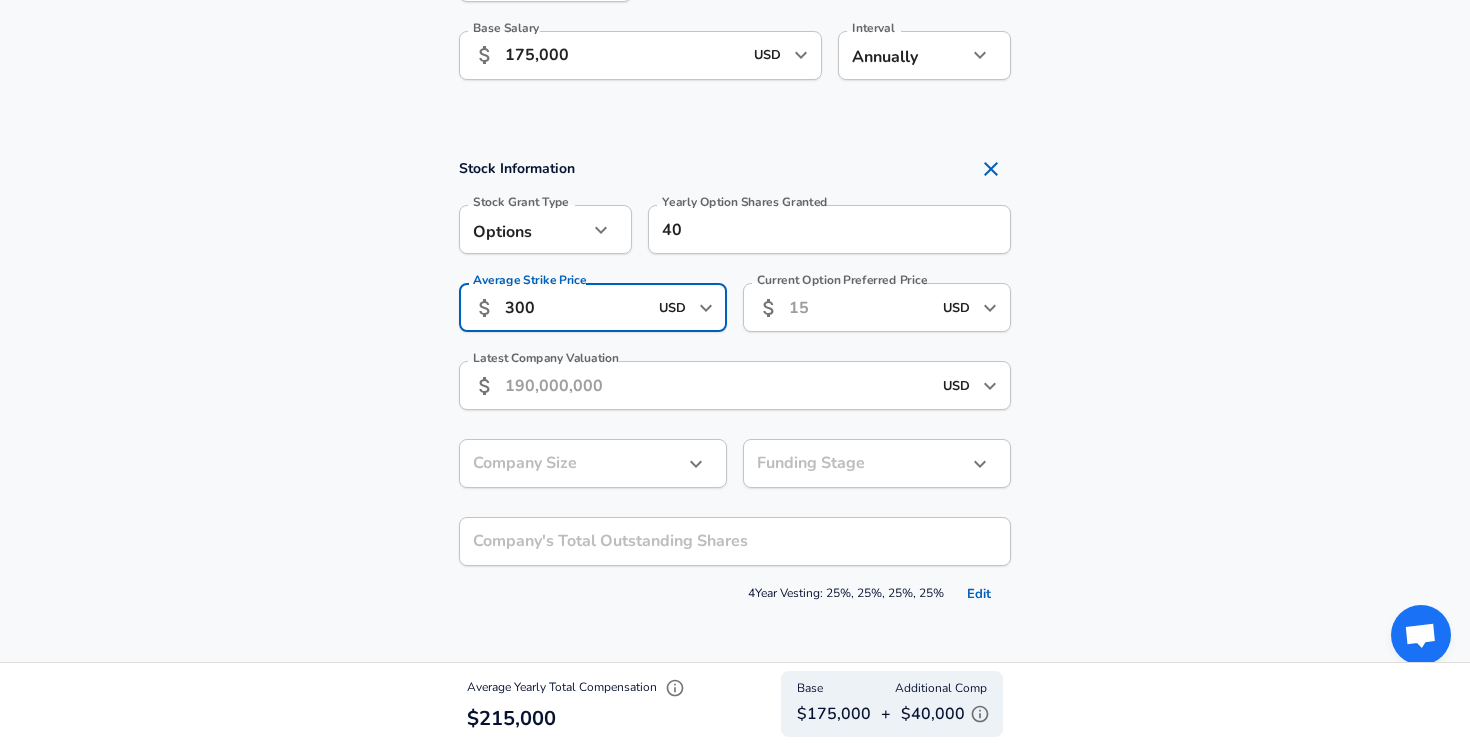 type on "300" 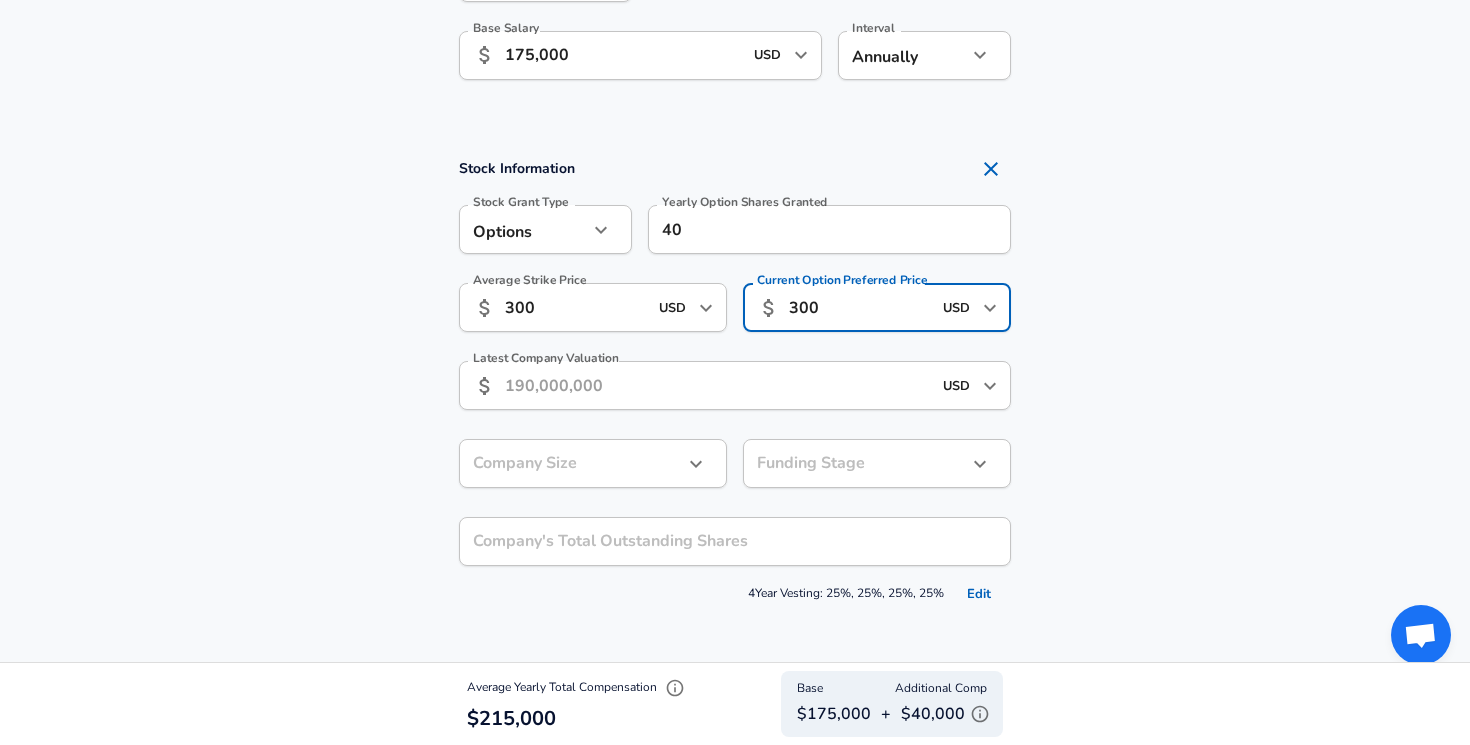 type on "300" 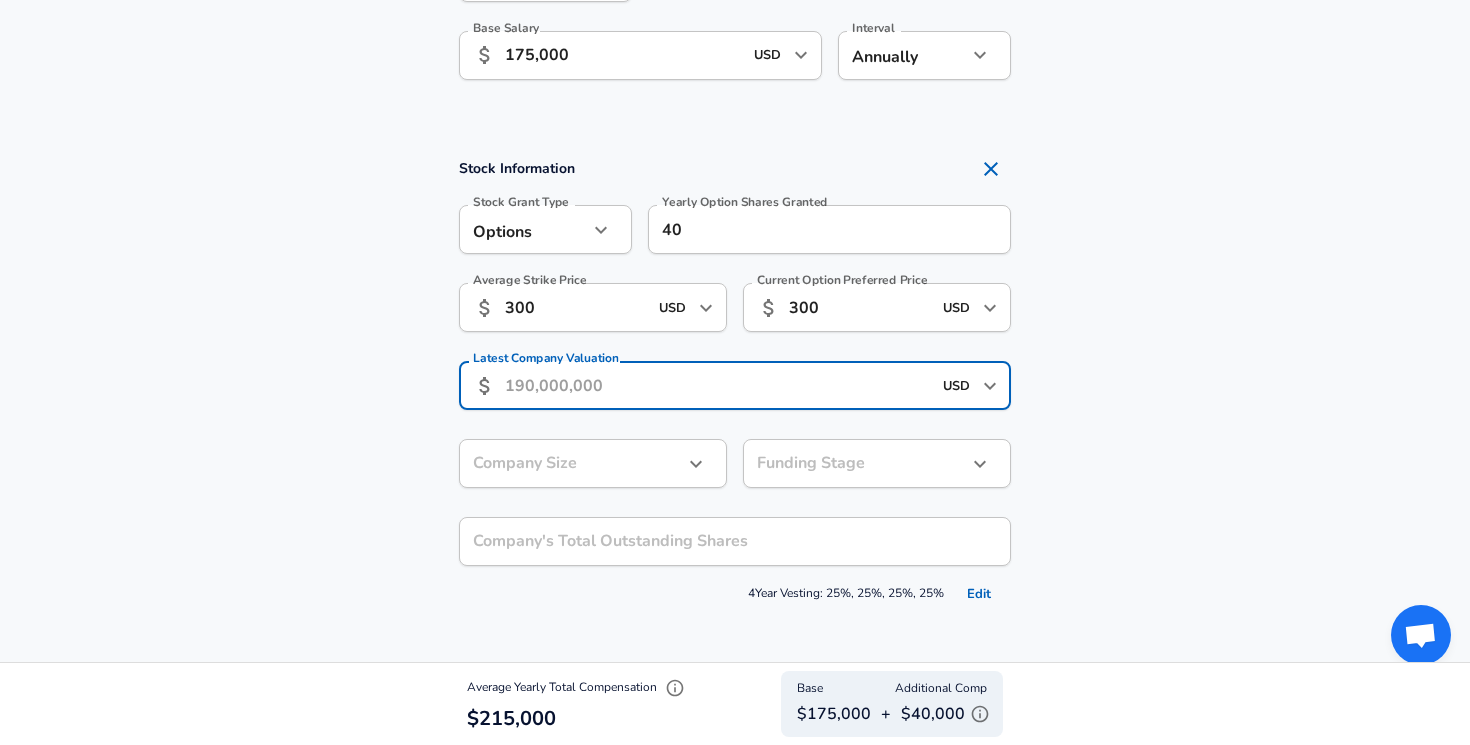 click on "Latest Company Valuation" at bounding box center (718, 385) 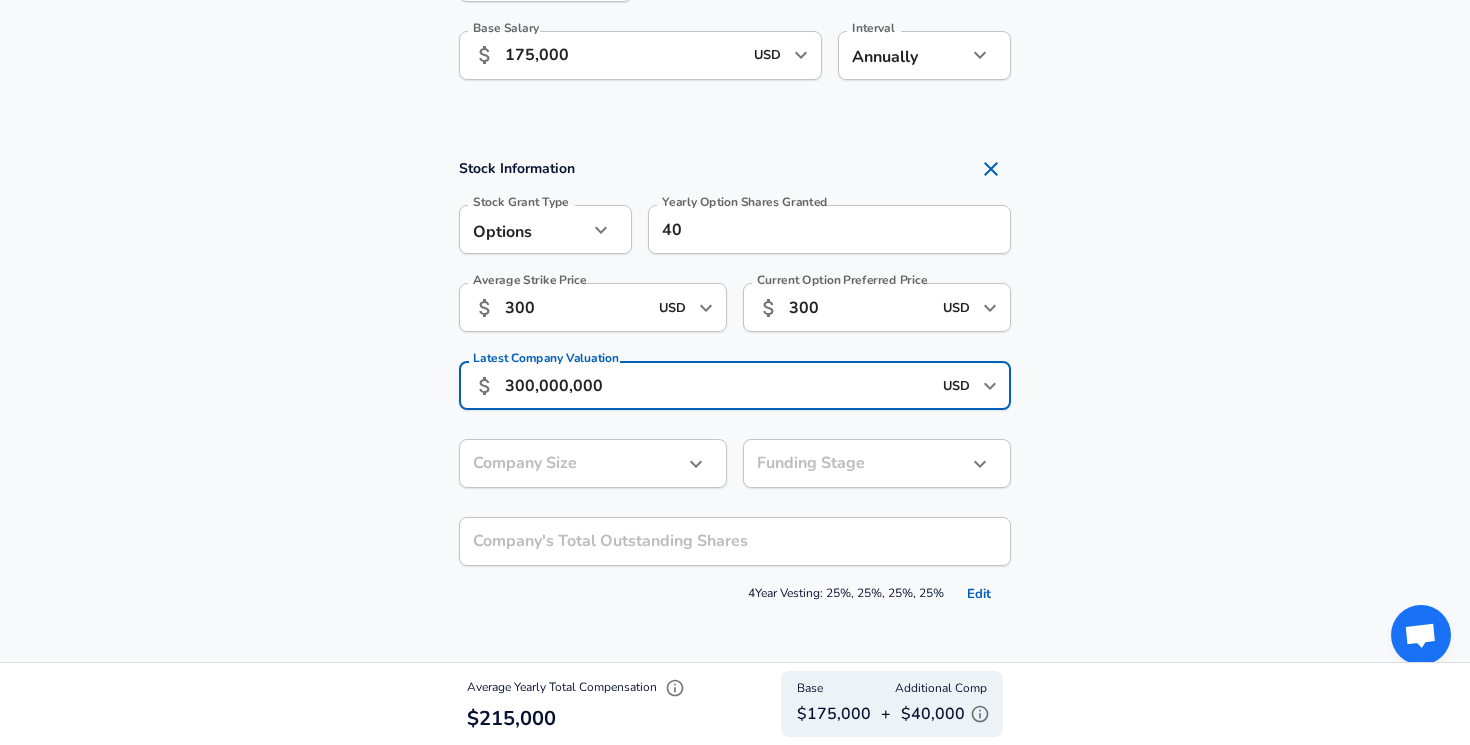 type on "300,000,000" 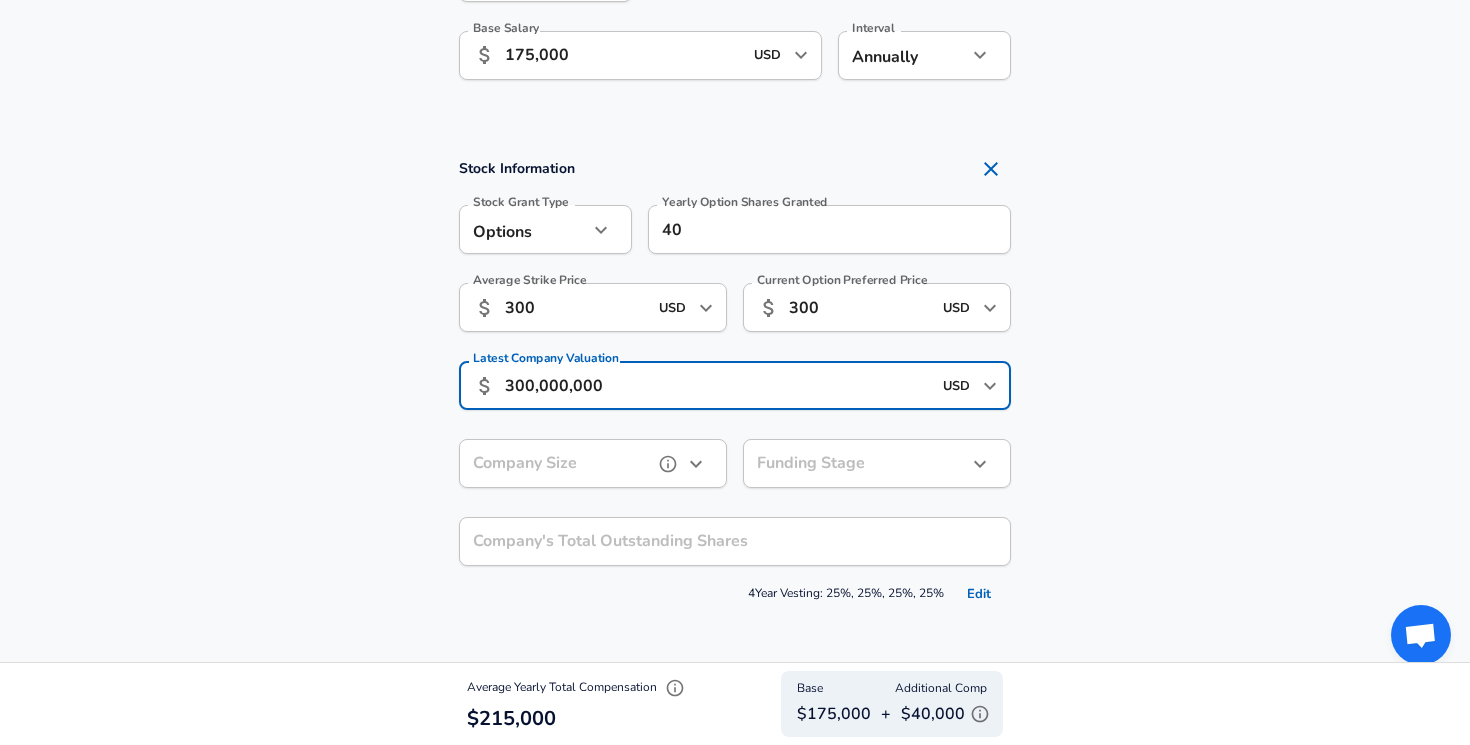 click 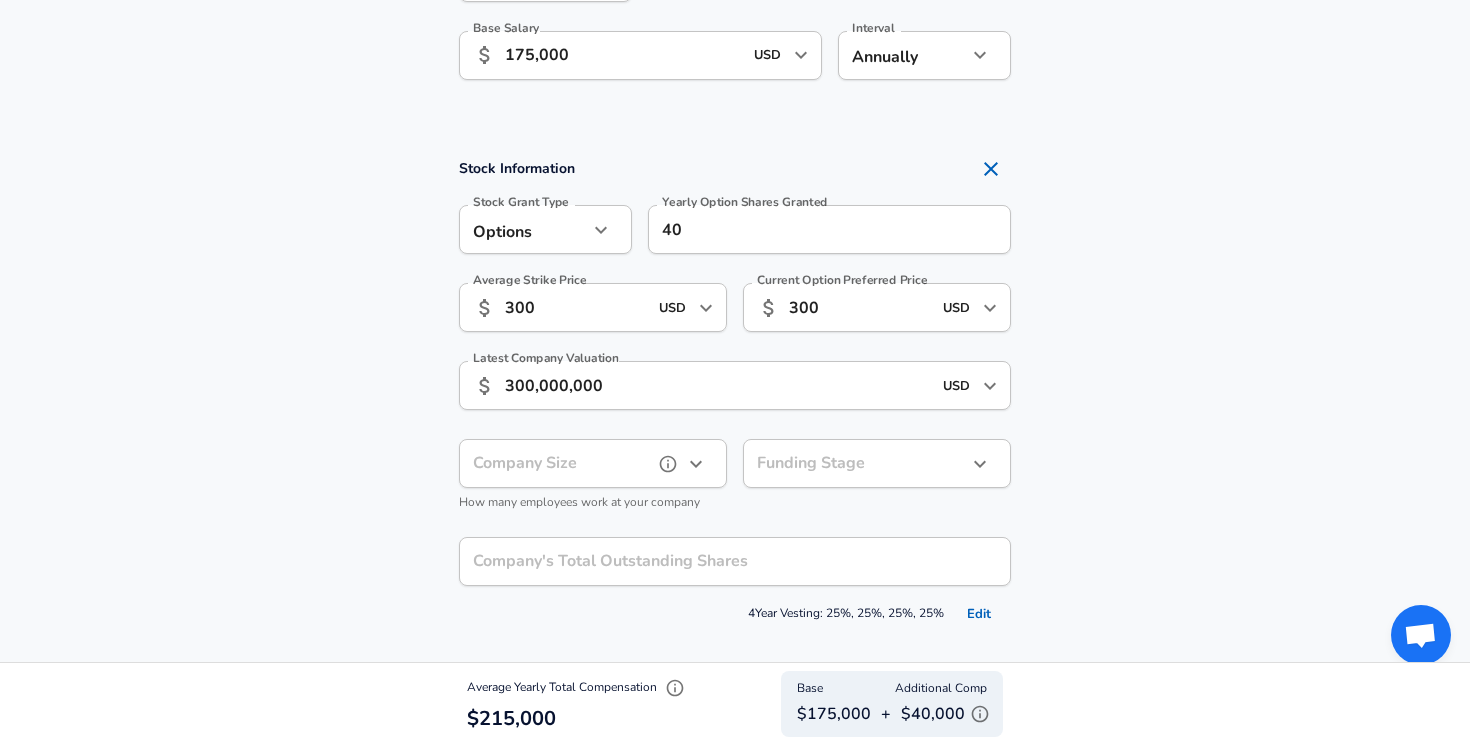click 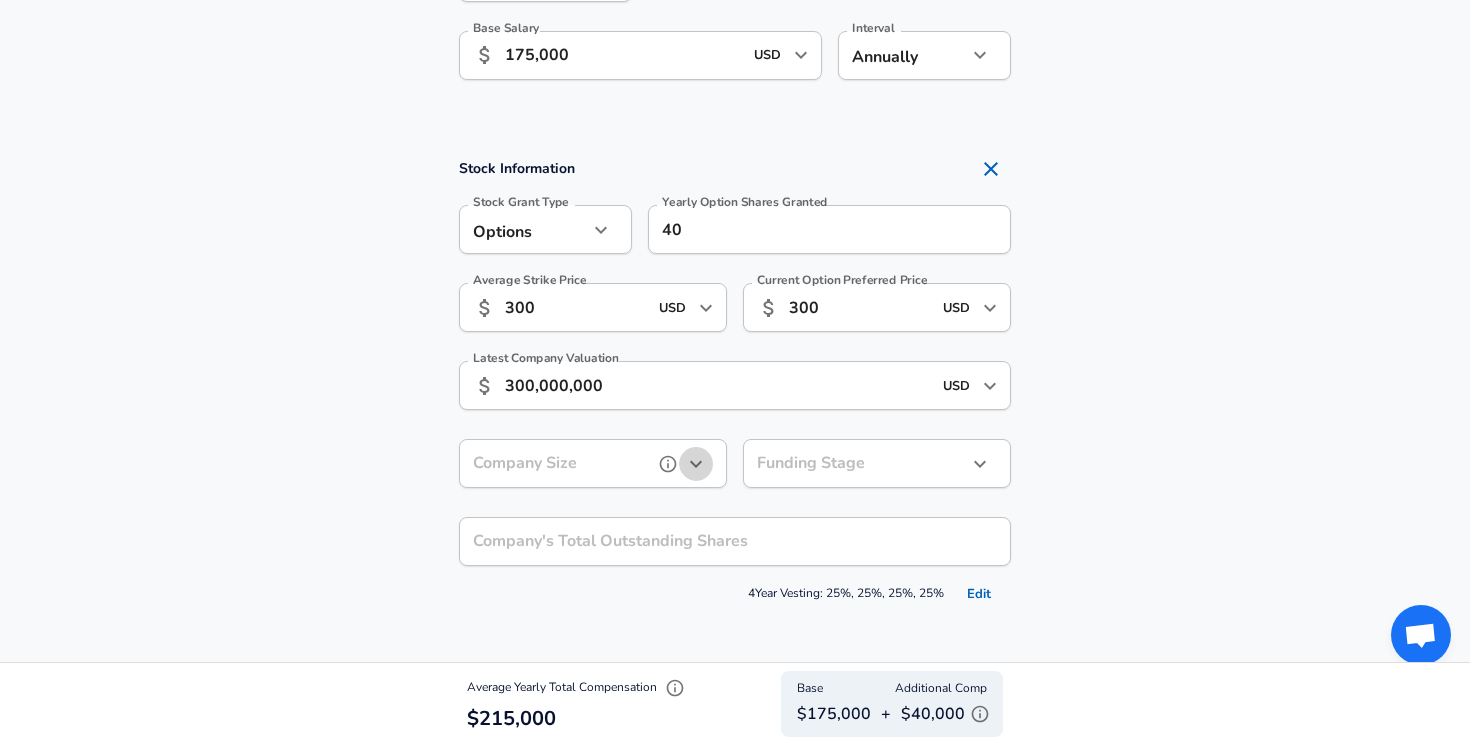 click 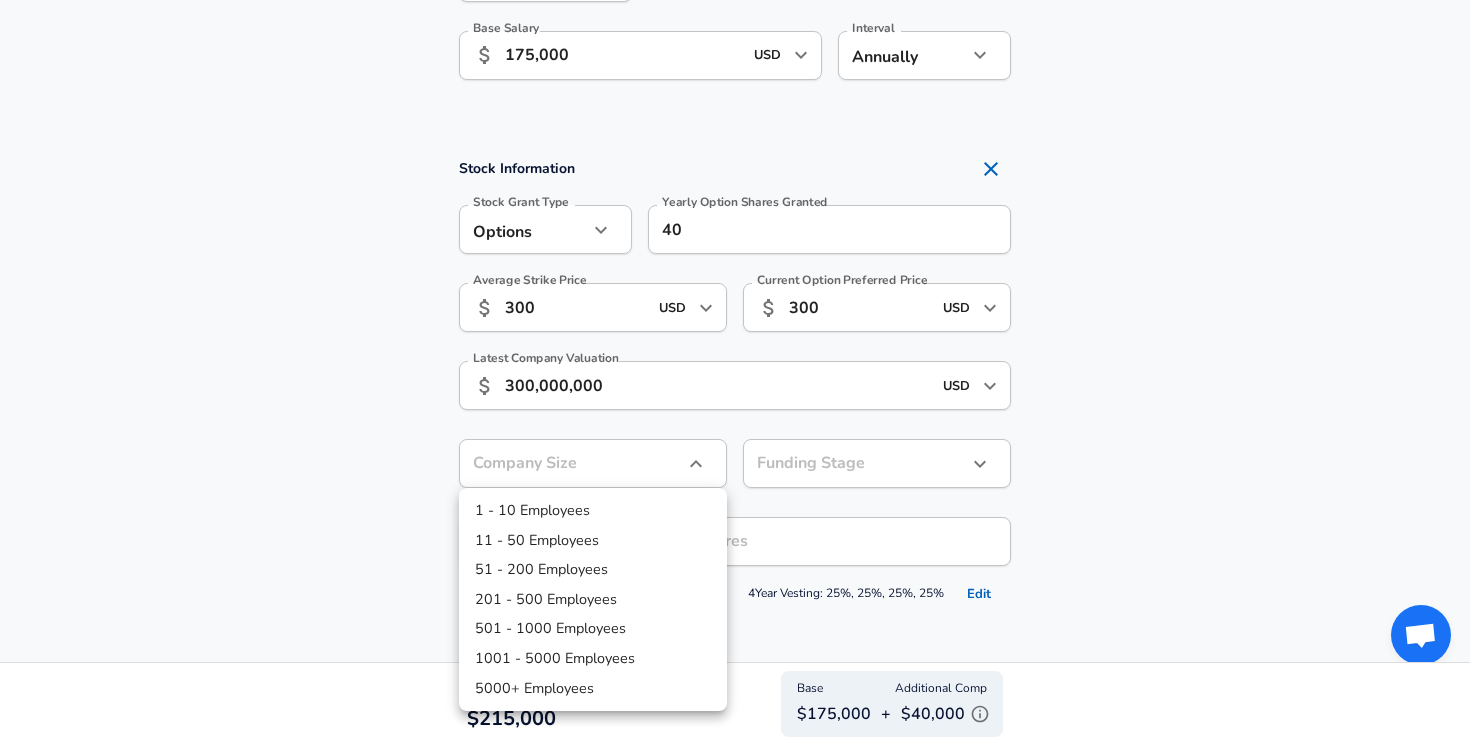 click on "201 - 500 Employees" at bounding box center [593, 600] 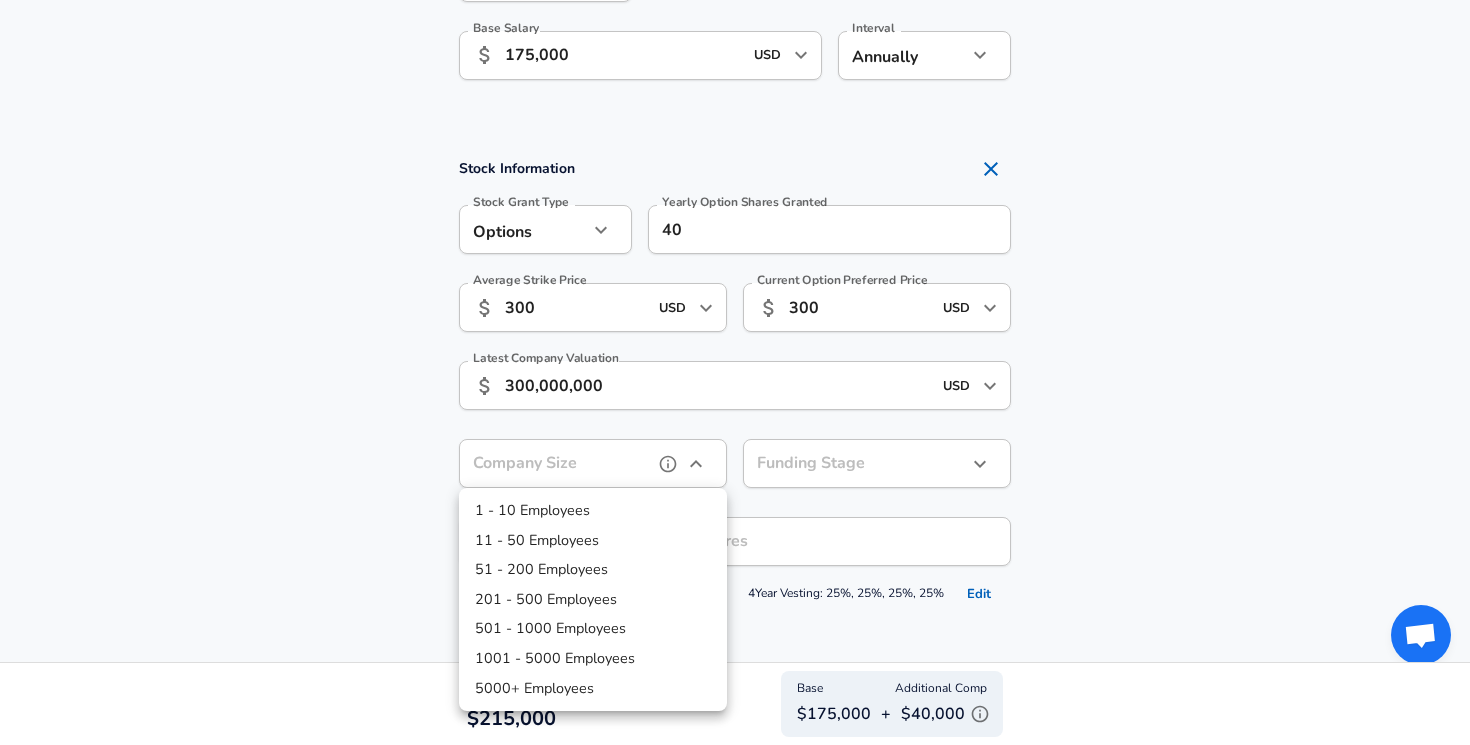 type on "201-500" 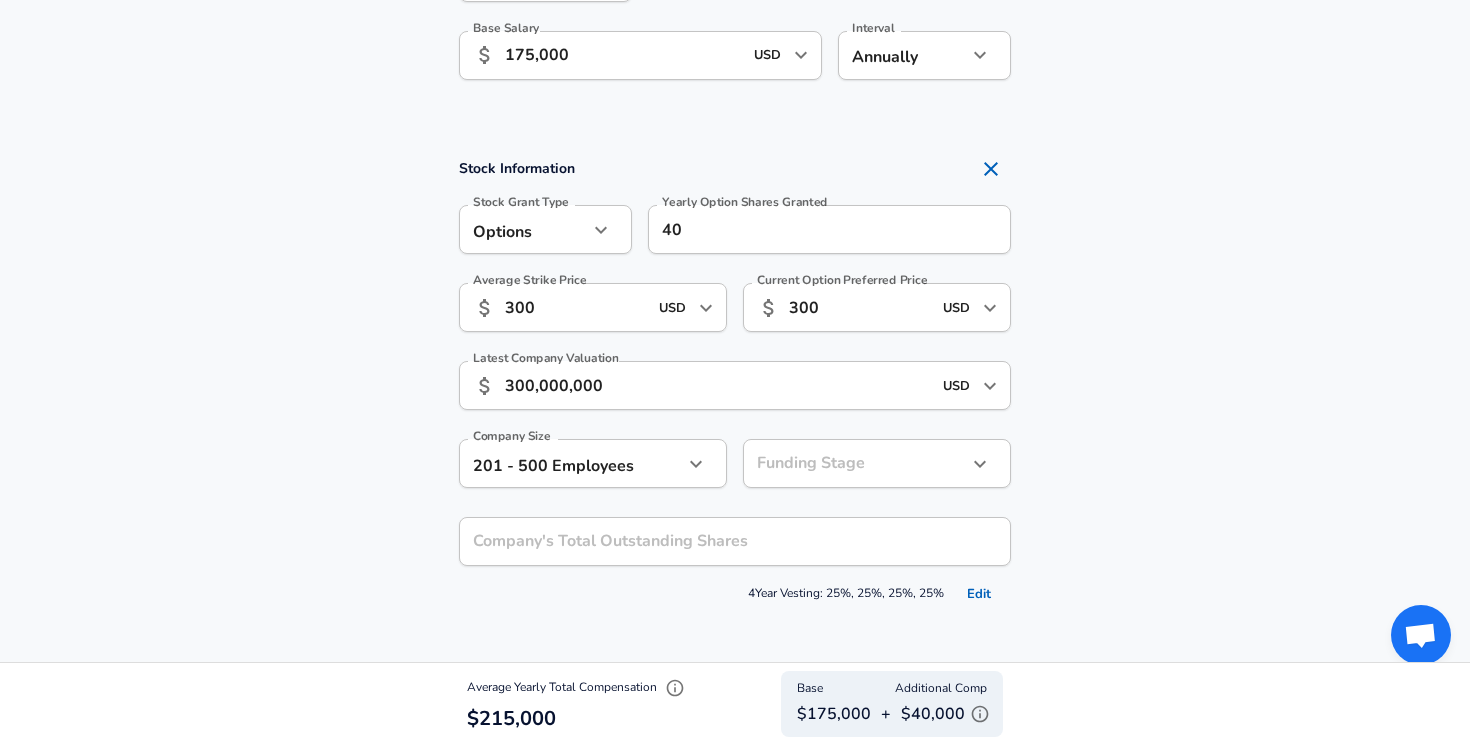 click on "Restart Add Your Salary Upload your offer letter   to verify your submission Enhance Privacy and Anonymity Yes Automatically hides specific fields until there are enough submissions to safely display the full details.   More Details Based on your submission and the data points that we have already collected, we will automatically hide and anonymize specific fields if there aren't enough data points to remain sufficiently anonymous. Company & Title Information   Enter the company you received your offer from Company Credible Company   Select the title that closest resembles your official title. This should be similar to the title that was present on your offer letter. Title Data Science Manager Title Job Family Data Science Manager Job Family Specialization Specialization   Your level on the career ladder. e.g. L3 or Senior Product Manager or Principal Engineer or Distinguished Engineer Level Level Work Experience and Location These compensation details are from the perspective of a: New Offer Employee No no 7" at bounding box center (735, -1122) 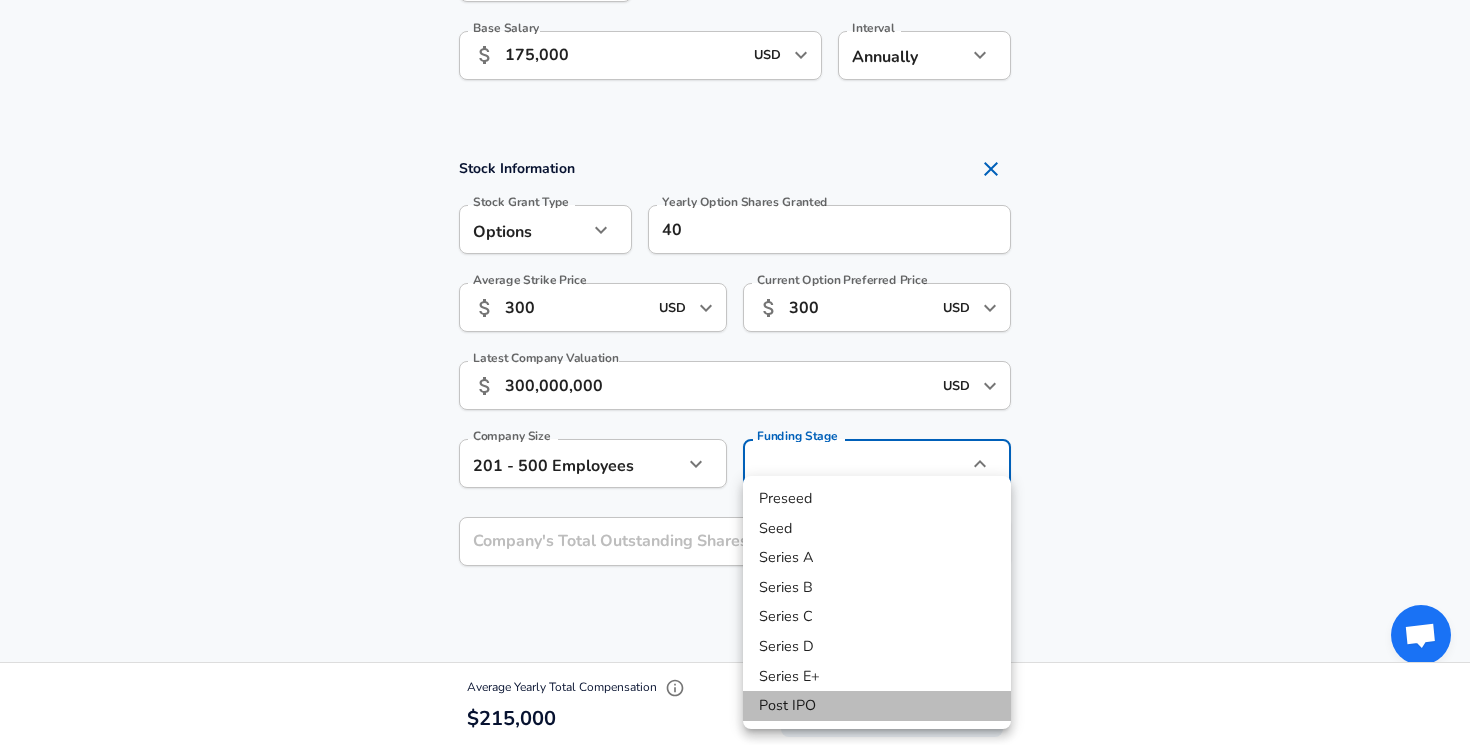 click on "Post IPO" at bounding box center (877, 706) 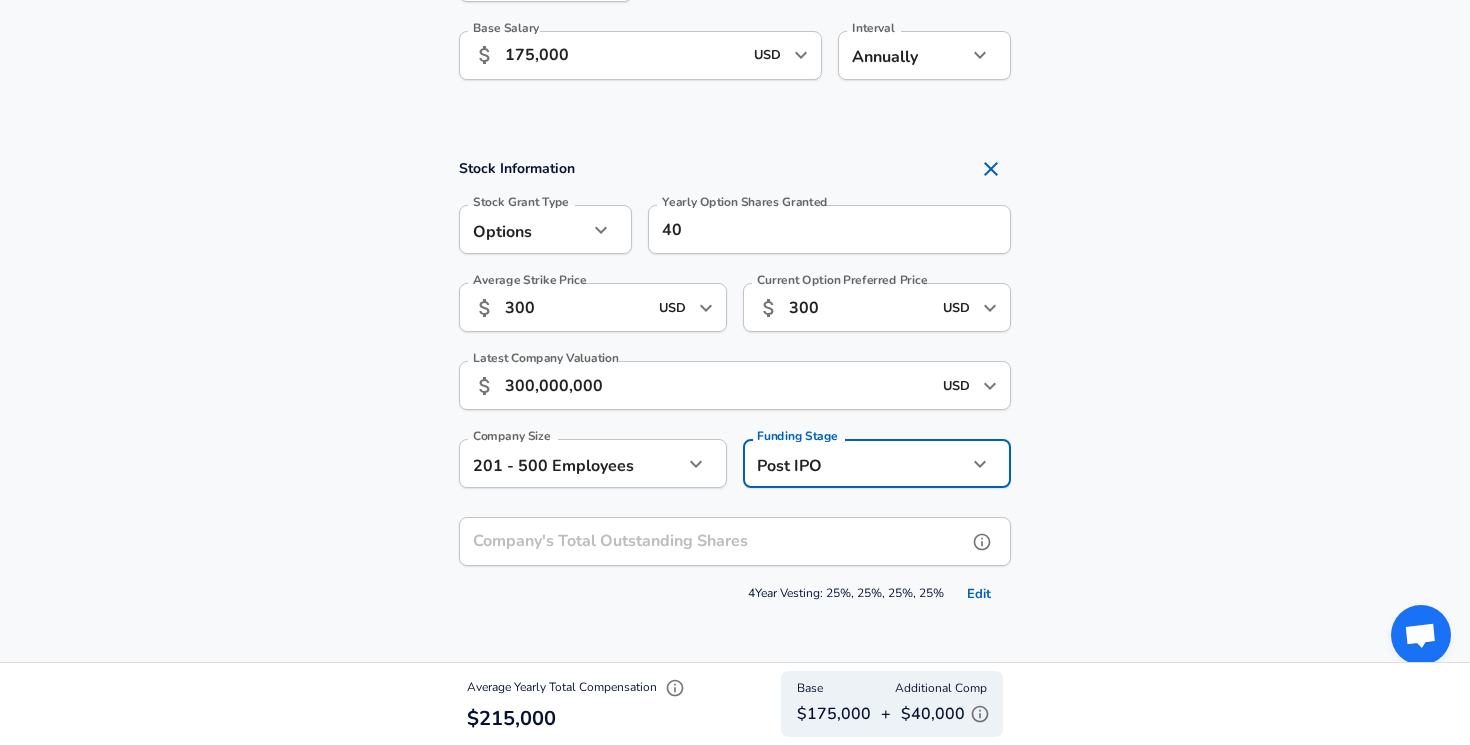 click on "Company's Total Outstanding Shares Company's Total Outstanding Shares" at bounding box center (735, 544) 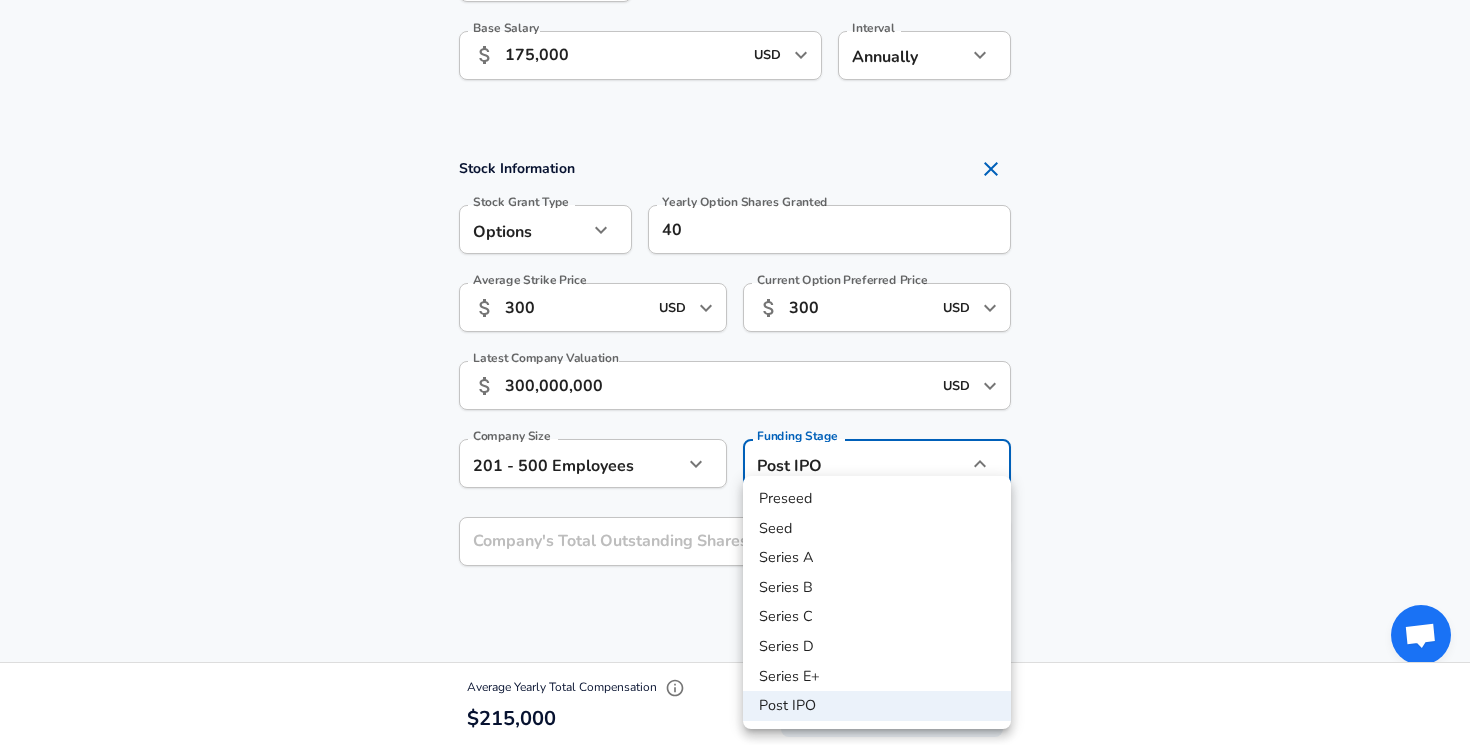 click on "Restart Add Your Salary Upload your offer letter   to verify your submission Enhance Privacy and Anonymity Yes Automatically hides specific fields until there are enough submissions to safely display the full details.   More Details Based on your submission and the data points that we have already collected, we will automatically hide and anonymize specific fields if there aren't enough data points to remain sufficiently anonymous. Company & Title Information   Enter the company you received your offer from Company Credible Company   Select the title that closest resembles your official title. This should be similar to the title that was present on your offer letter. Title Data Science Manager Title Job Family Data Science Manager Job Family Specialization Specialization   Your level on the career ladder. e.g. L3 or Senior Product Manager or Principal Engineer or Distinguished Engineer Level Level Work Experience and Location These compensation details are from the perspective of a: New Offer Employee No no 7" at bounding box center (735, -1122) 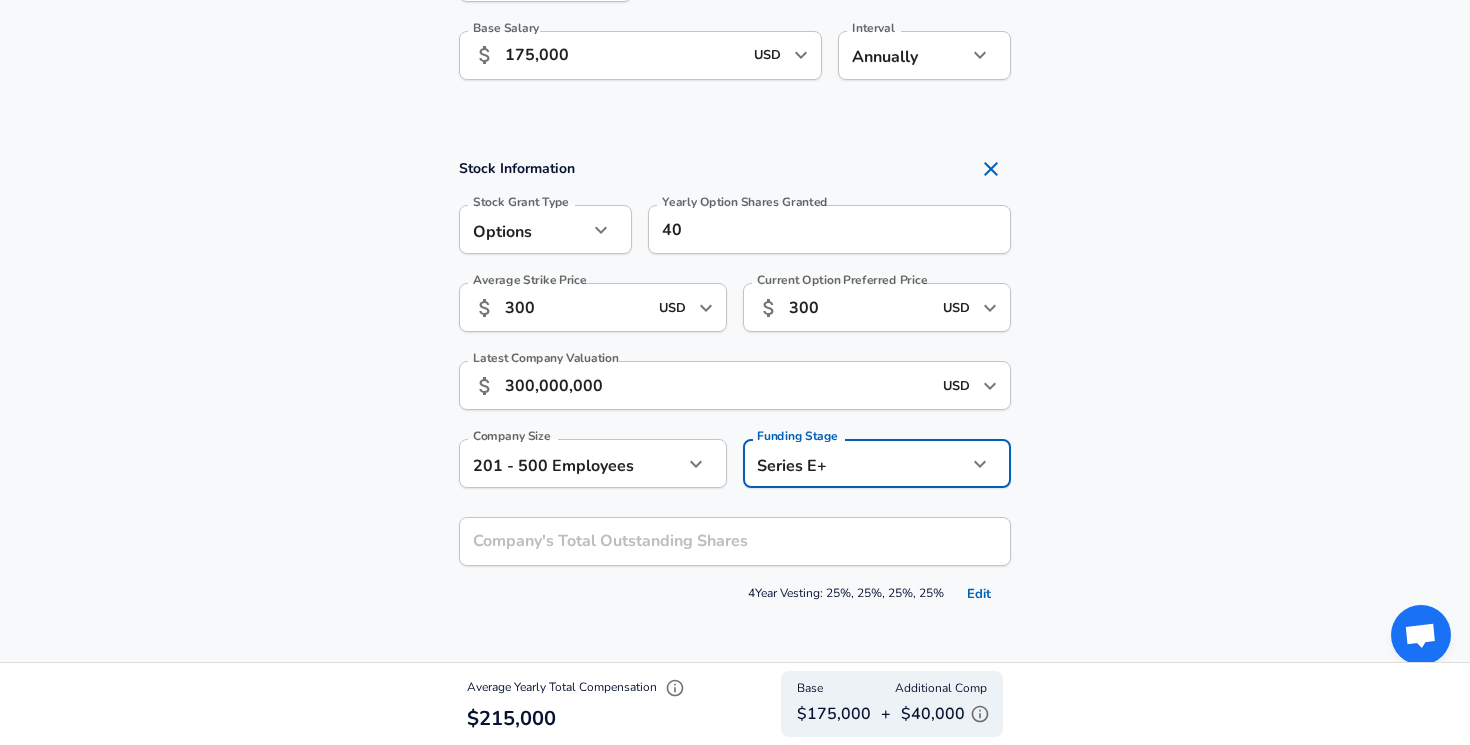 click on "Restart Add Your Salary Upload your offer letter   to verify your submission Enhance Privacy and Anonymity Yes Automatically hides specific fields until there are enough submissions to safely display the full details.   More Details Based on your submission and the data points that we have already collected, we will automatically hide and anonymize specific fields if there aren't enough data points to remain sufficiently anonymous. Company & Title Information   Enter the company you received your offer from Company Credible Company   Select the title that closest resembles your official title. This should be similar to the title that was present on your offer letter. Title Data Science Manager Title Job Family Data Science Manager Job Family Specialization Specialization   Your level on the career ladder. e.g. L3 or Senior Product Manager or Principal Engineer or Distinguished Engineer Level Level Work Experience and Location These compensation details are from the perspective of a: New Offer Employee No no 7" at bounding box center (735, -1122) 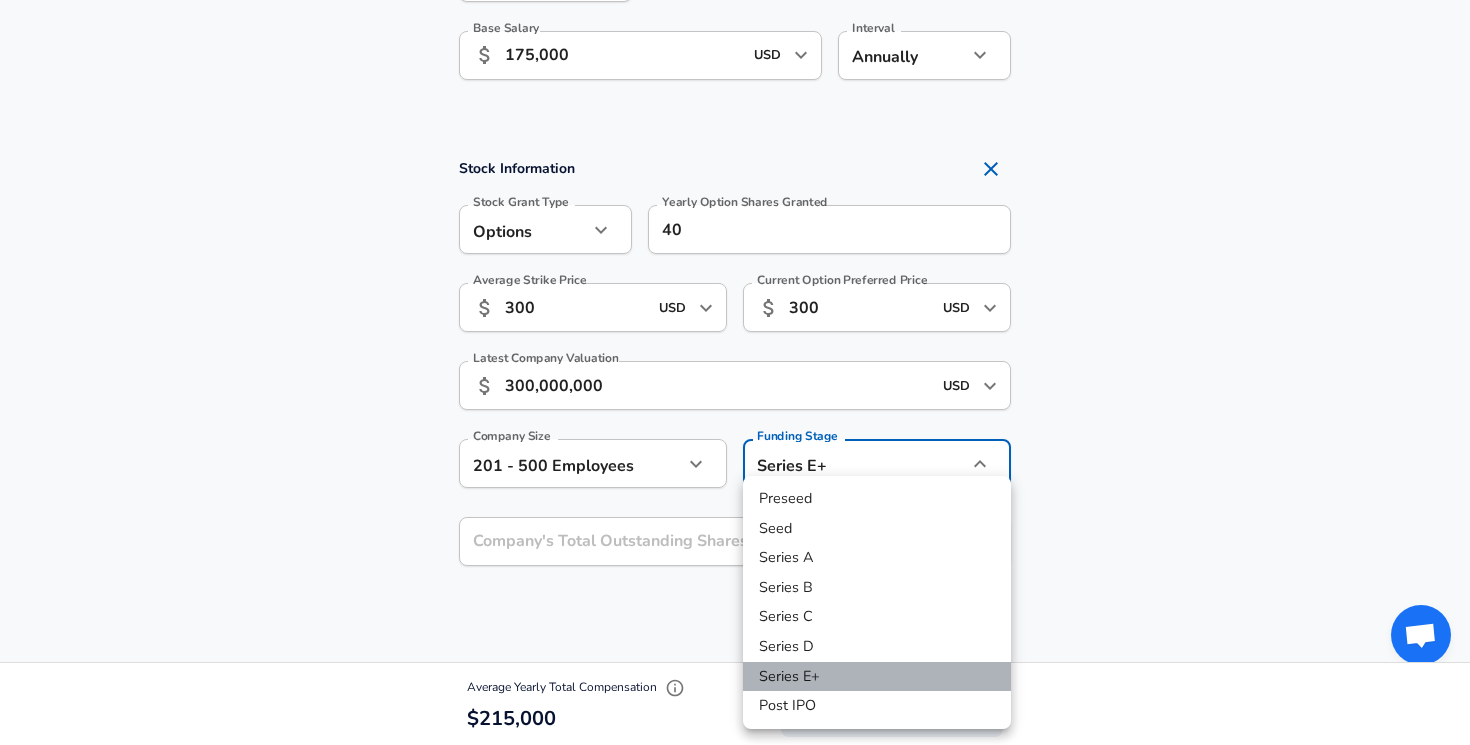 click on "Preseed Seed Series A Series B Series C Series D Series E+ Post IPO" at bounding box center (877, 602) 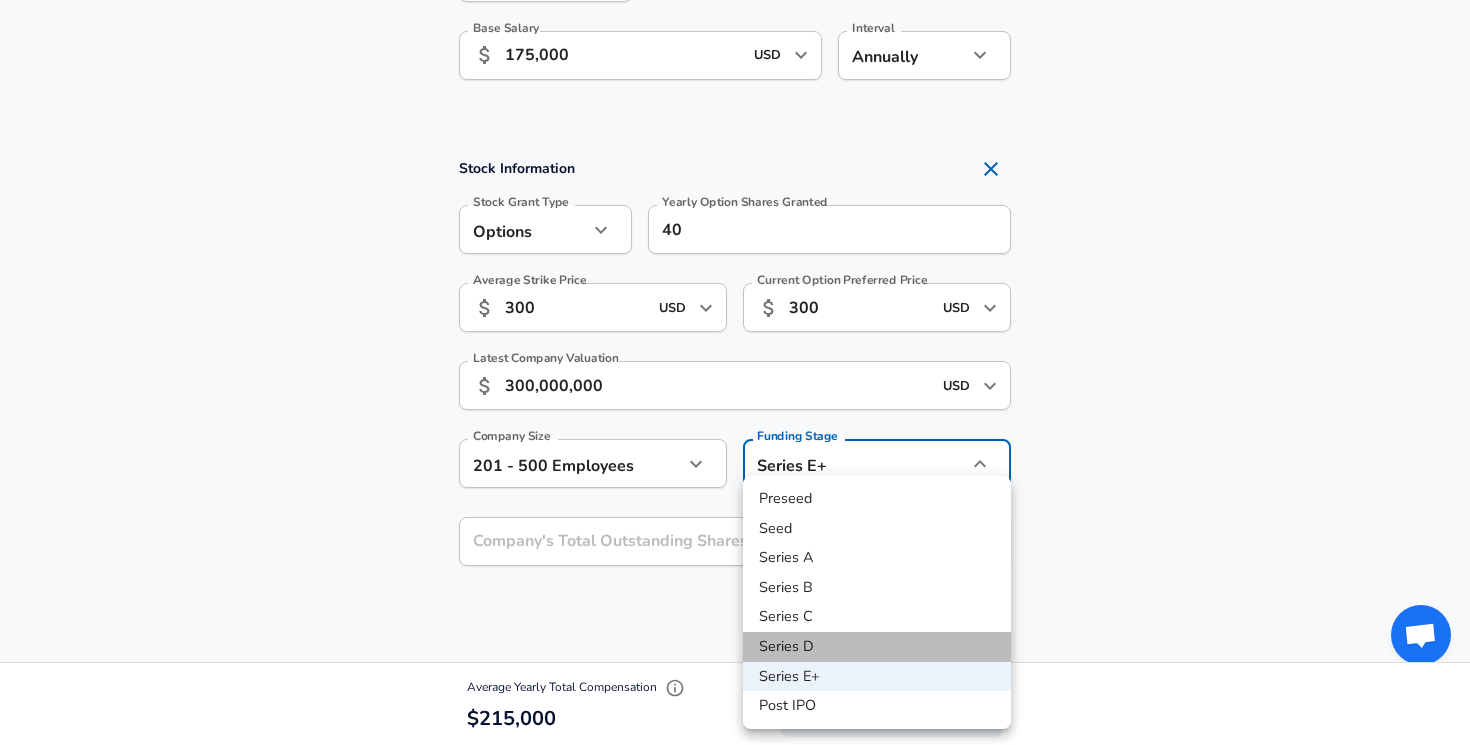 click on "Series D" at bounding box center (877, 647) 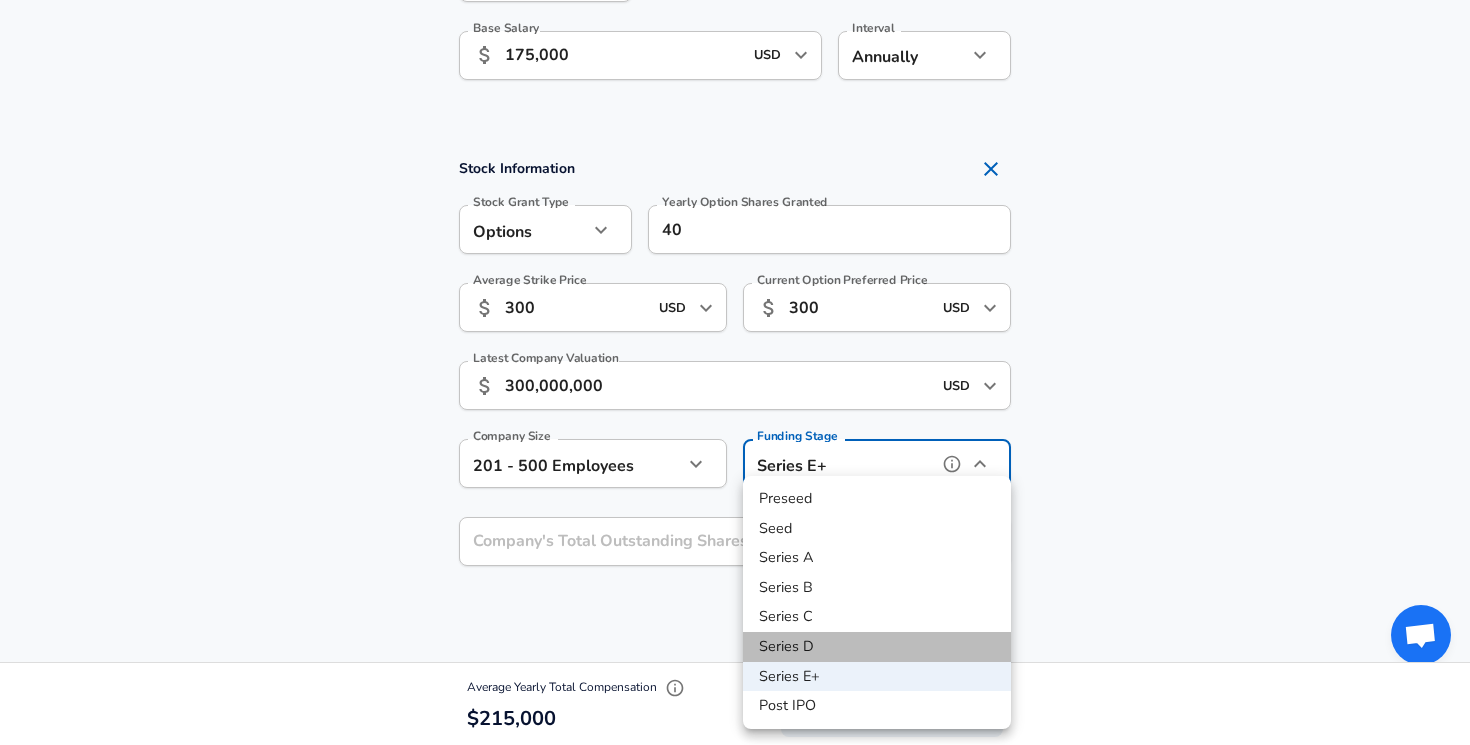type on "series_d" 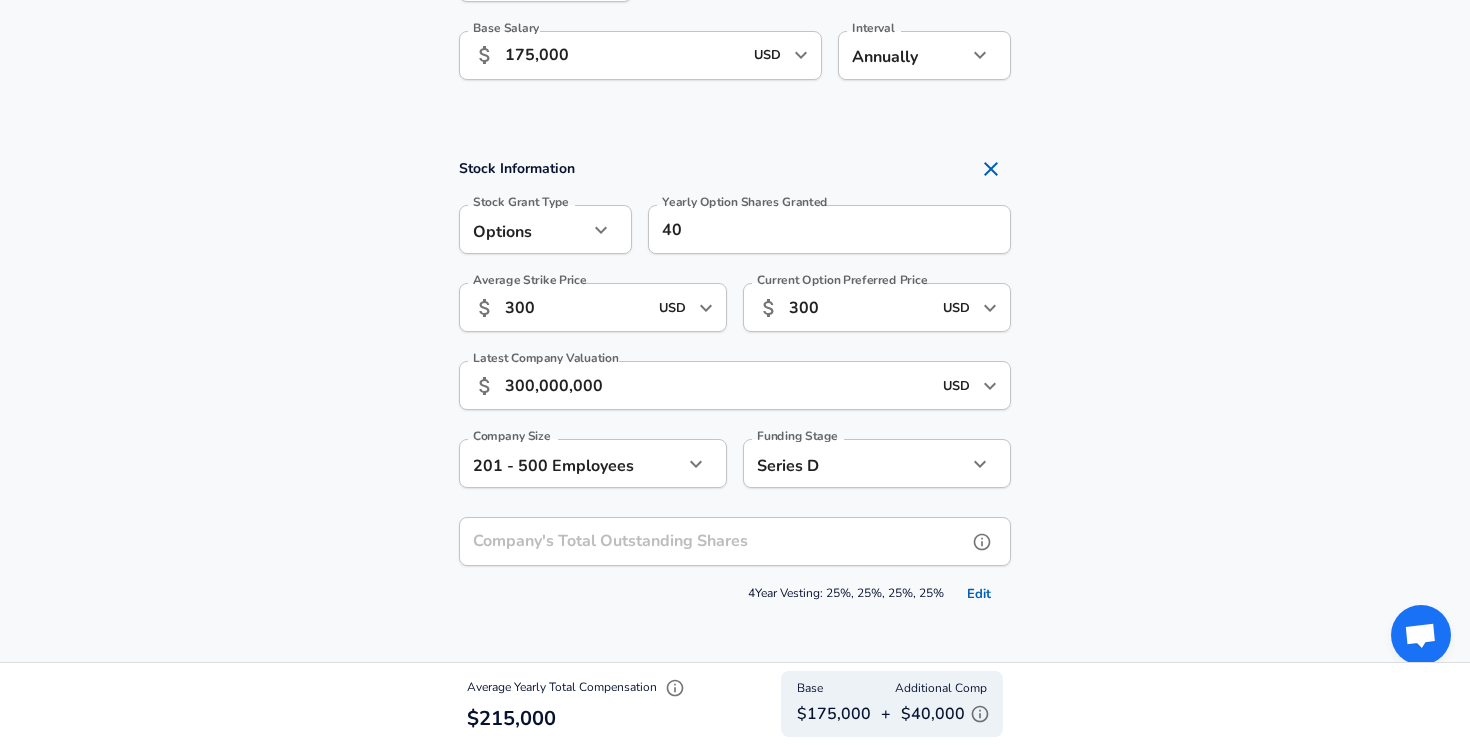click on "Company's Total Outstanding Shares" at bounding box center (713, 541) 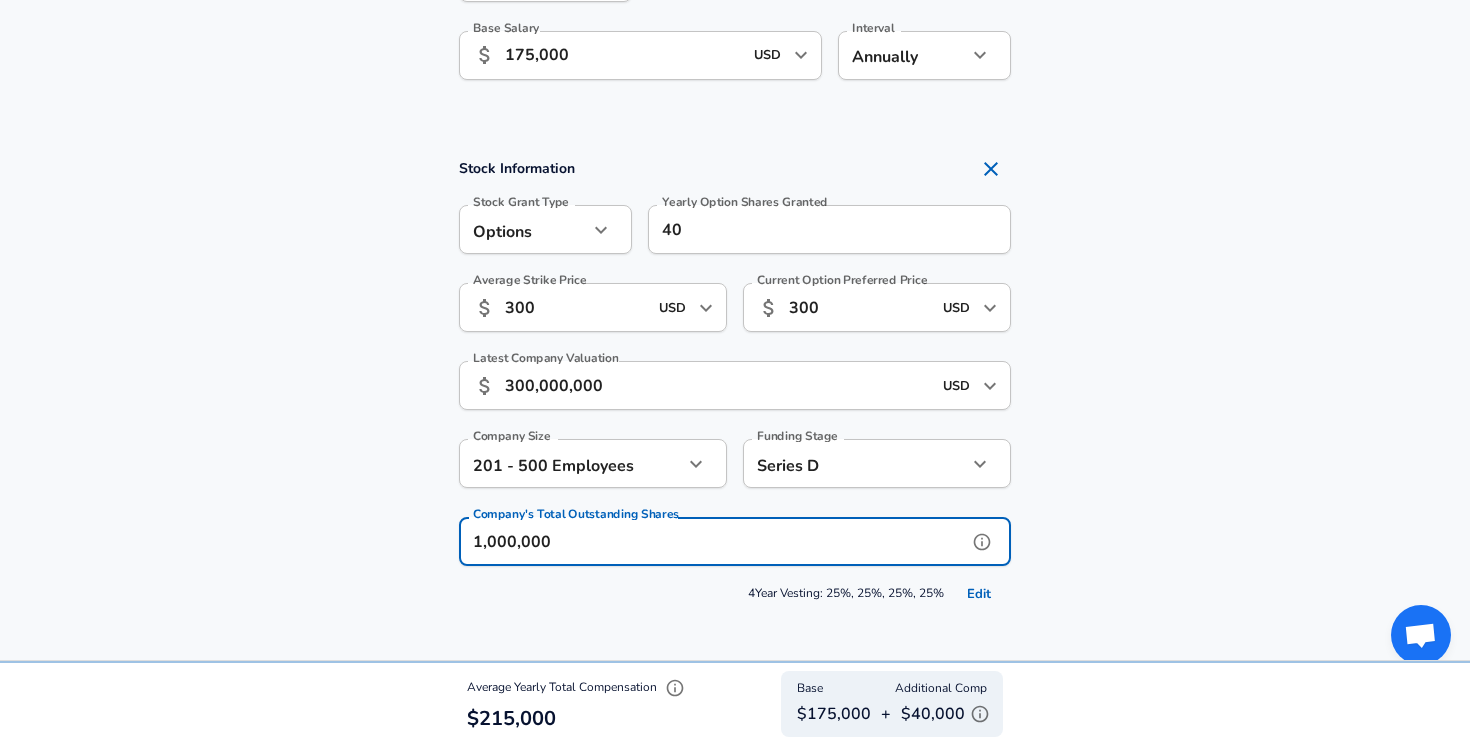 type on "1,000,000" 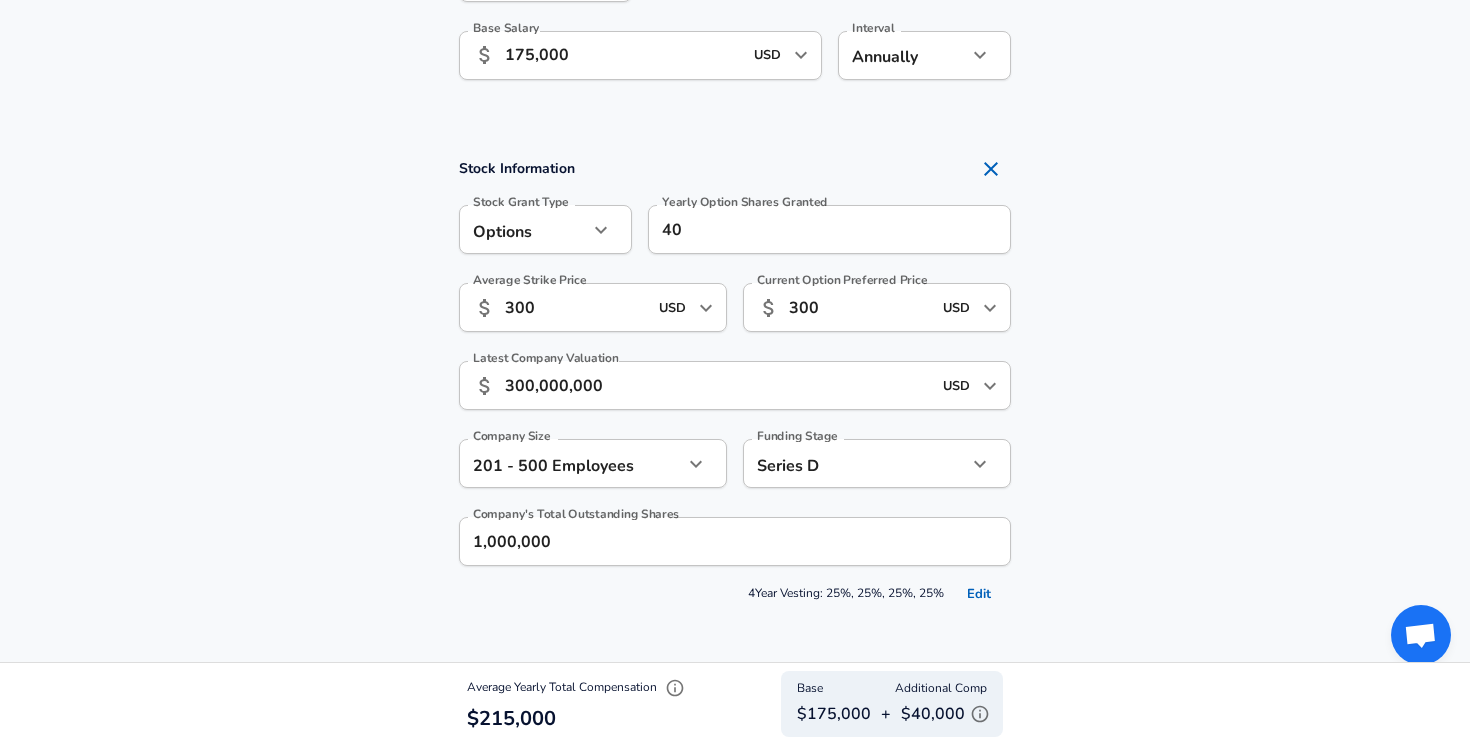 click on "Stock Information  Stock Grant Type Options option Stock Grant Type Yearly Option Shares Granted 40 Yearly Option Shares Granted Average Strike Price ​ 300 USD ​ Average Strike Price Current Option Preferred Price ​ 300 USD ​ Current Option Preferred Price Latest Company Valuation ​ 300,000,000 USD ​ Latest Company Valuation Company Size 201 - 500 Employees 201-500 Company Size Funding Stage Series D series_d Funding Stage Company's Total Outstanding Shares 1,000,000 Company's Total Outstanding Shares 4  Year Vesting:   25%, 25%, 25%, 25%   Edit" at bounding box center (735, 383) 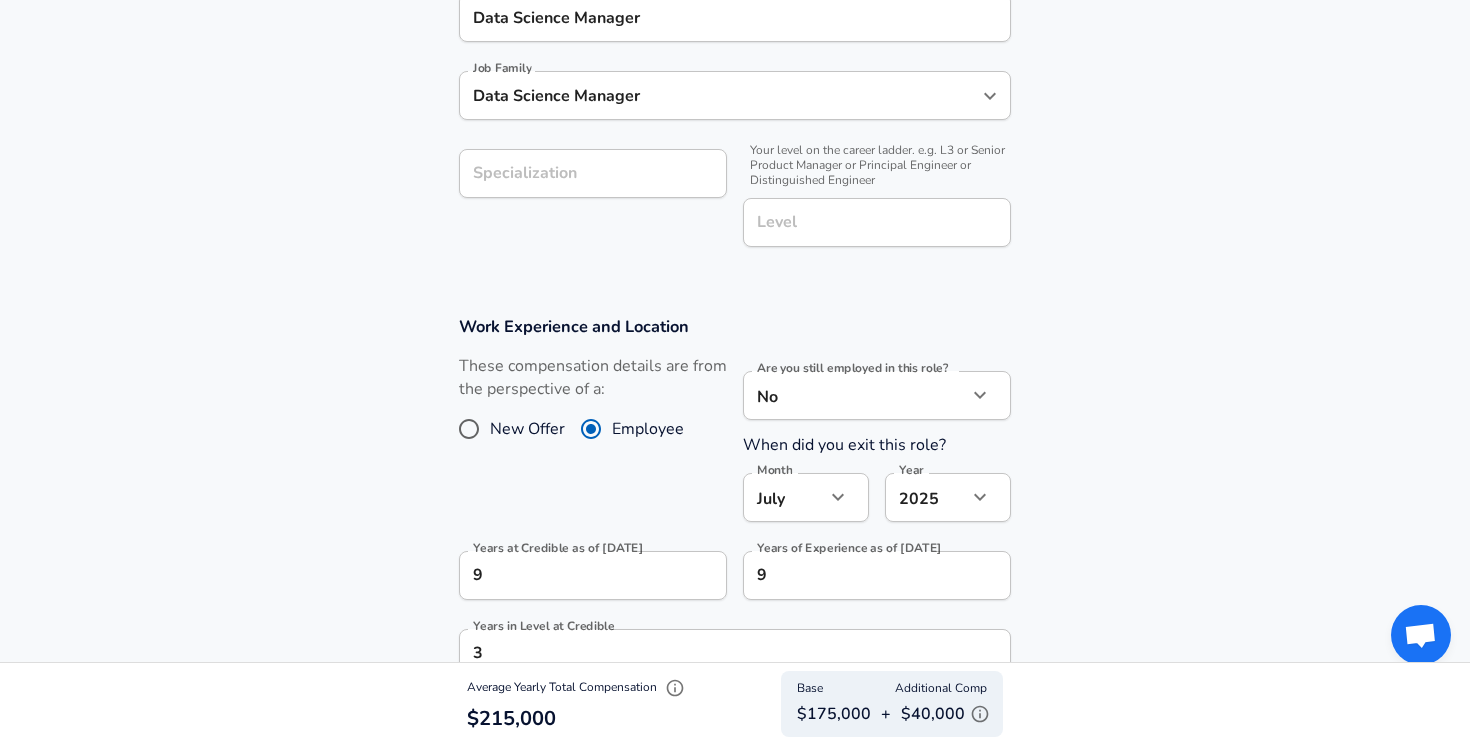 scroll, scrollTop: 563, scrollLeft: 0, axis: vertical 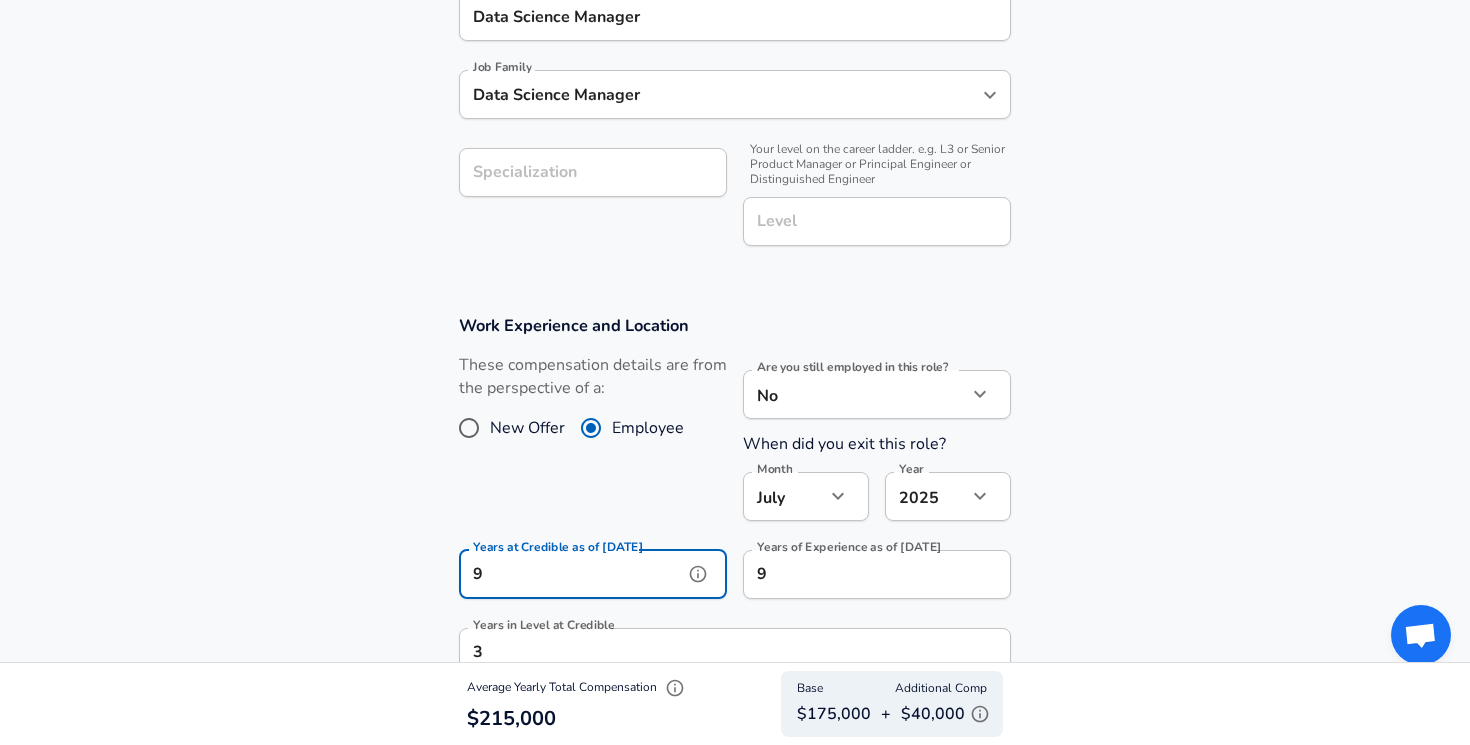 click on "9" at bounding box center [571, 574] 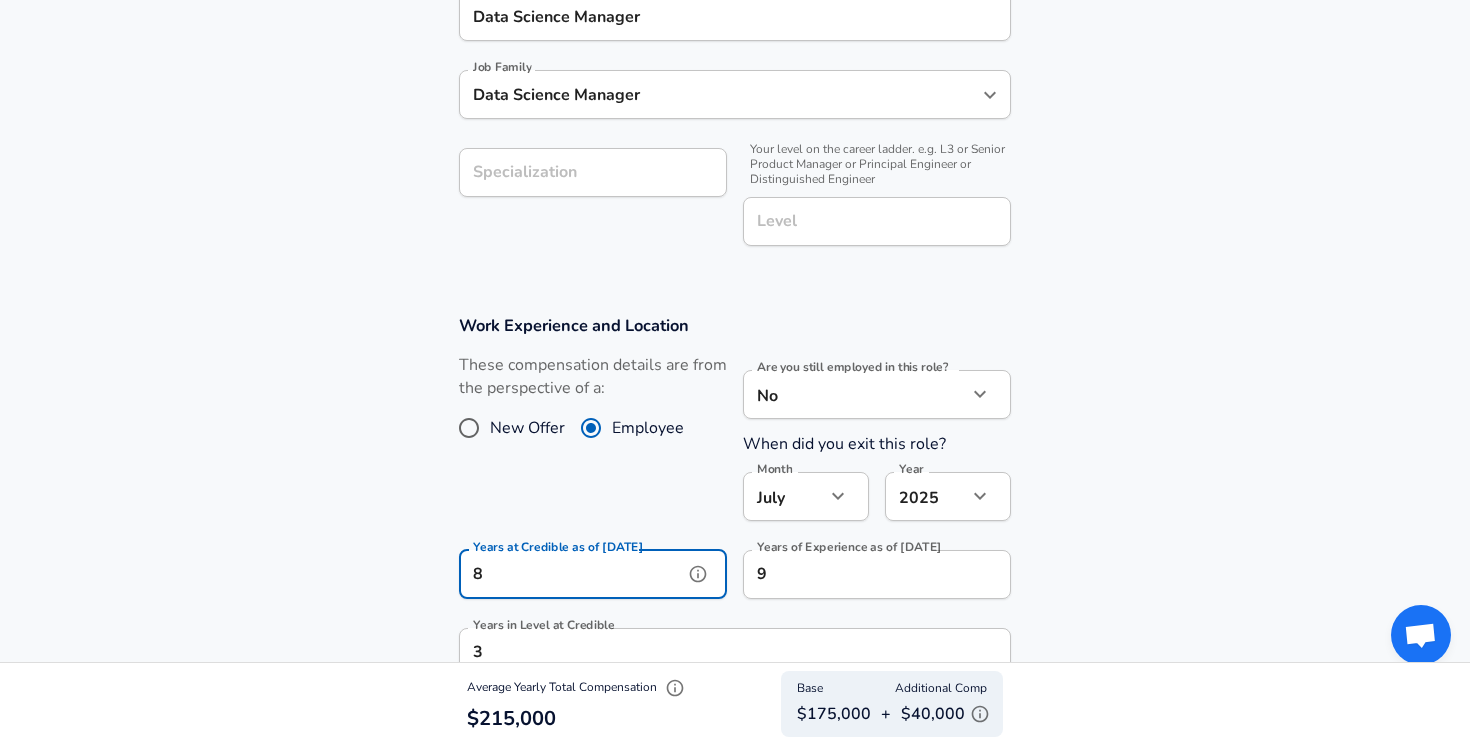 type on "8" 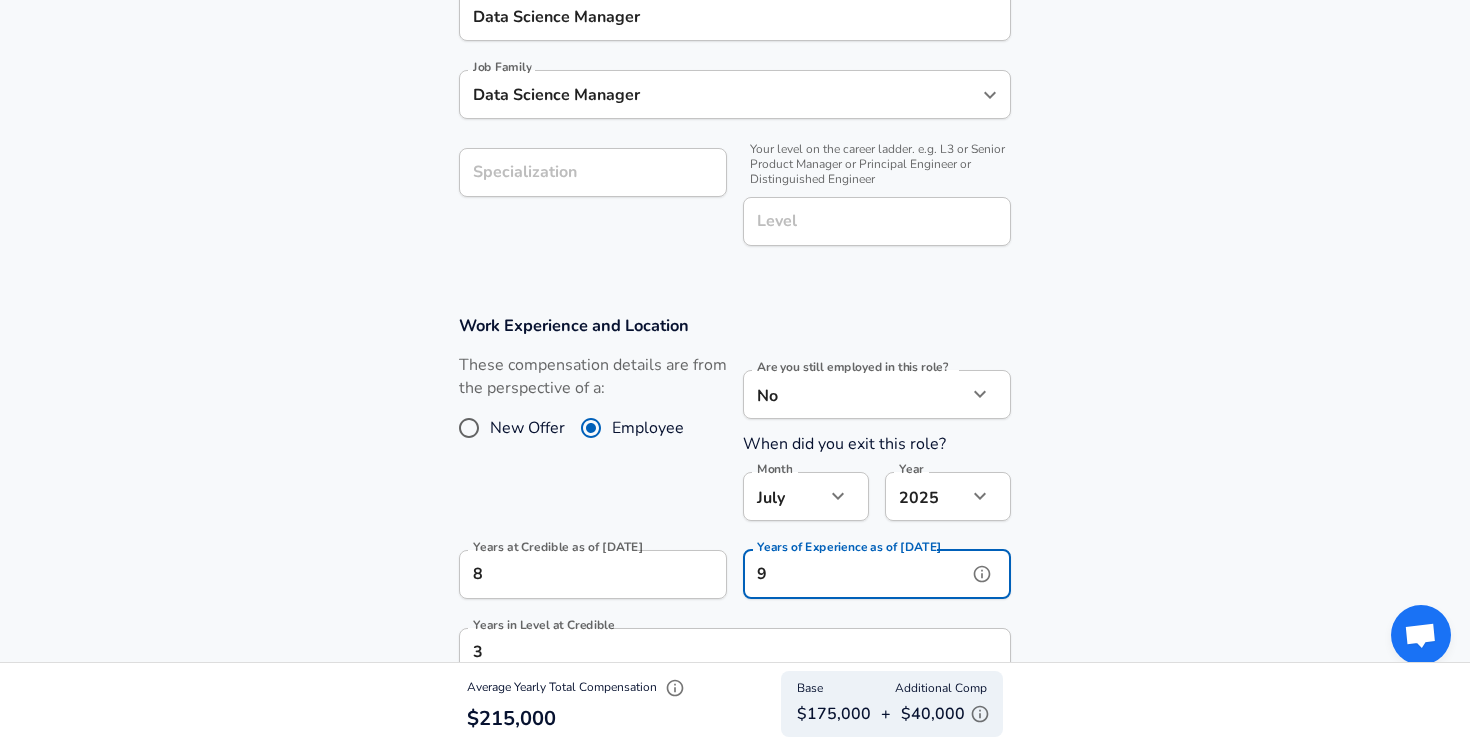 click on "9" at bounding box center (855, 574) 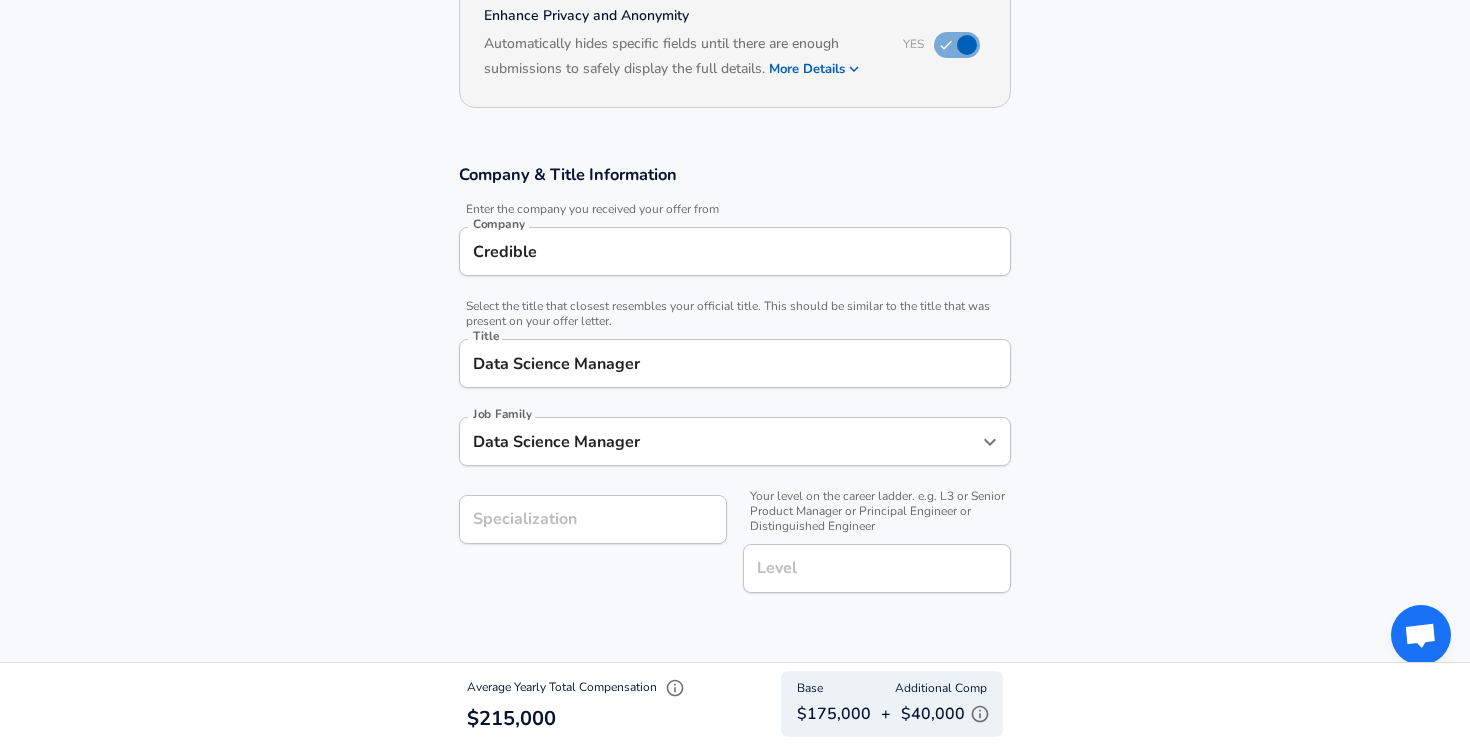 scroll, scrollTop: 0, scrollLeft: 0, axis: both 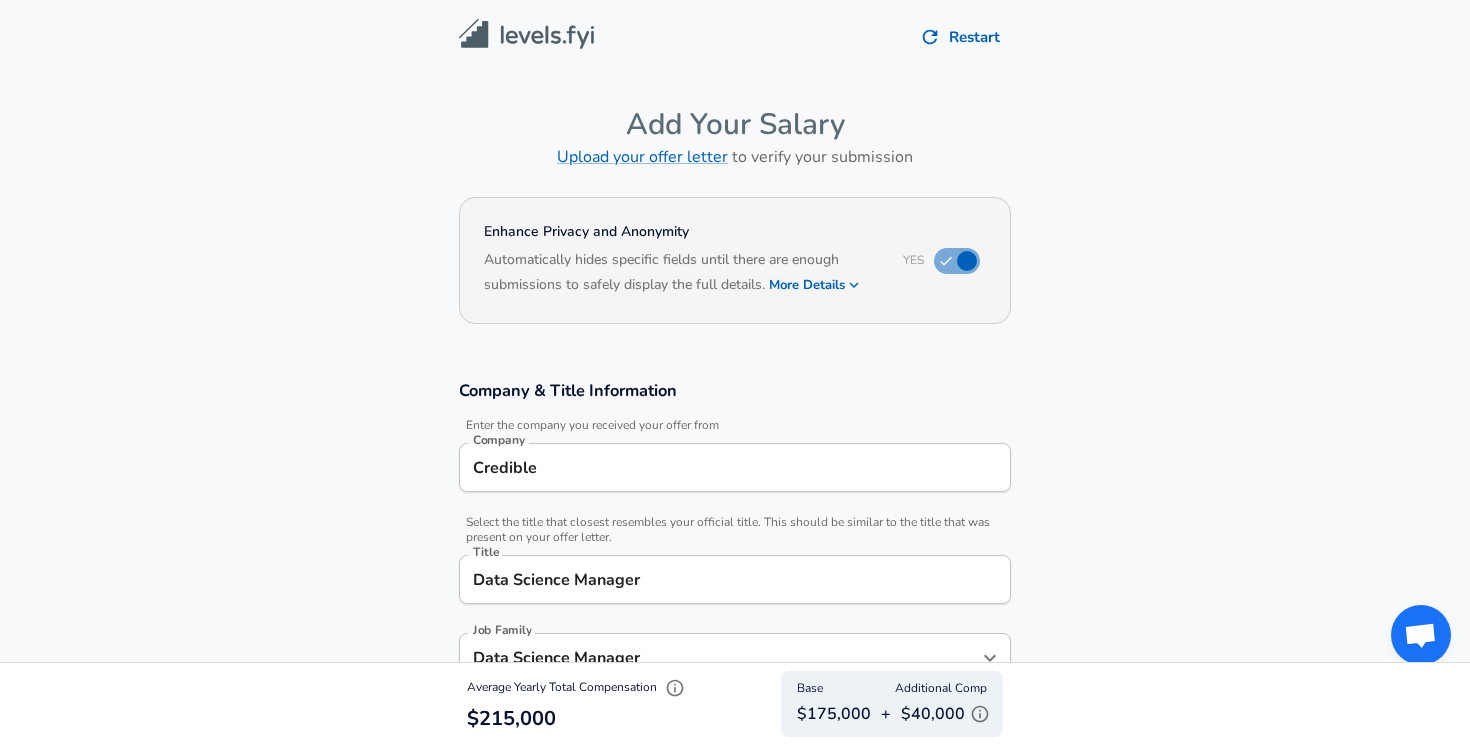type on "8" 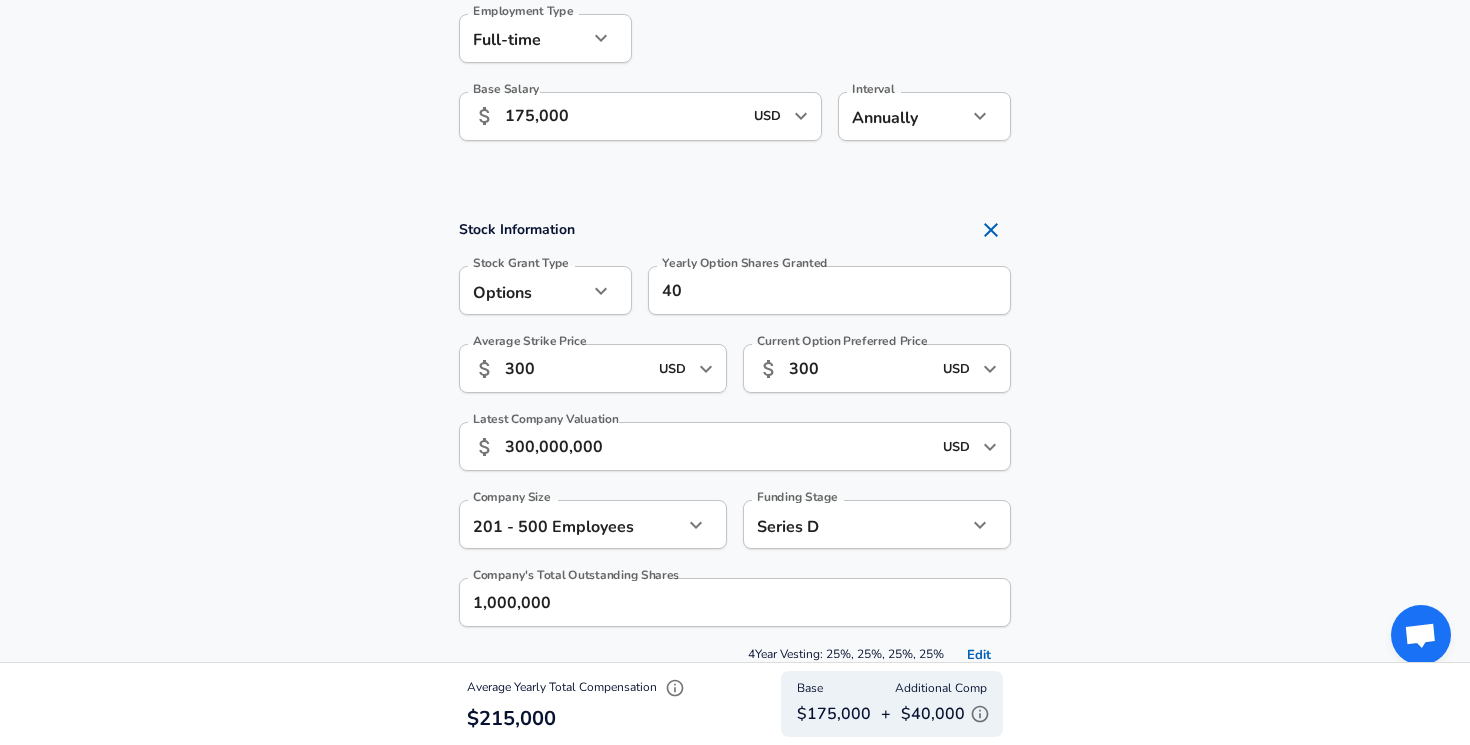 scroll, scrollTop: 1503, scrollLeft: 0, axis: vertical 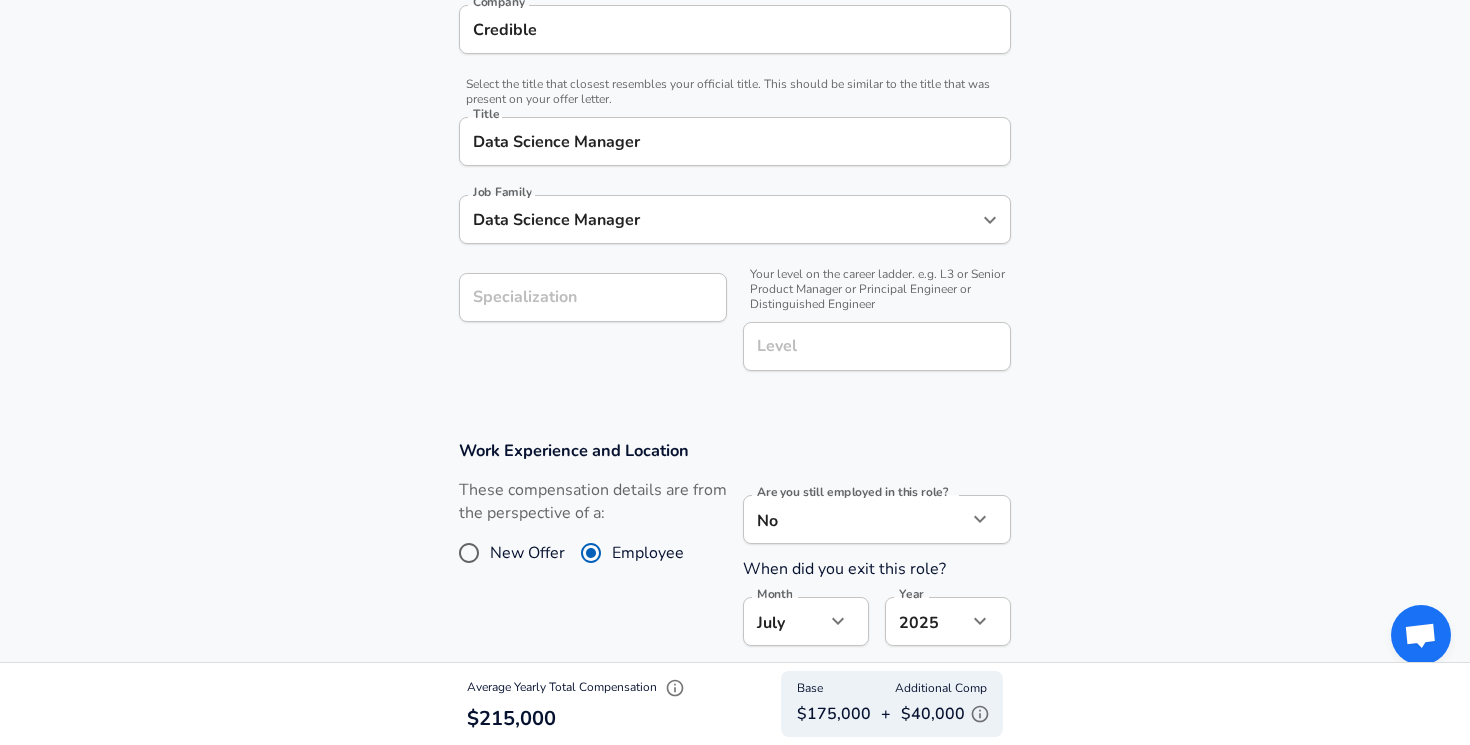 click on "Data Science Manager" at bounding box center [735, 141] 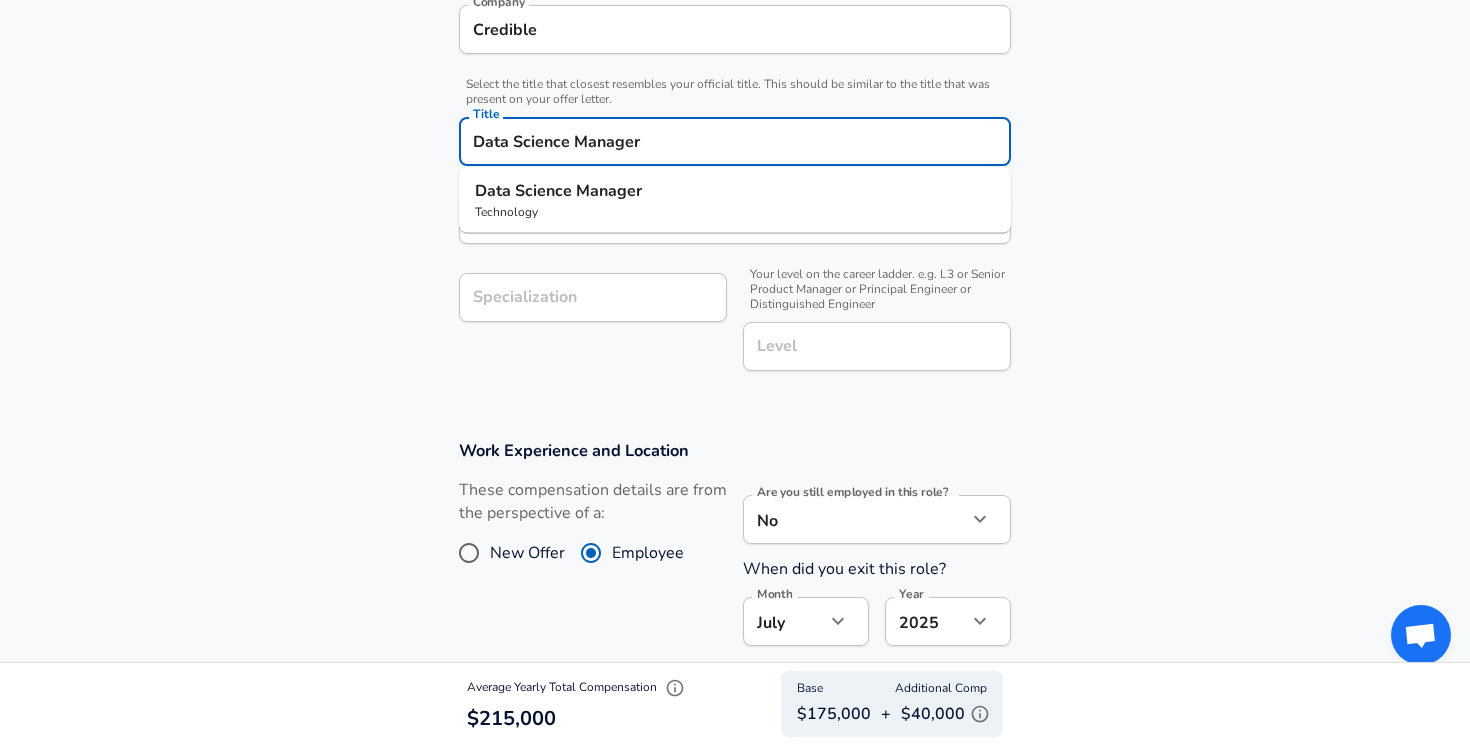 click on "Data Science Manager" at bounding box center [735, 141] 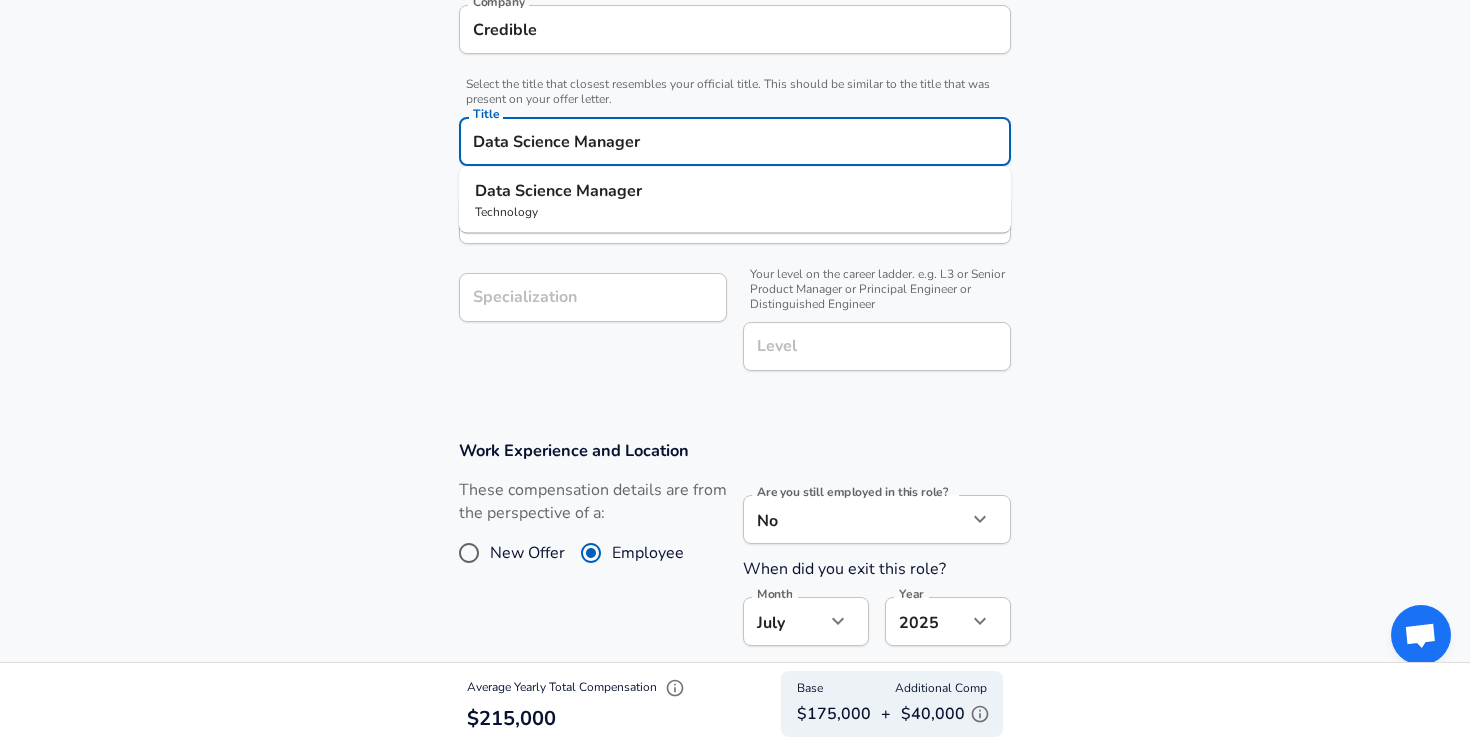 click on "Company & Title Information   Enter the company you received your offer from Company Credible Company   Select the title that closest resembles your official title. This should be similar to the title that was present on your offer letter. Title Data Science Manager Title Data     Science     Manager Technology Job Family Data Science Manager Job Family Specialization Specialization   Your level on the career ladder. e.g. L3 or Senior Product Manager or Principal Engineer or Distinguished Engineer Level Level" at bounding box center (735, 167) 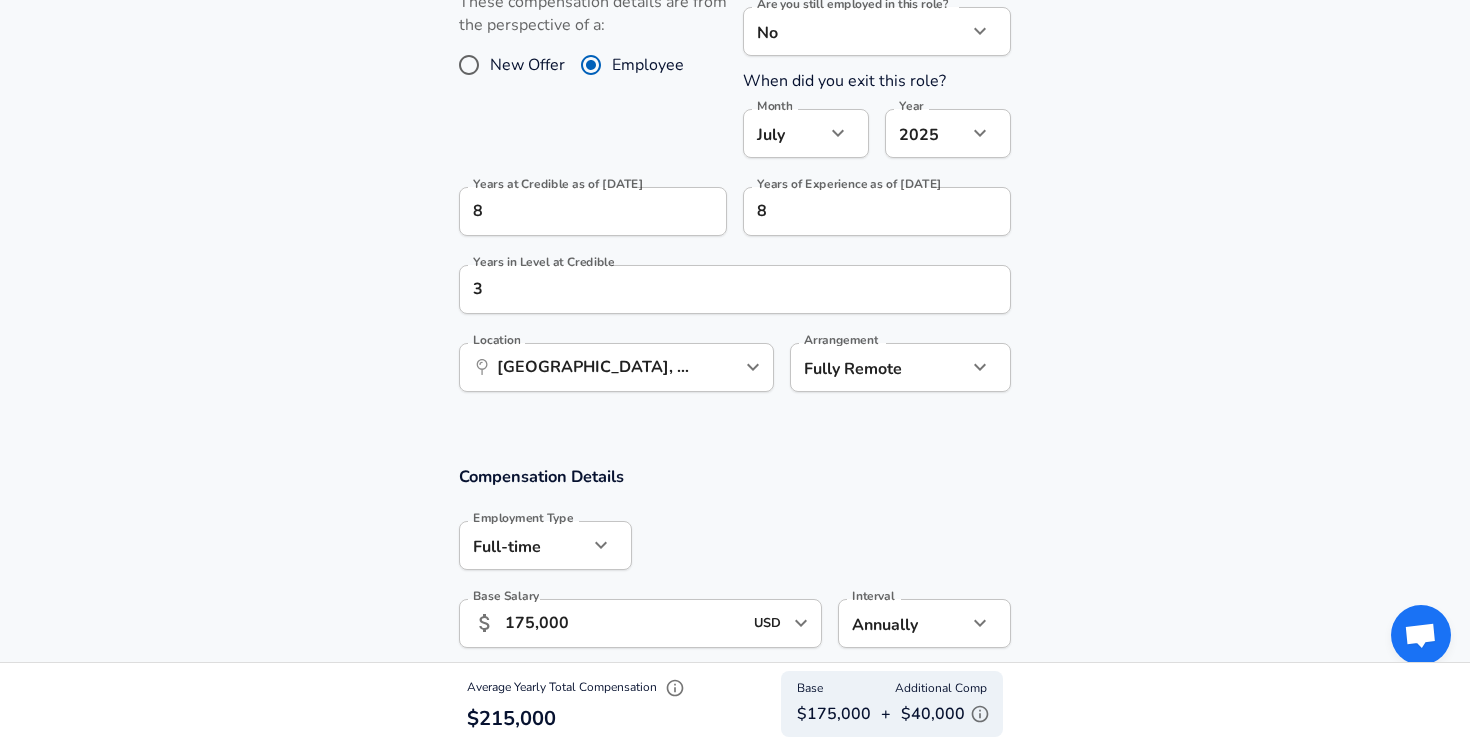 scroll, scrollTop: 998, scrollLeft: 0, axis: vertical 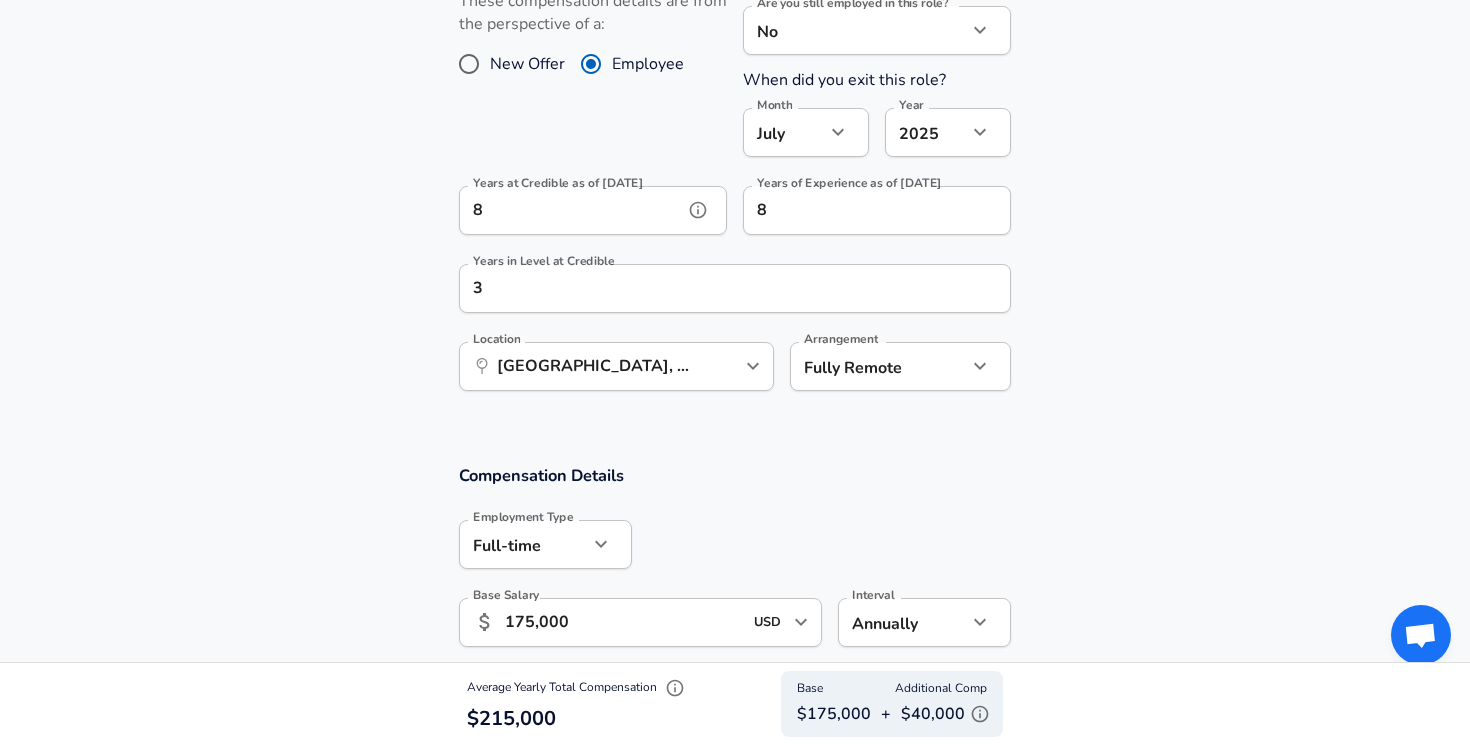 click on "8" at bounding box center (571, 210) 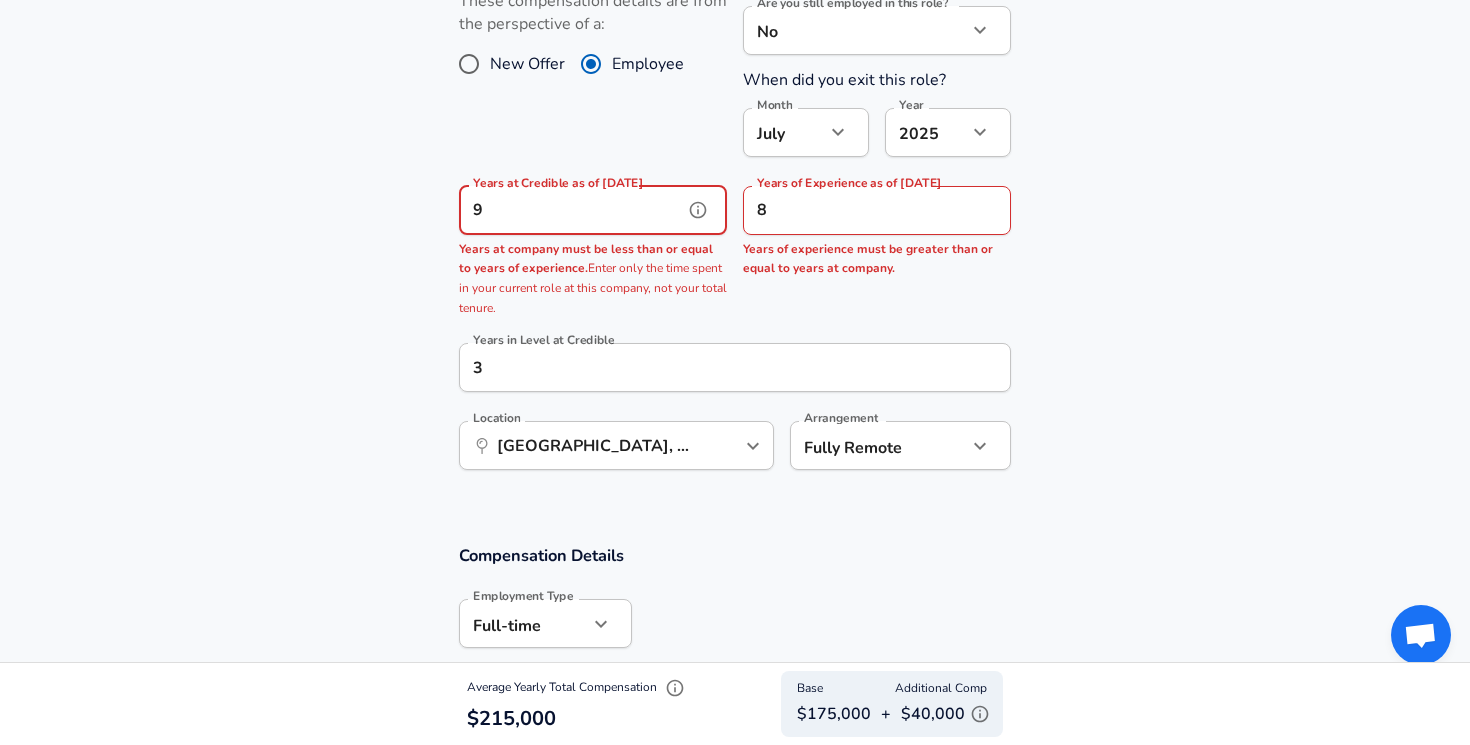 type on "9" 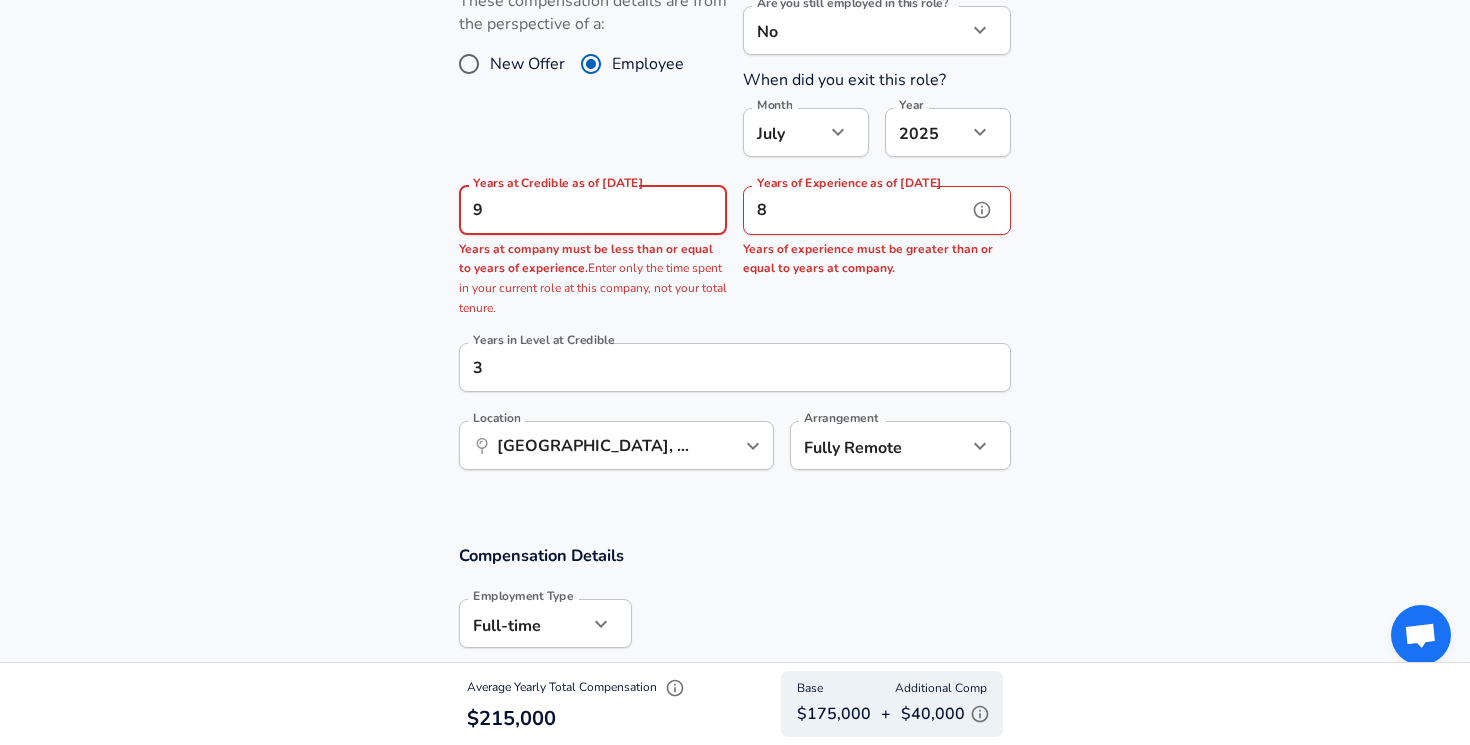 click on "8" at bounding box center (855, 210) 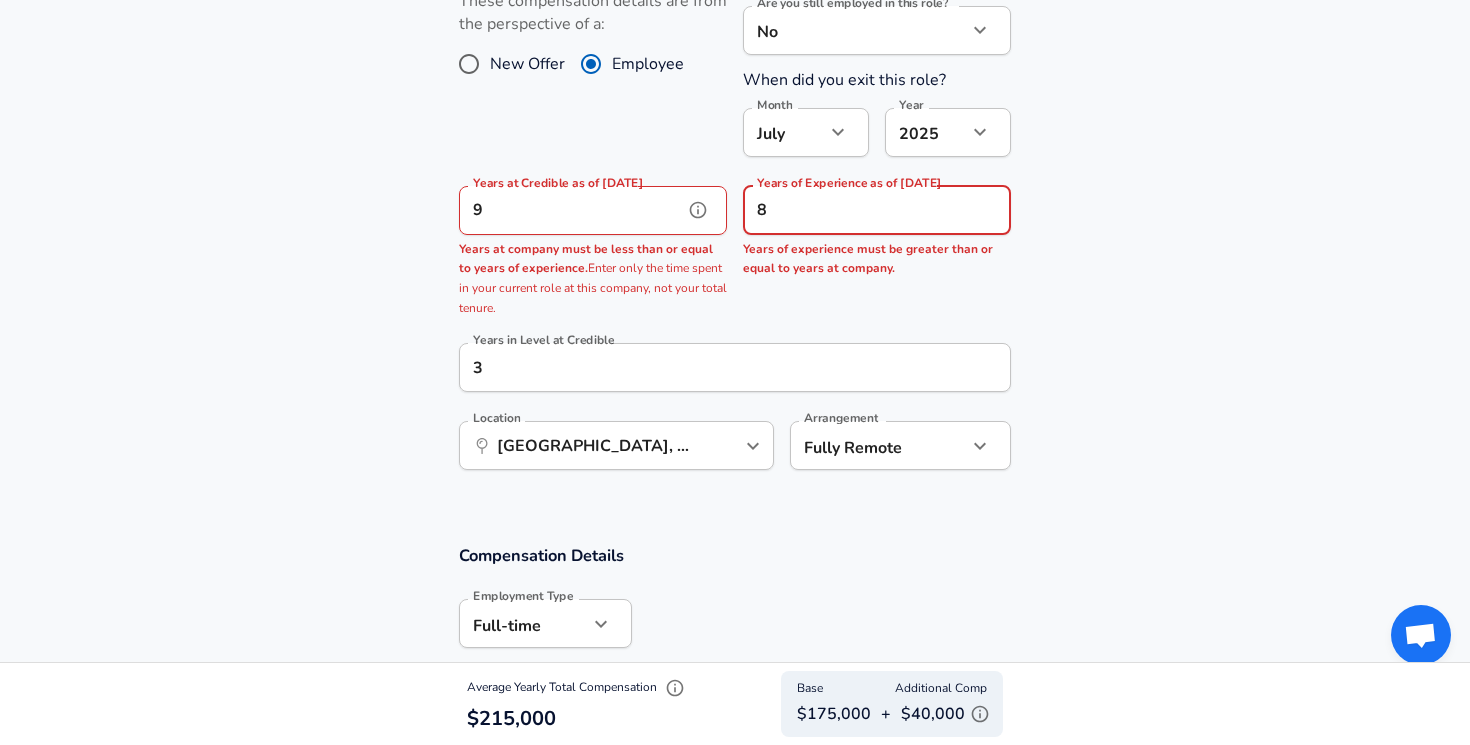 click on "9" at bounding box center (571, 210) 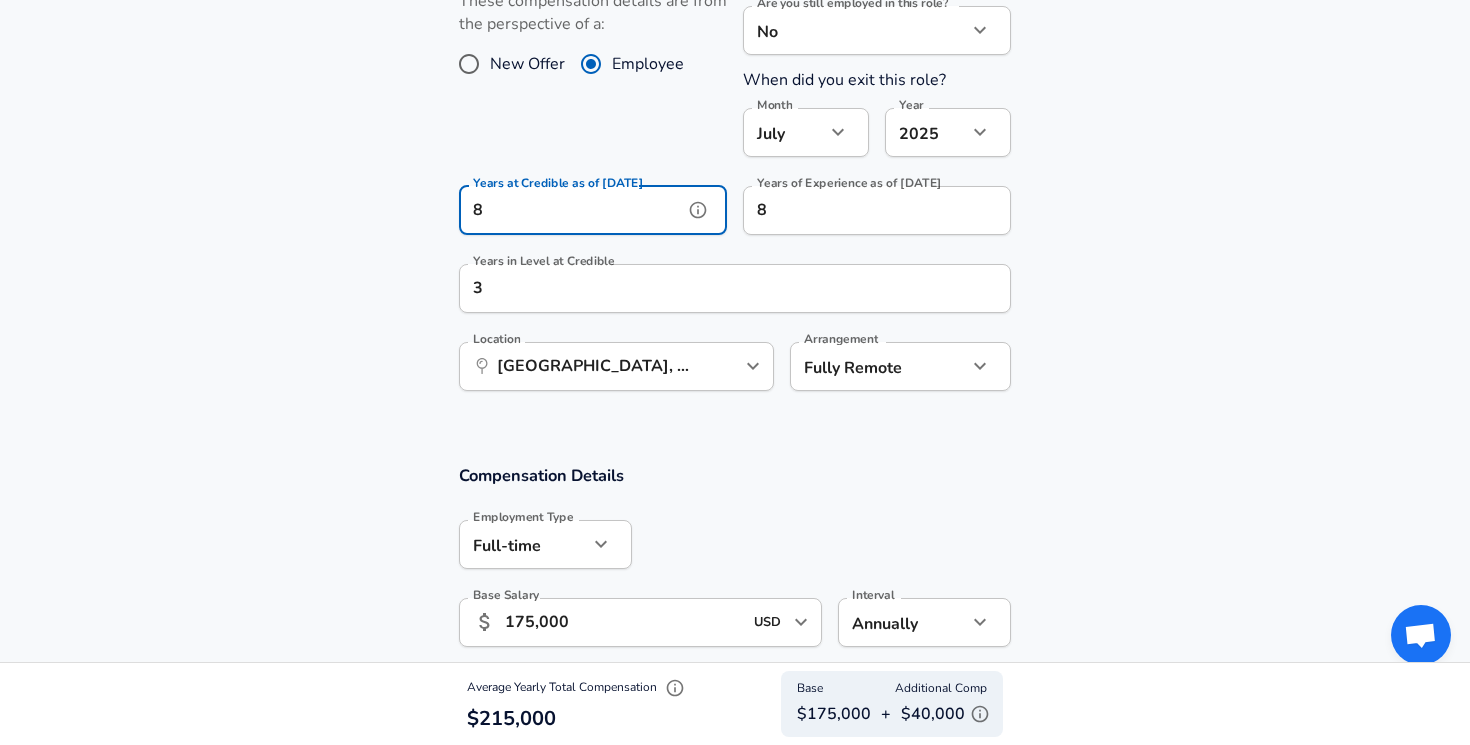 type on "8" 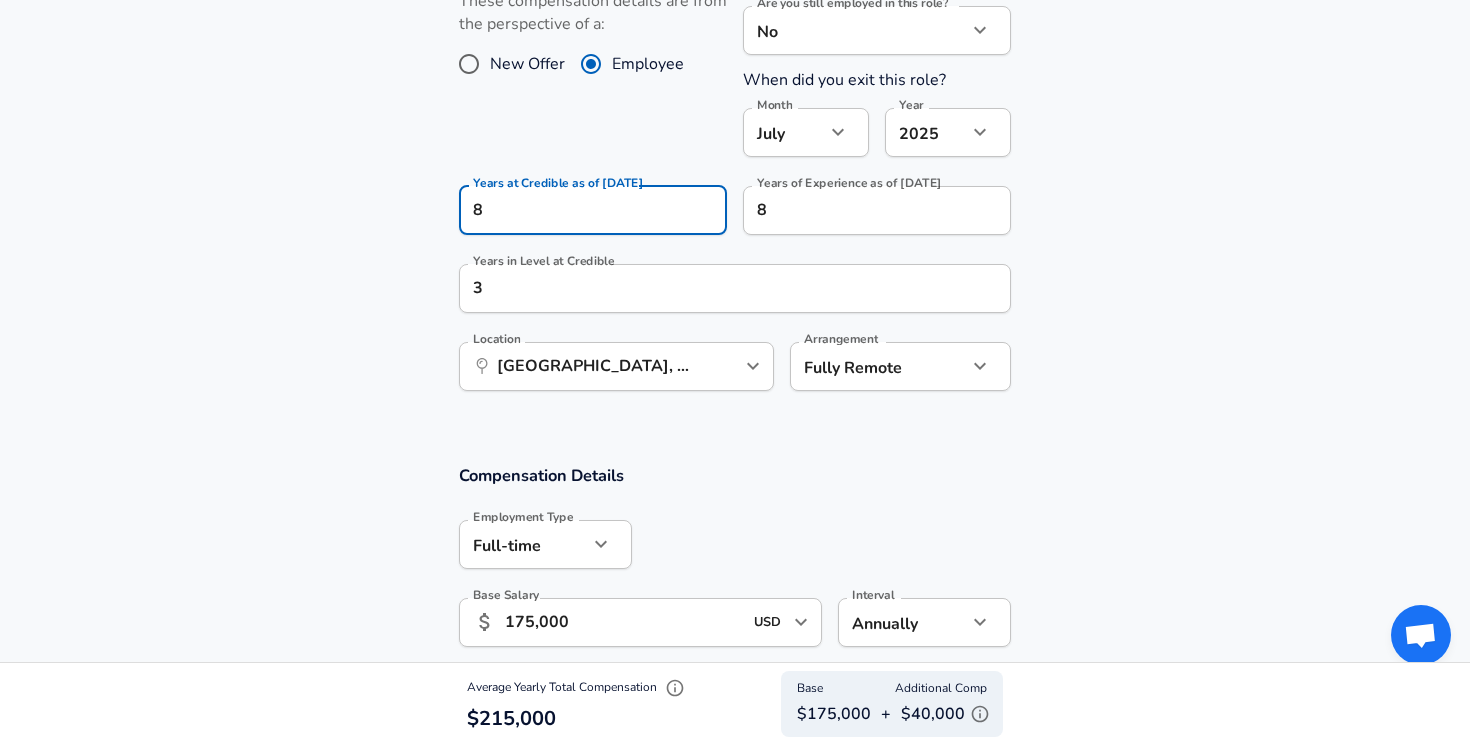 click on "Work Experience and Location These compensation details are from the perspective of a: New Offer Employee Are you still employed in this role? No no Are you still employed in this role? When did you exit this role? Month [DATE] Month Year [DATE] 2025 Year Years at Credible as of [DATE] 8 Years at Credible as of [DATE] Years of Experience as of [DATE] 8 Years of Experience as of [DATE] Years in Level at Credible 3 Years in Level at Credible Location ​ [GEOGRAPHIC_DATA], [GEOGRAPHIC_DATA] Location Arrangement Fully Remote remote Arrangement" at bounding box center (735, 181) 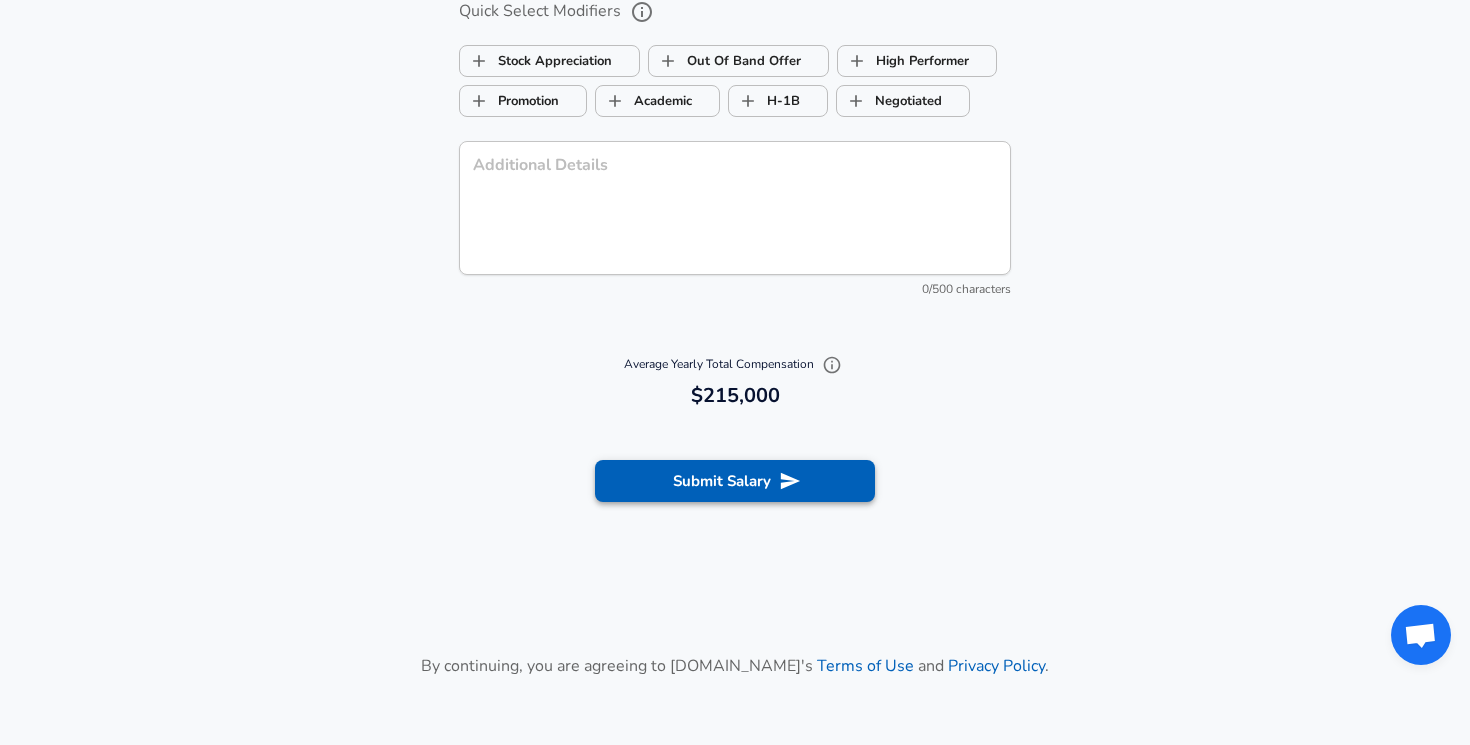scroll, scrollTop: 2800, scrollLeft: 0, axis: vertical 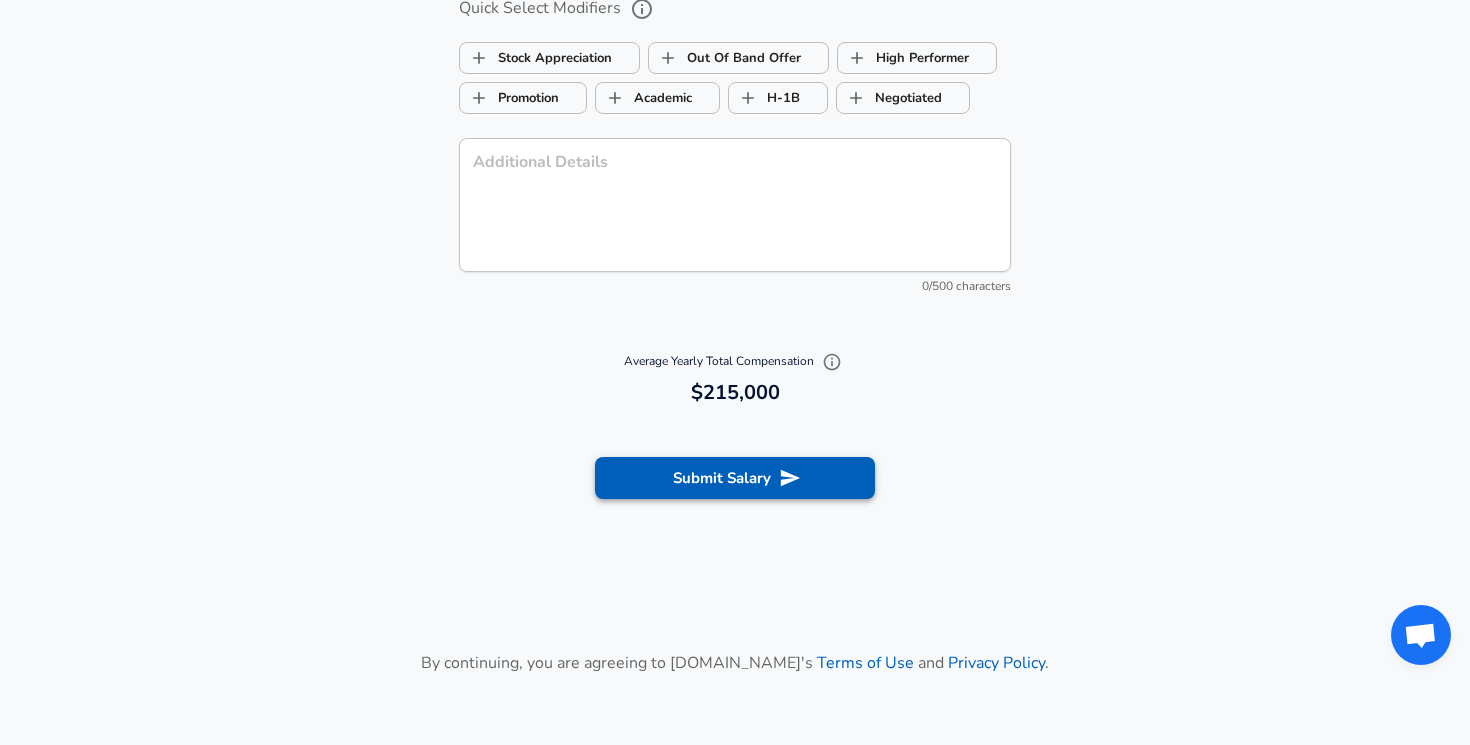 click on "Submit Salary" at bounding box center (735, 478) 